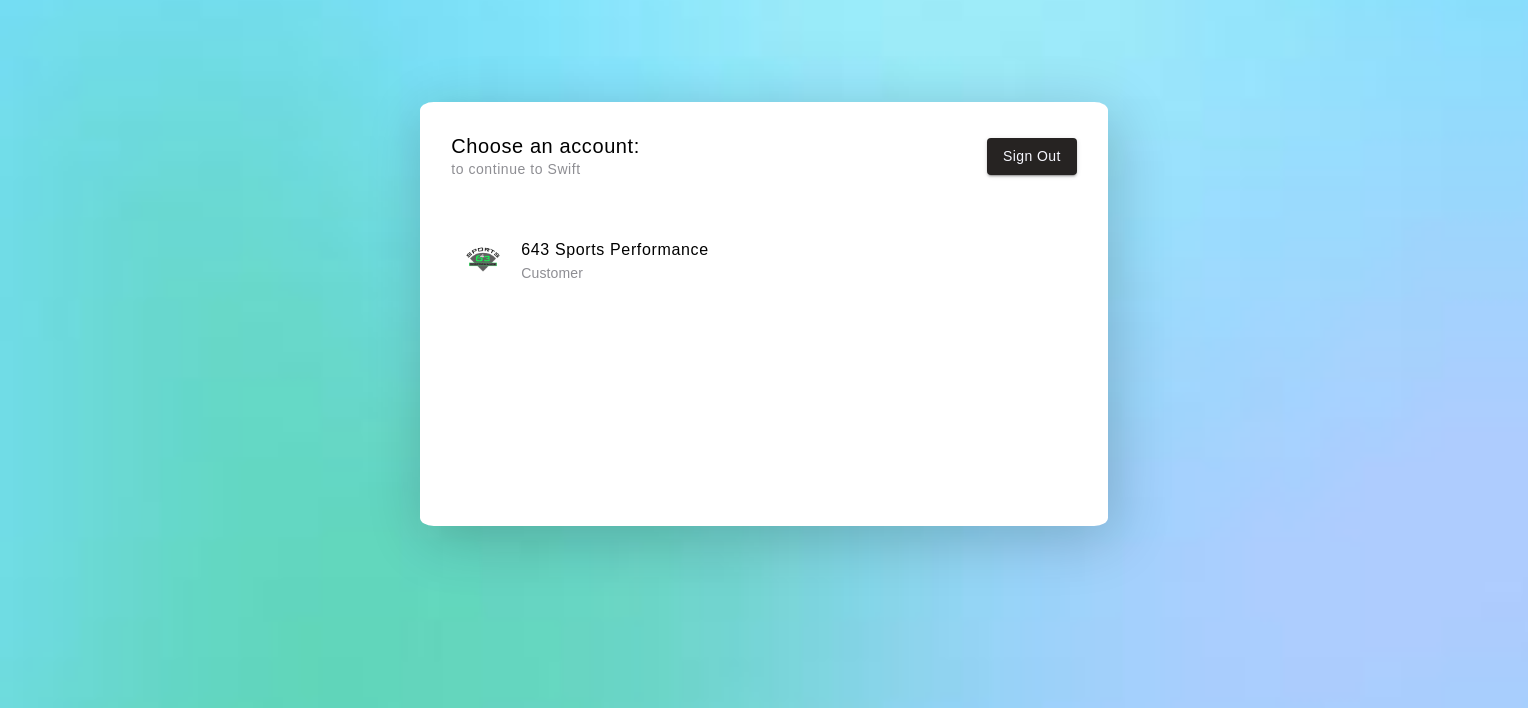 scroll, scrollTop: 0, scrollLeft: 0, axis: both 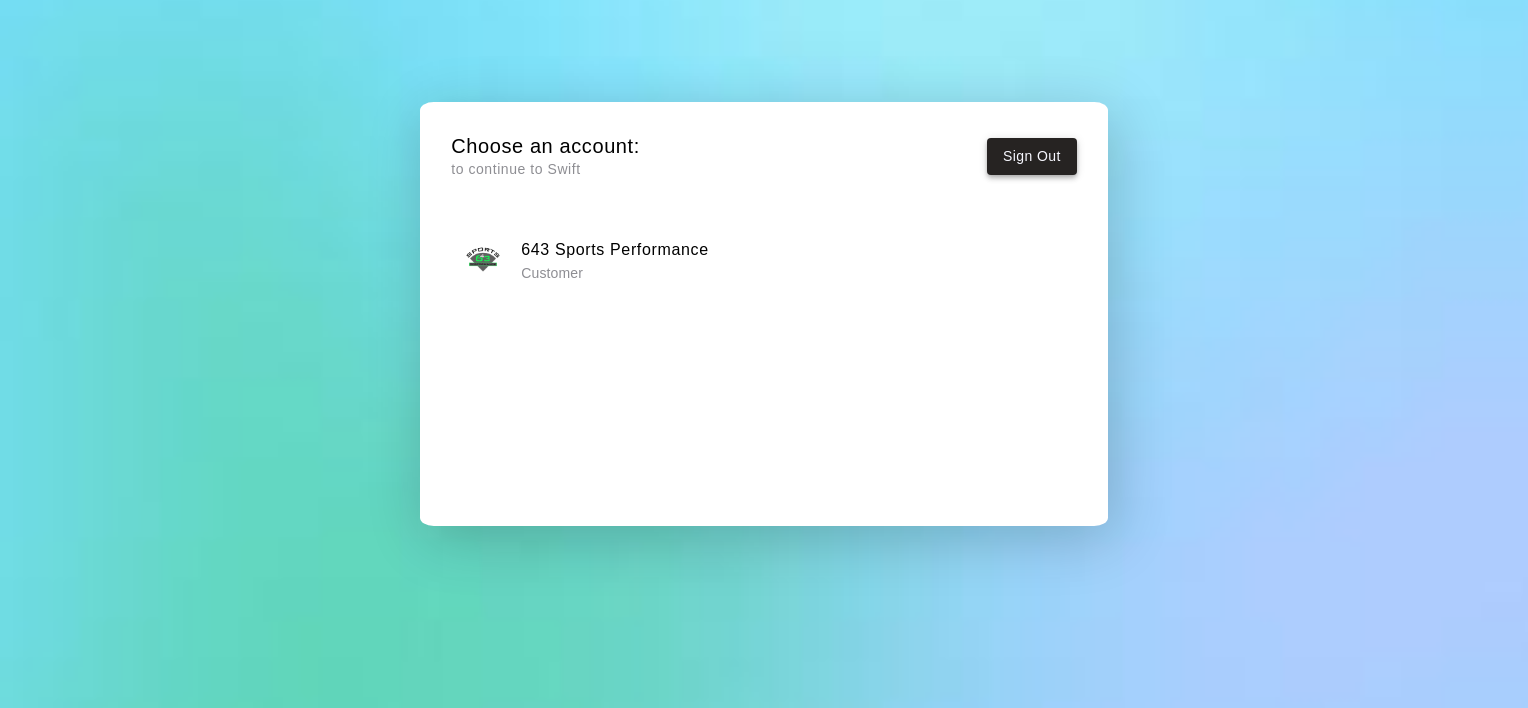 click on "Sign Out" at bounding box center (1032, 156) 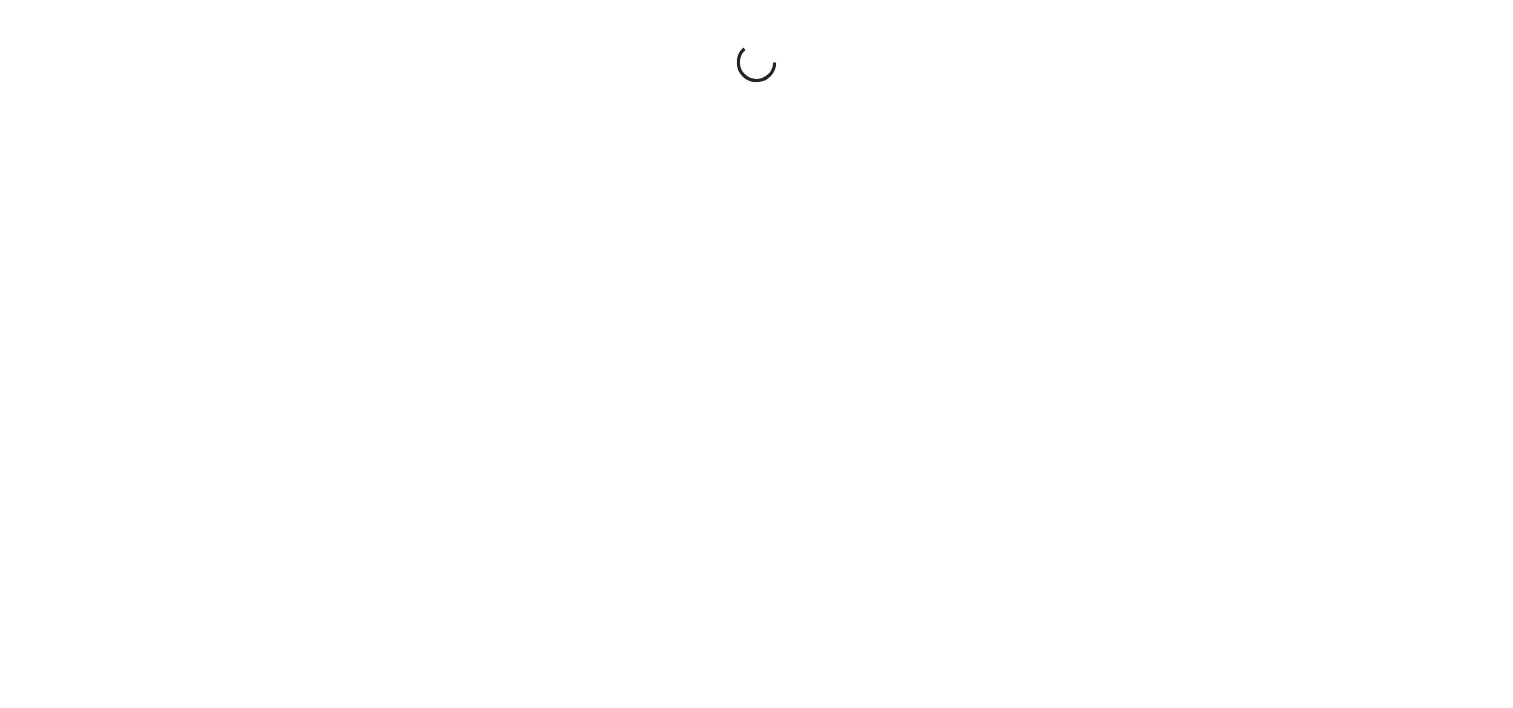 scroll, scrollTop: 0, scrollLeft: 0, axis: both 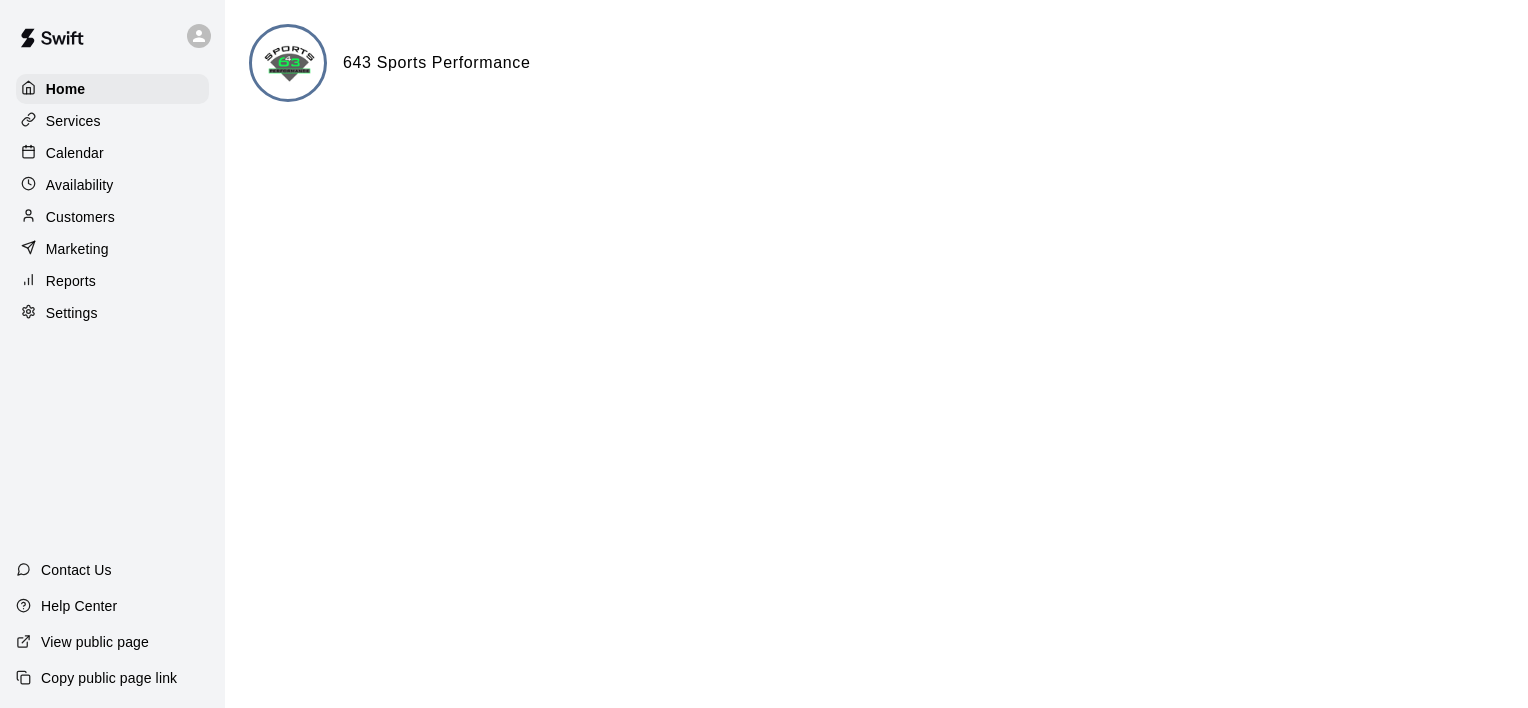 click on "Services" at bounding box center [112, 121] 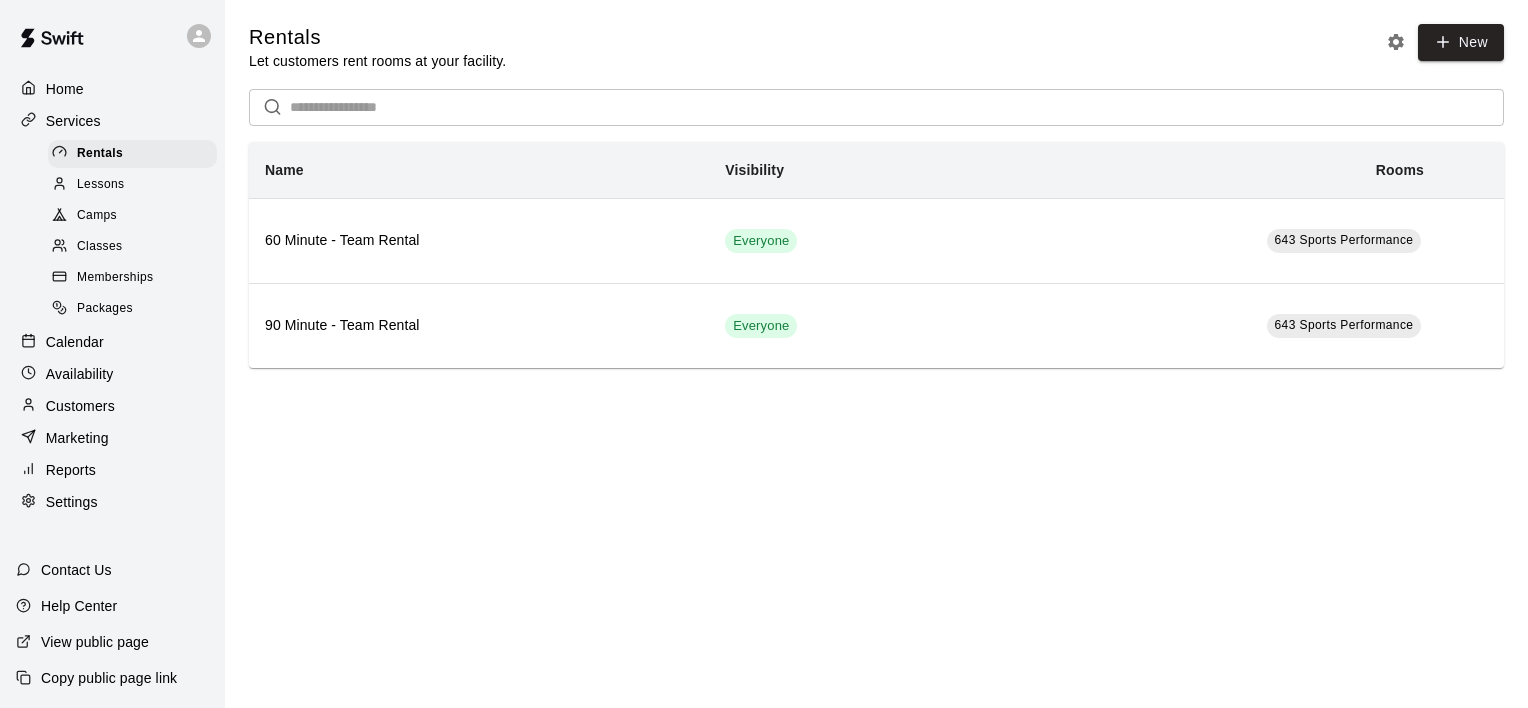 click on "Classes" at bounding box center (132, 247) 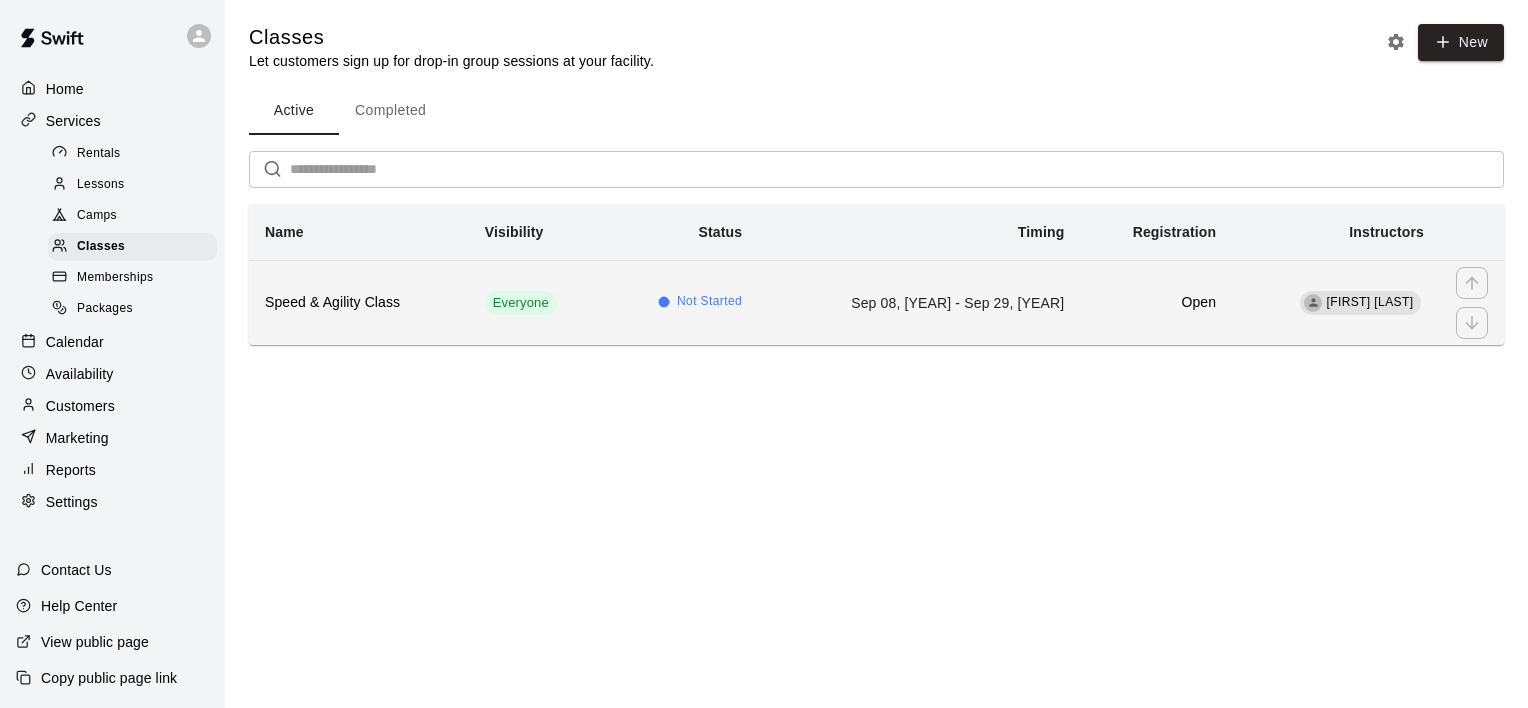click on "Speed & Agility Class" at bounding box center (359, 303) 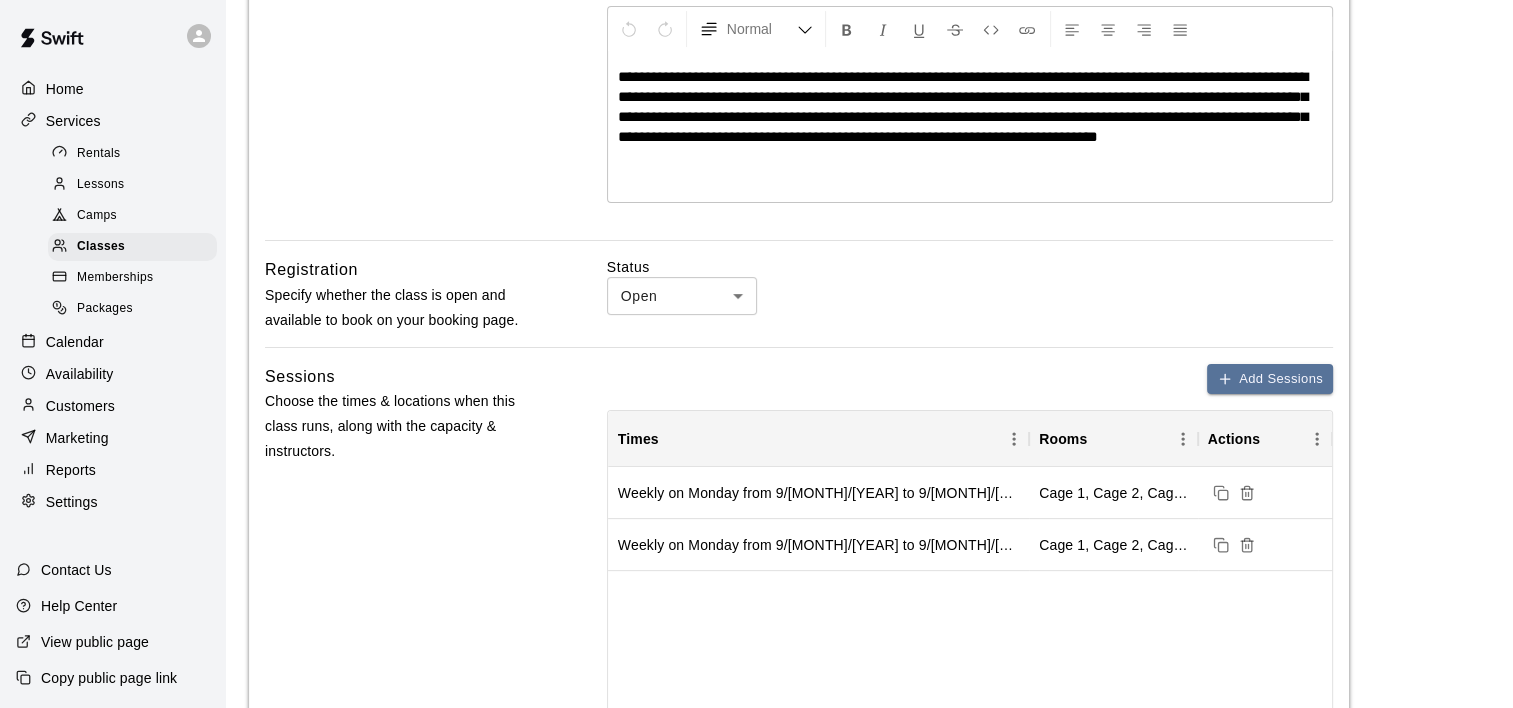 scroll, scrollTop: 500, scrollLeft: 0, axis: vertical 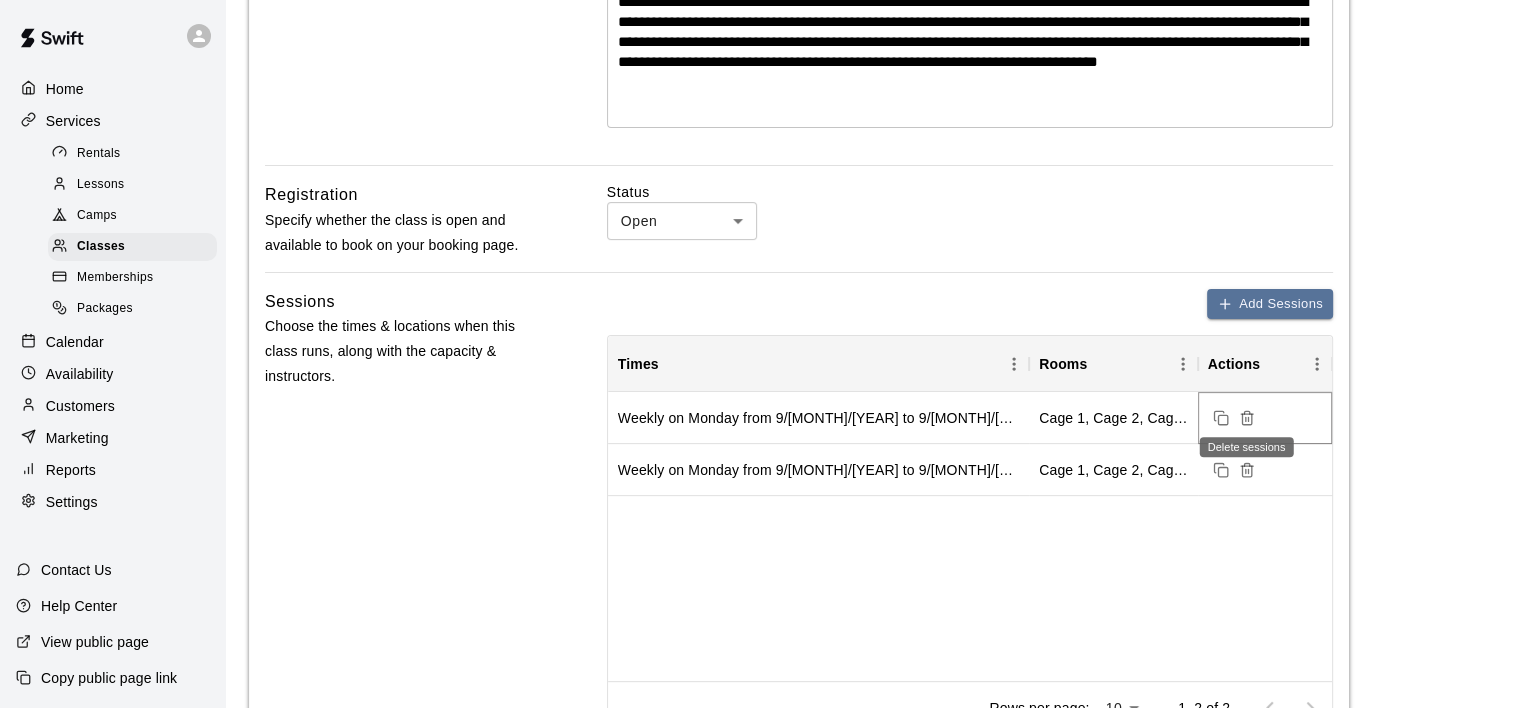 click 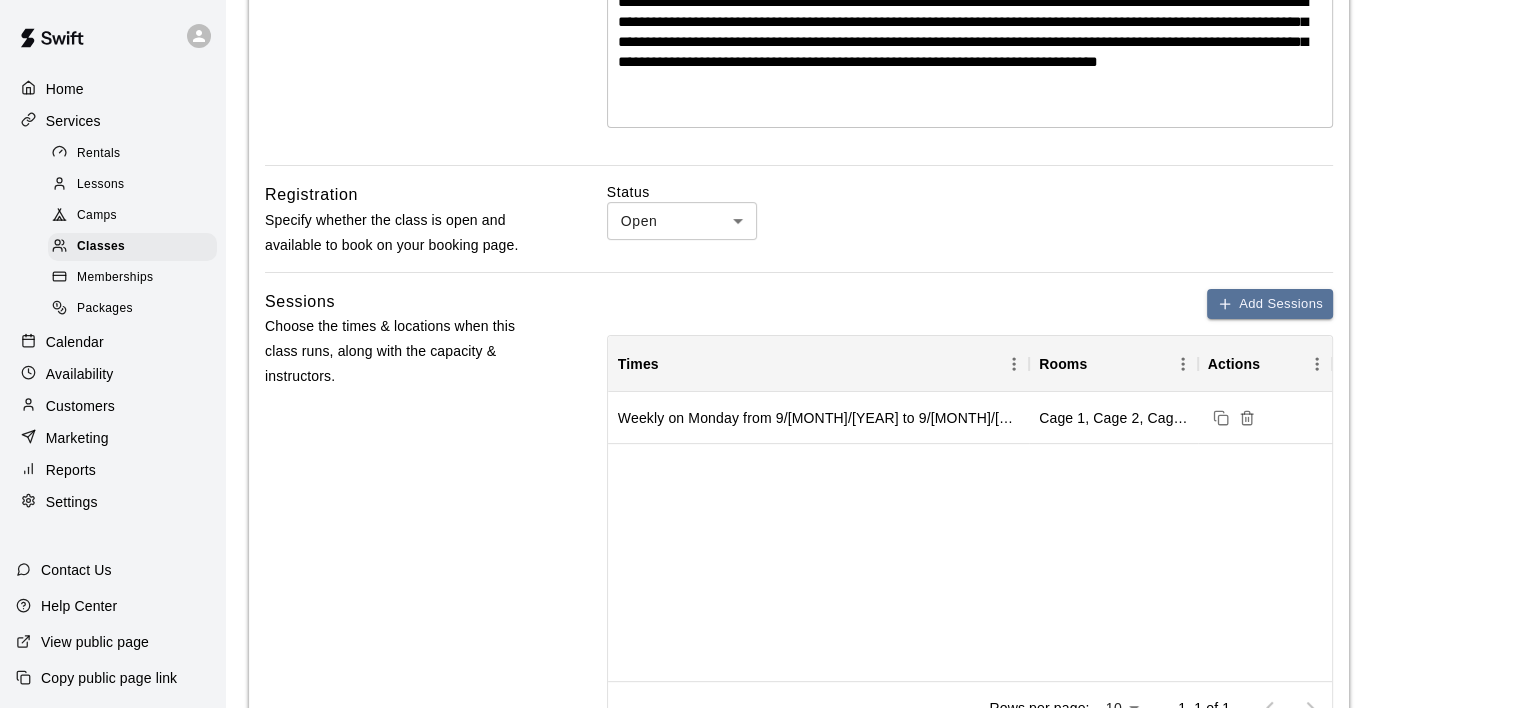 click on "Weekly on Monday from 9/[MONTH]/[YEAR] to 9/[MONTH]/[YEAR] at 6:00 PM Cage 1, Cage 2, Cage 3, Cage 4, Tee 1, Tee 2, Tee 3, Tee 4, Tee 5, Tee 6, Tee 7, Tee 8" at bounding box center [970, 536] 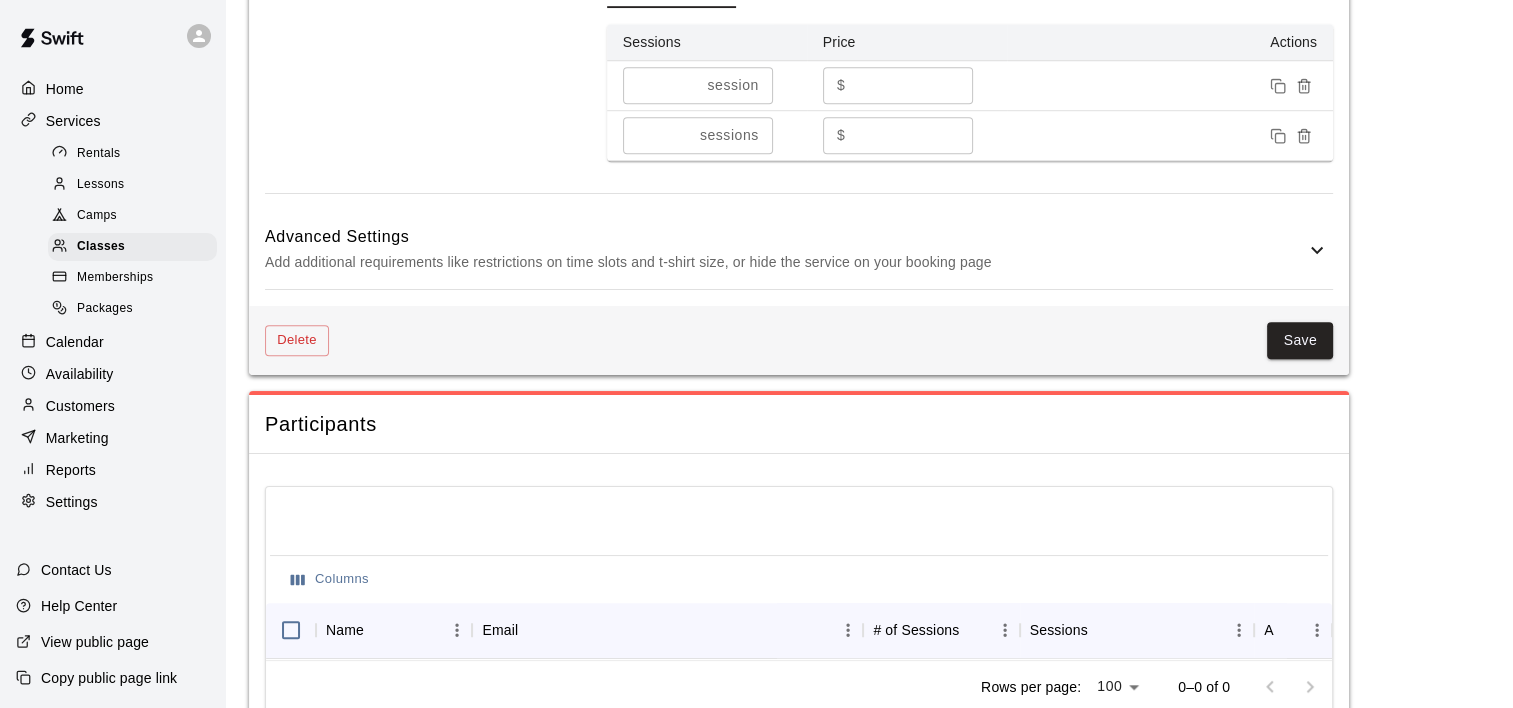 scroll, scrollTop: 1436, scrollLeft: 0, axis: vertical 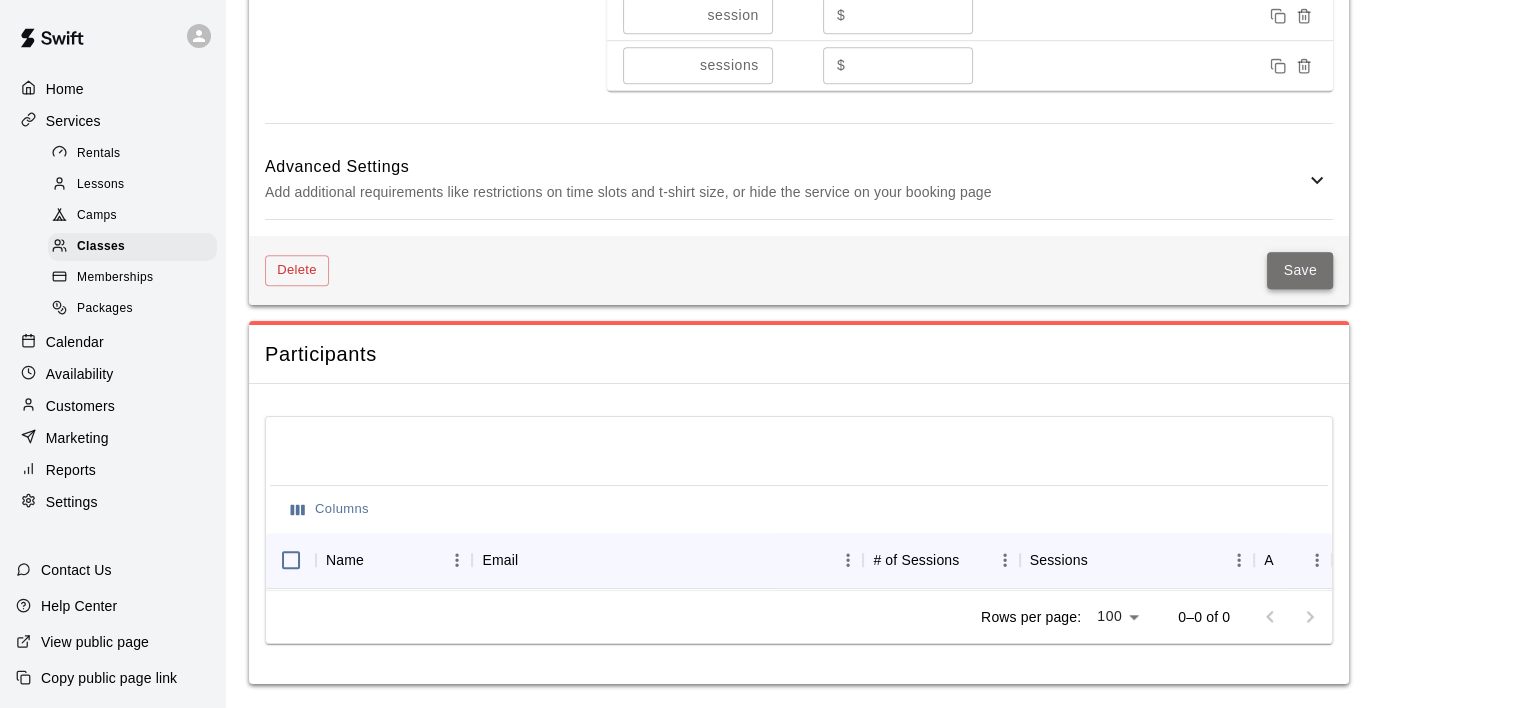 click on "Save" at bounding box center [1300, 270] 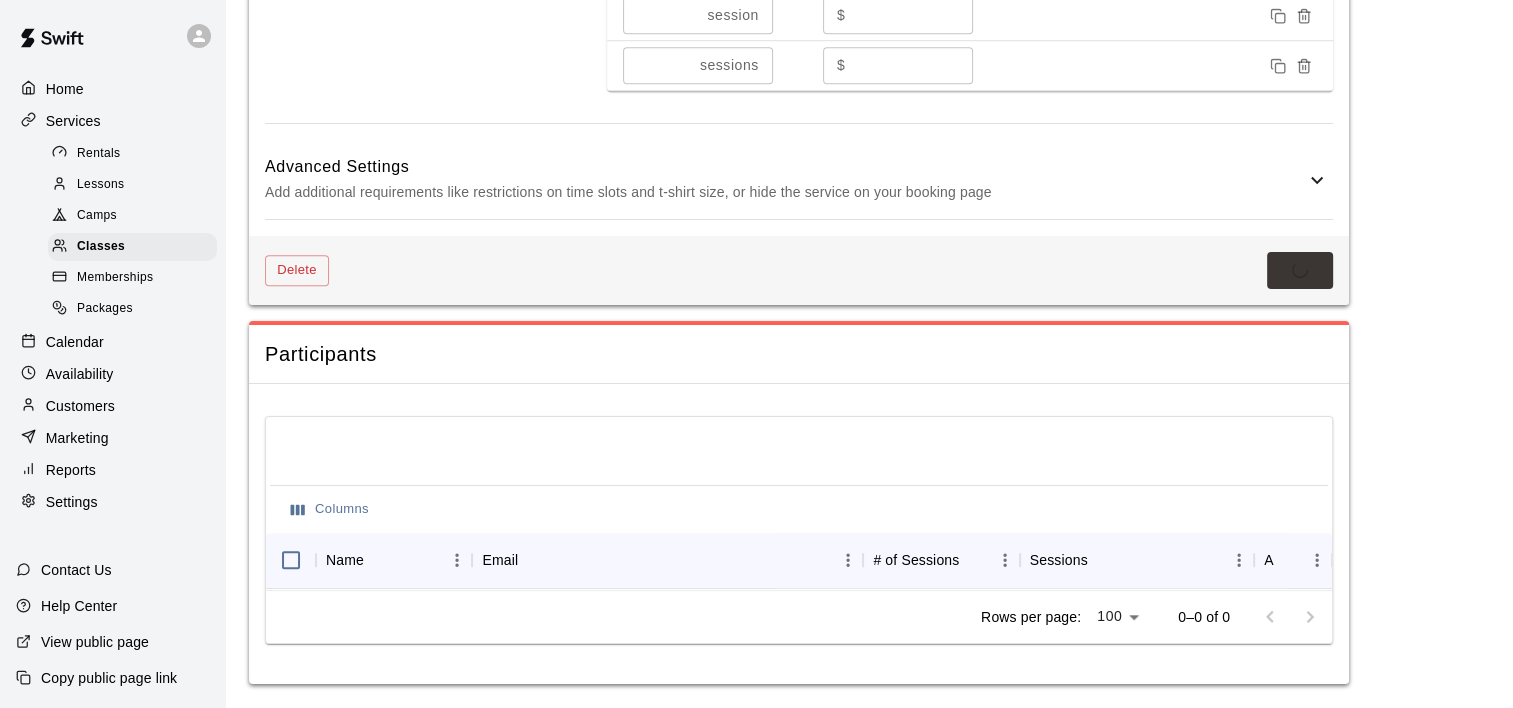 scroll, scrollTop: 0, scrollLeft: 0, axis: both 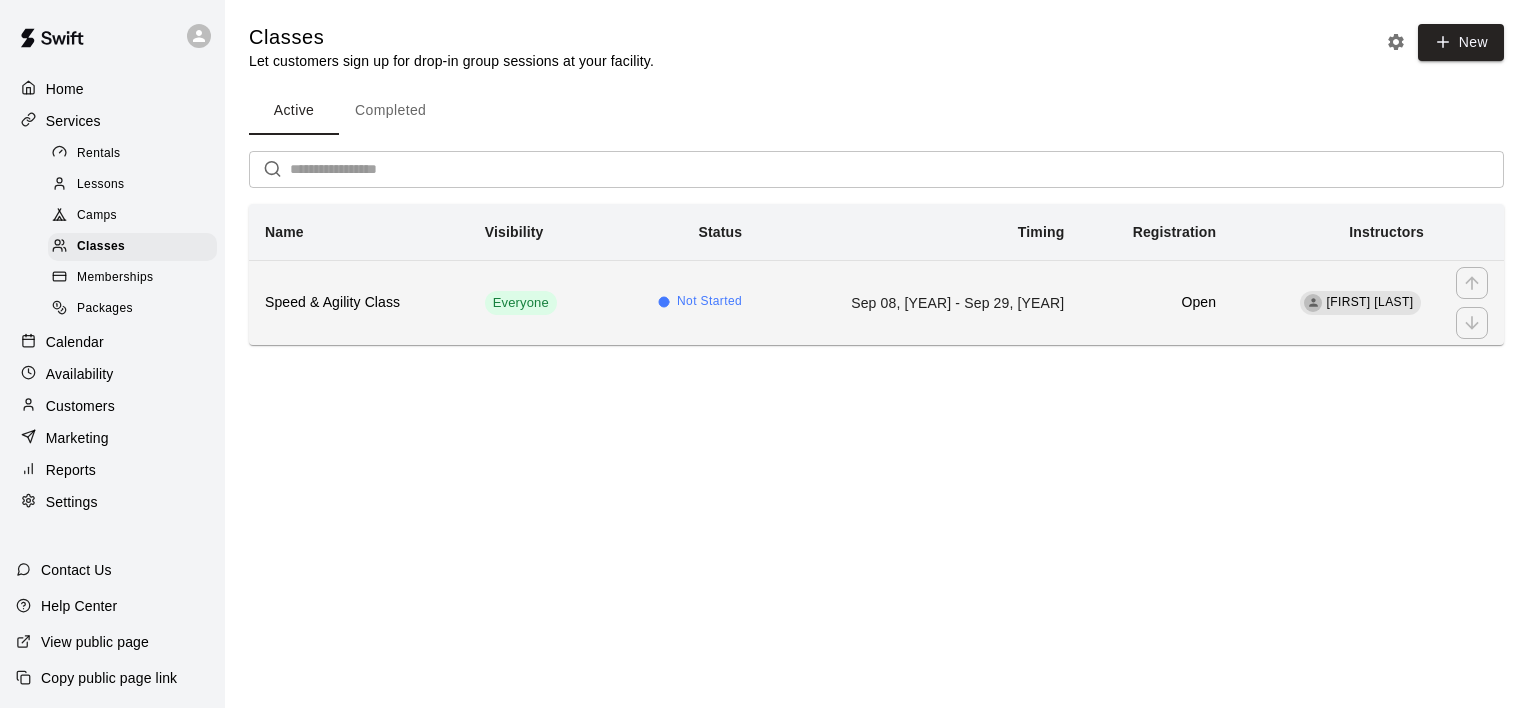 click on "Speed & Agility Class" at bounding box center (359, 303) 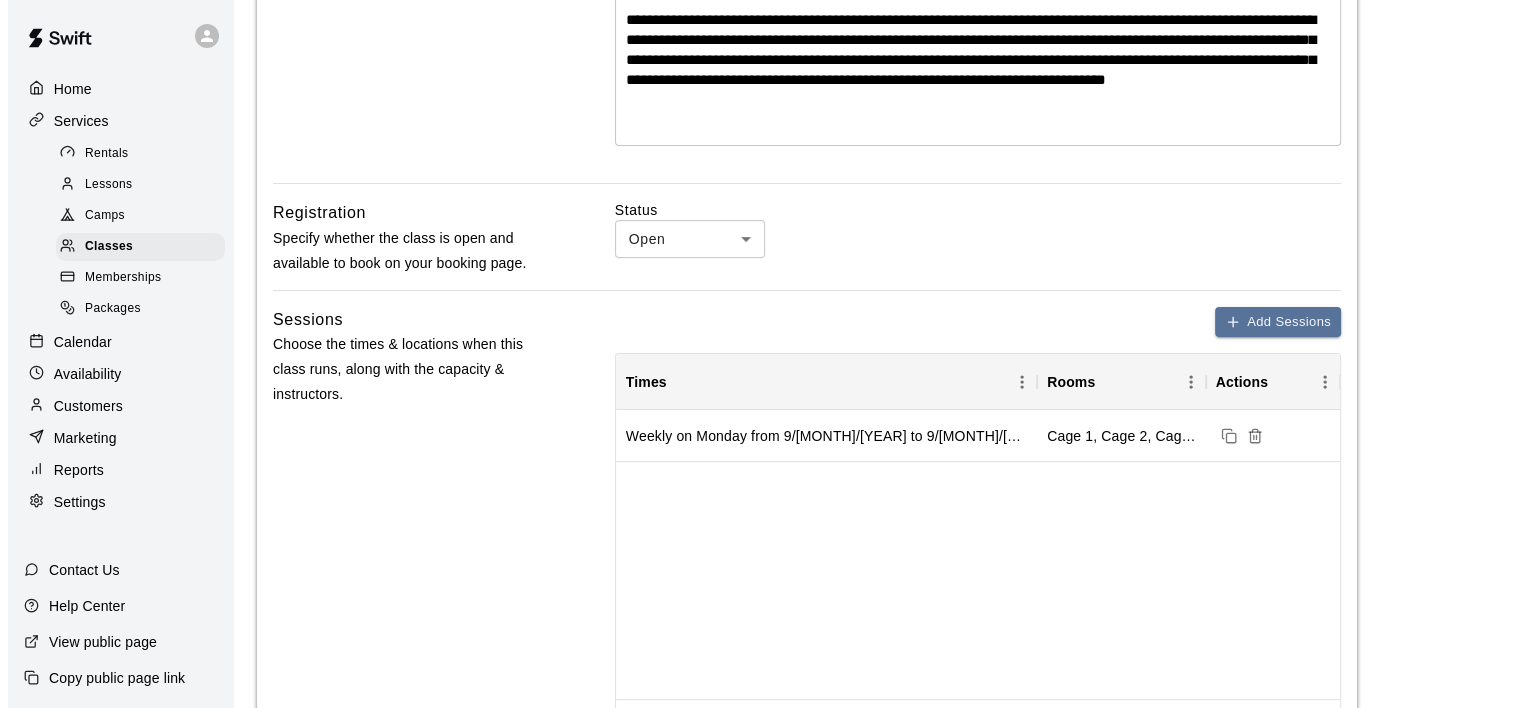 scroll, scrollTop: 600, scrollLeft: 0, axis: vertical 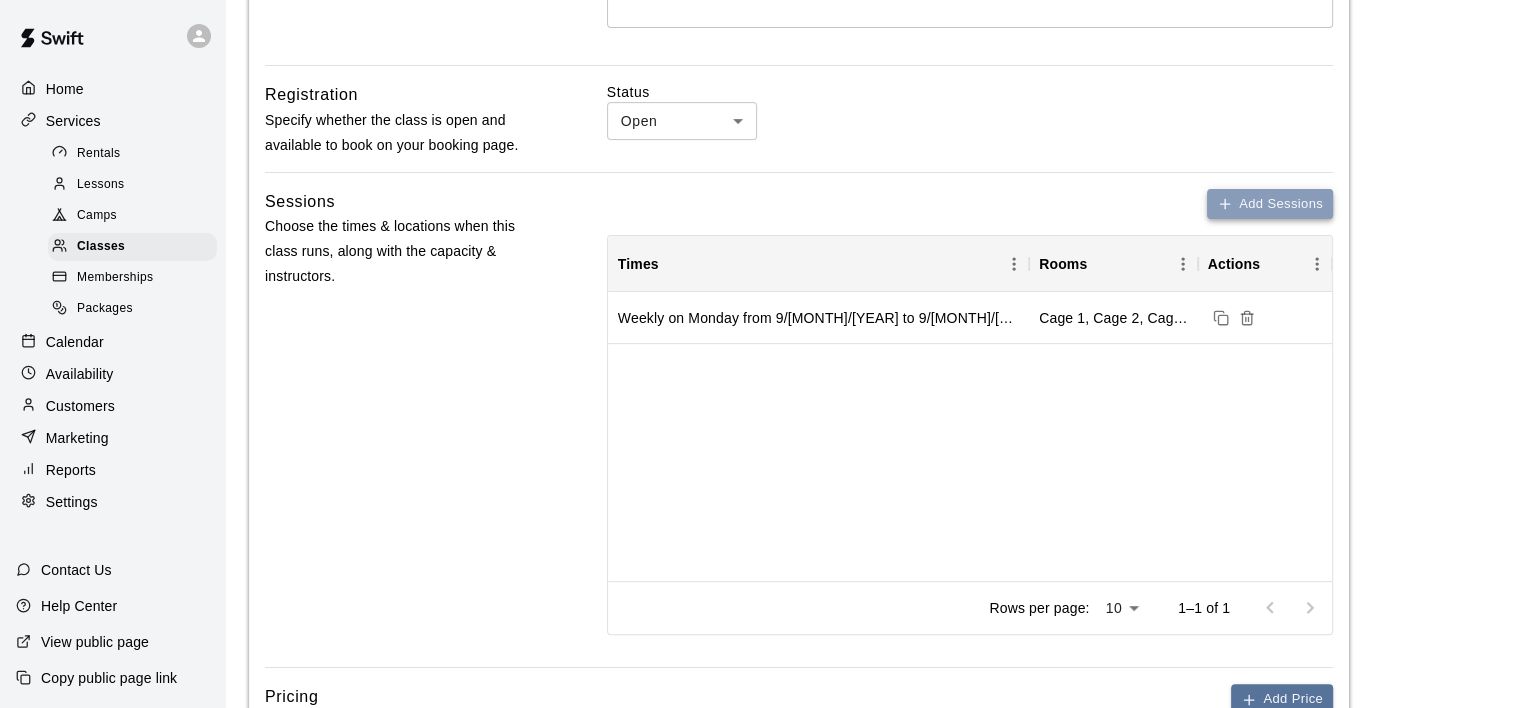 click on "Add Sessions" at bounding box center (1270, 204) 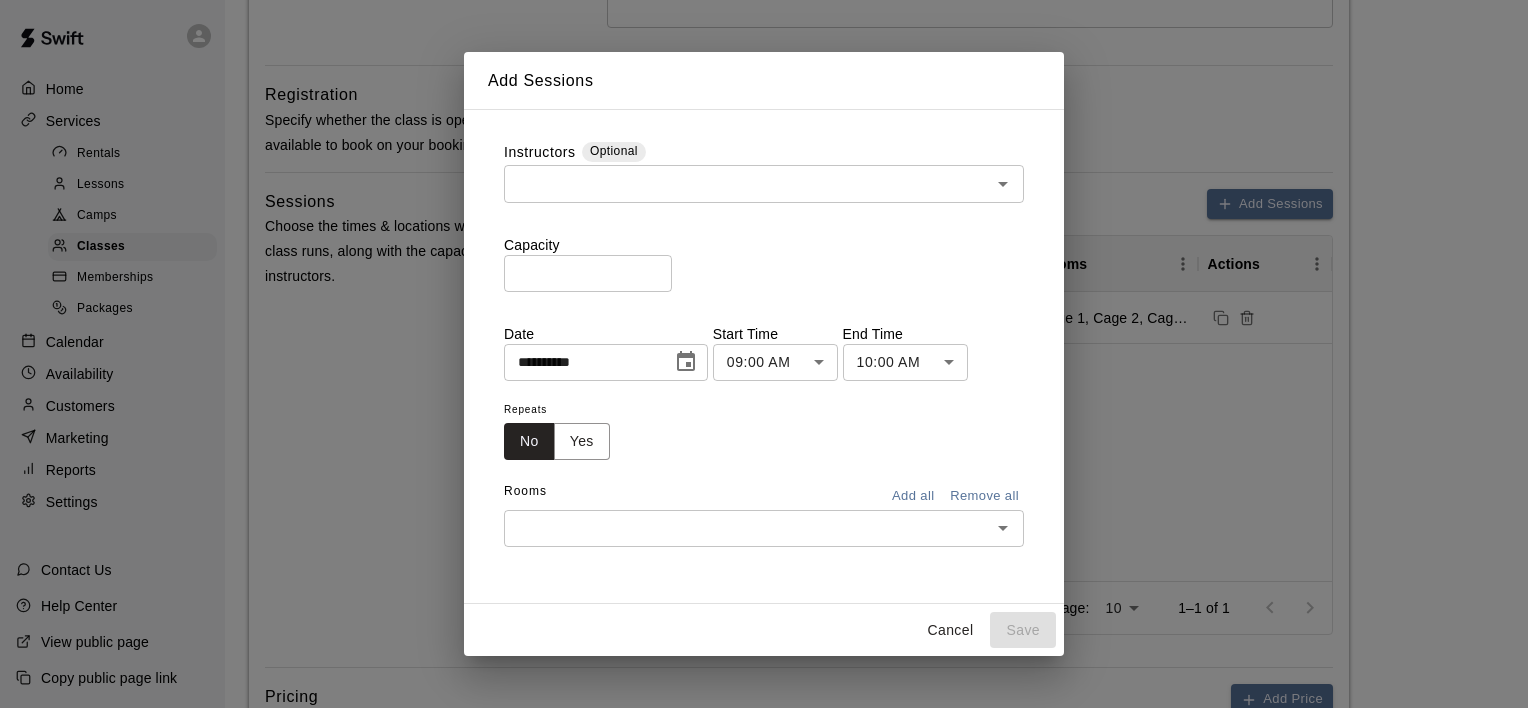 click 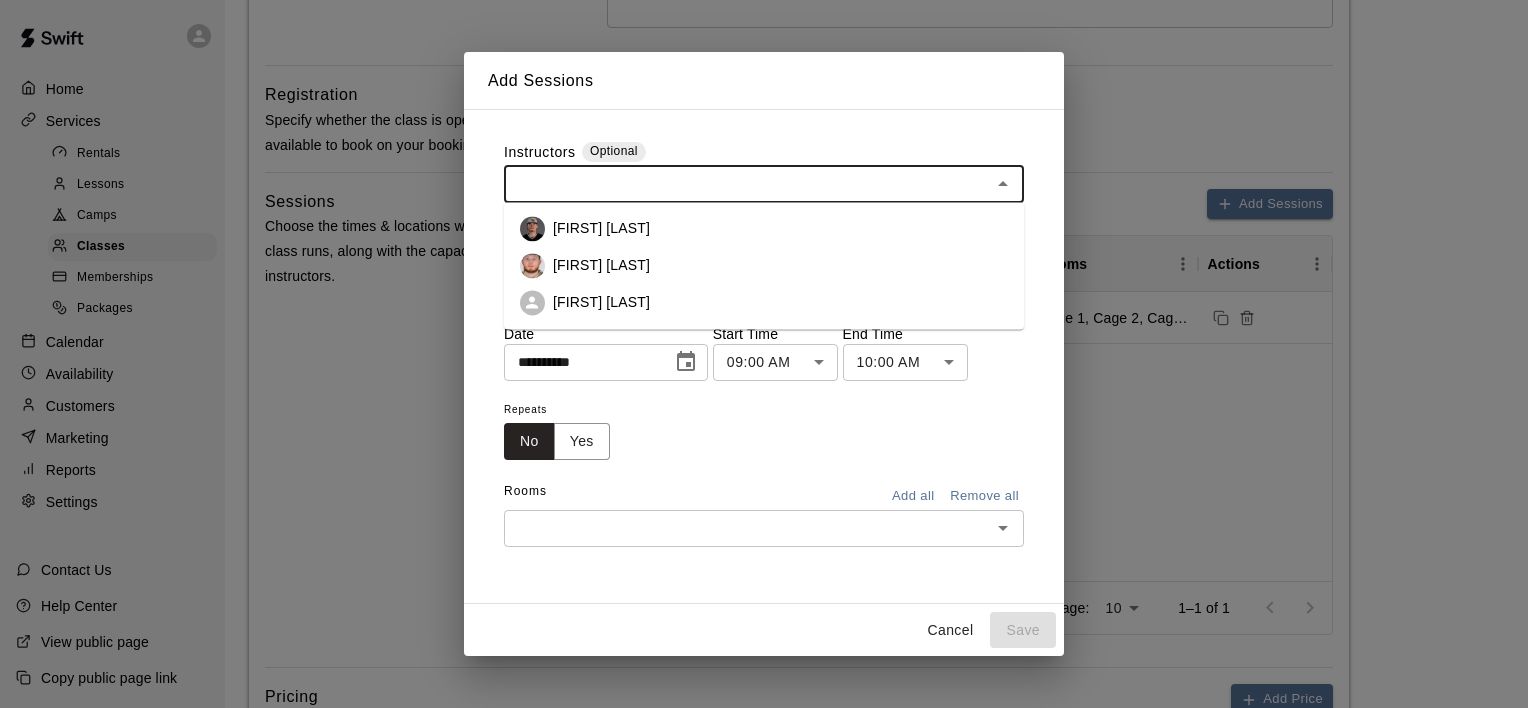click on "[FIRST] [LAST]" at bounding box center (764, 302) 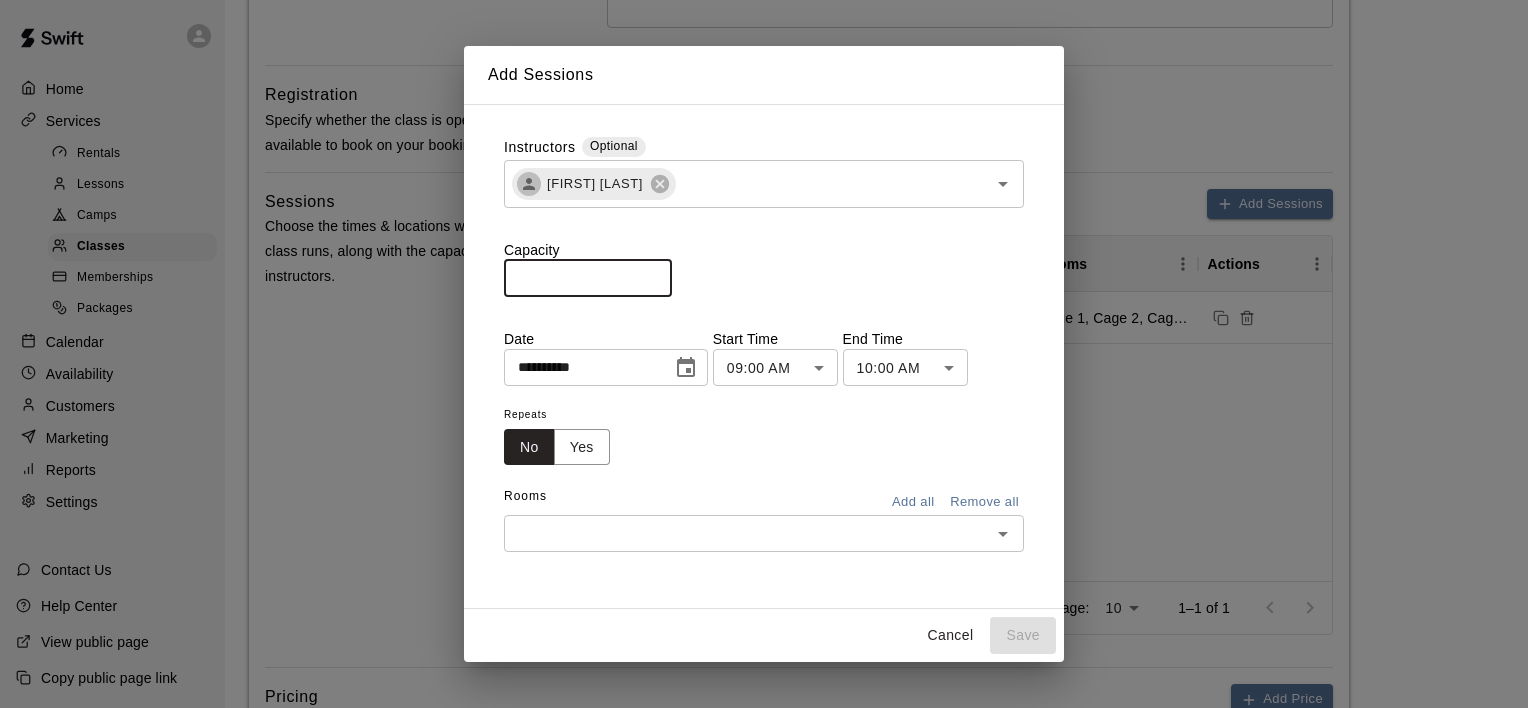 click on "*" at bounding box center (588, 278) 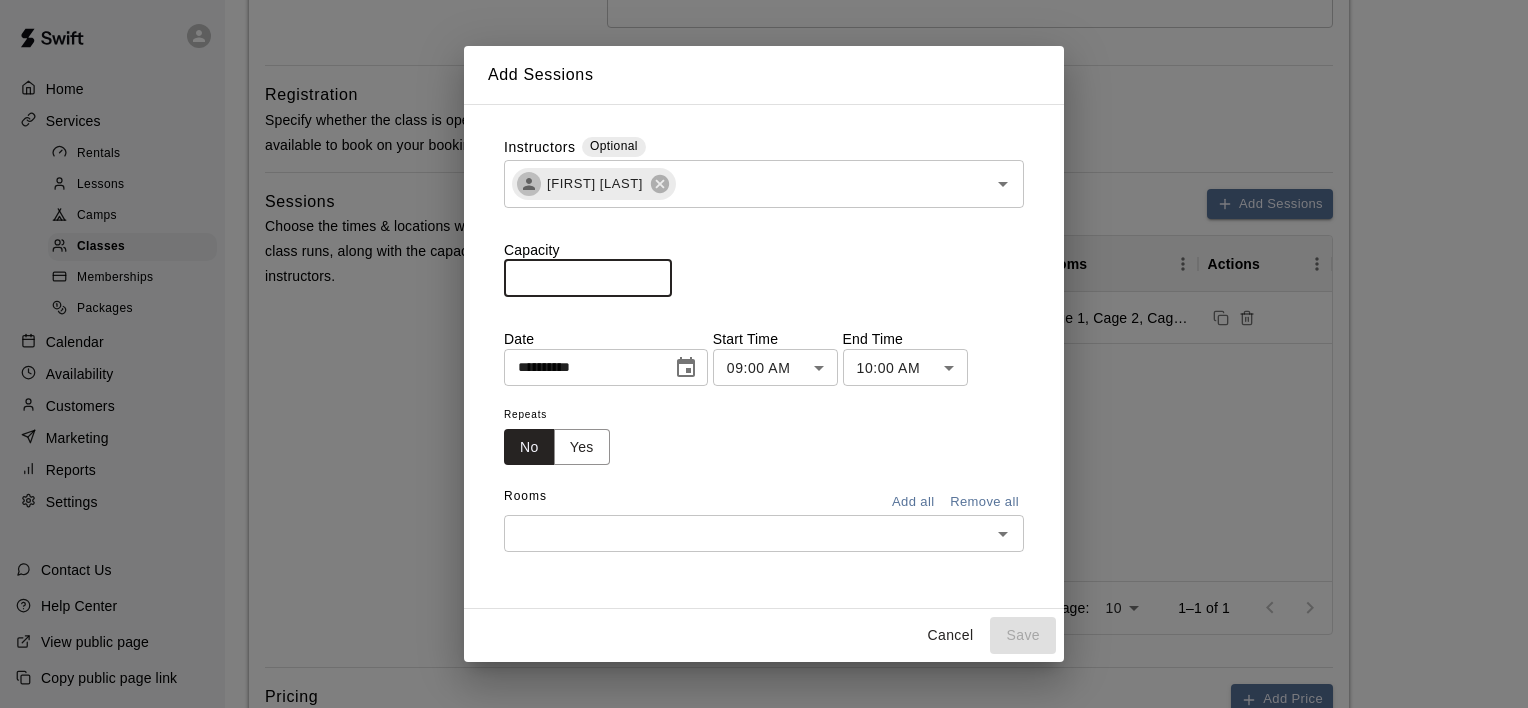 click 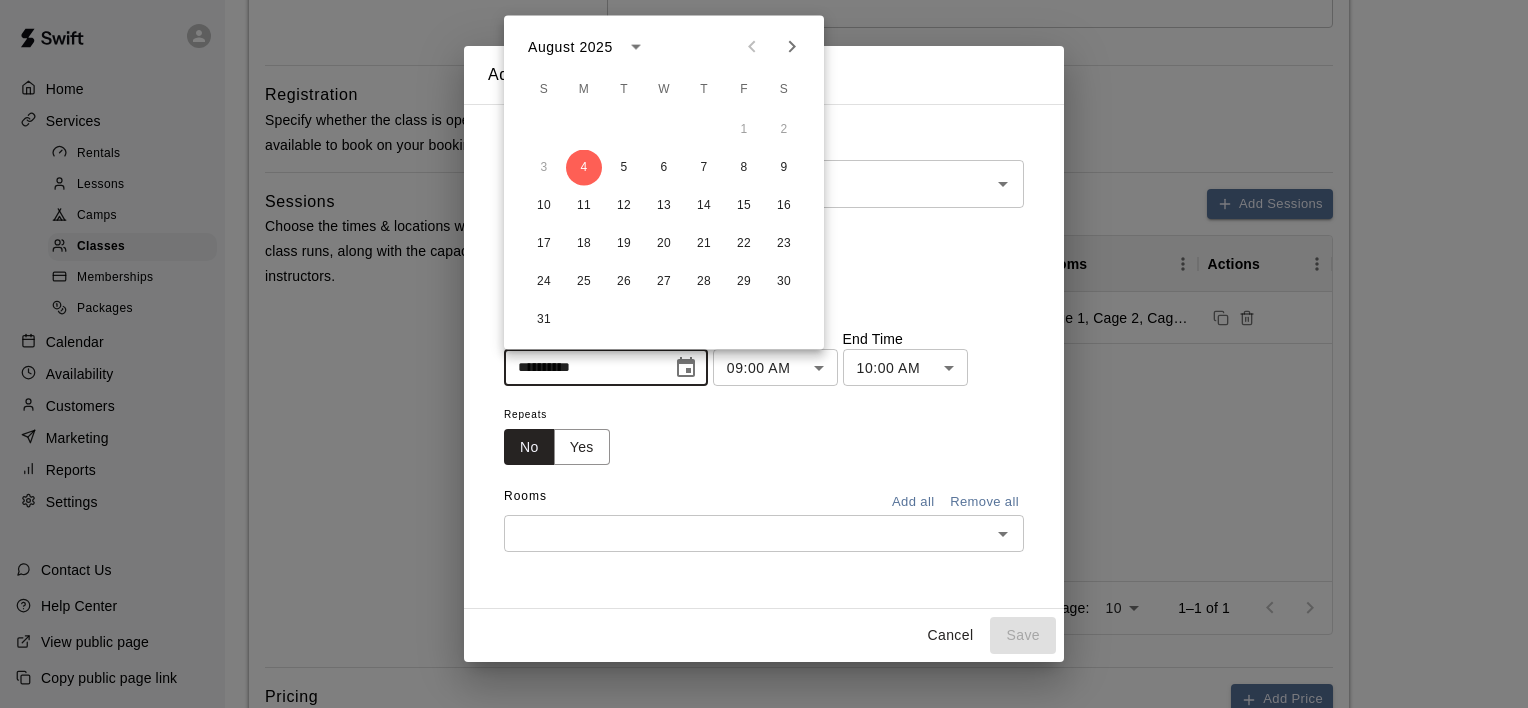click 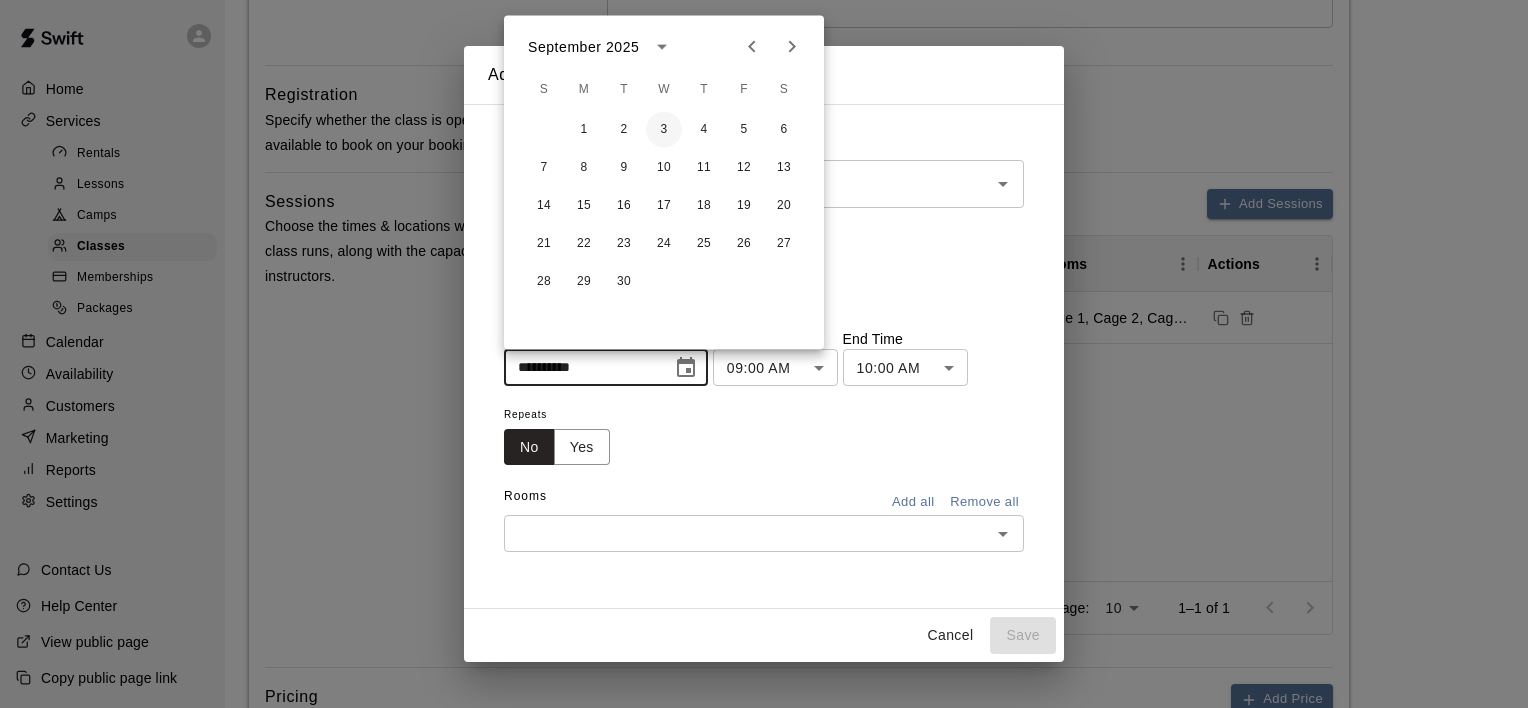 click on "3" at bounding box center (664, 130) 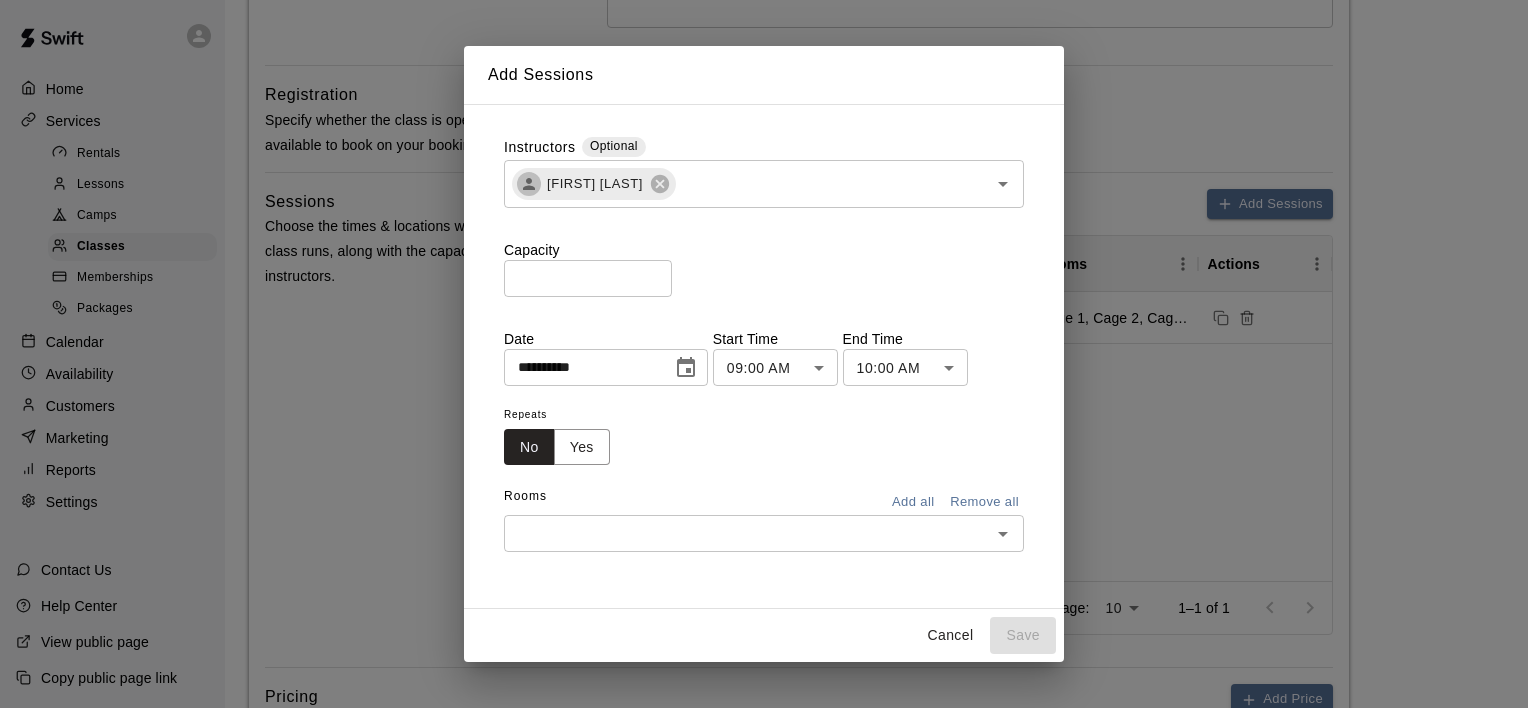 click on "**********" at bounding box center (764, 466) 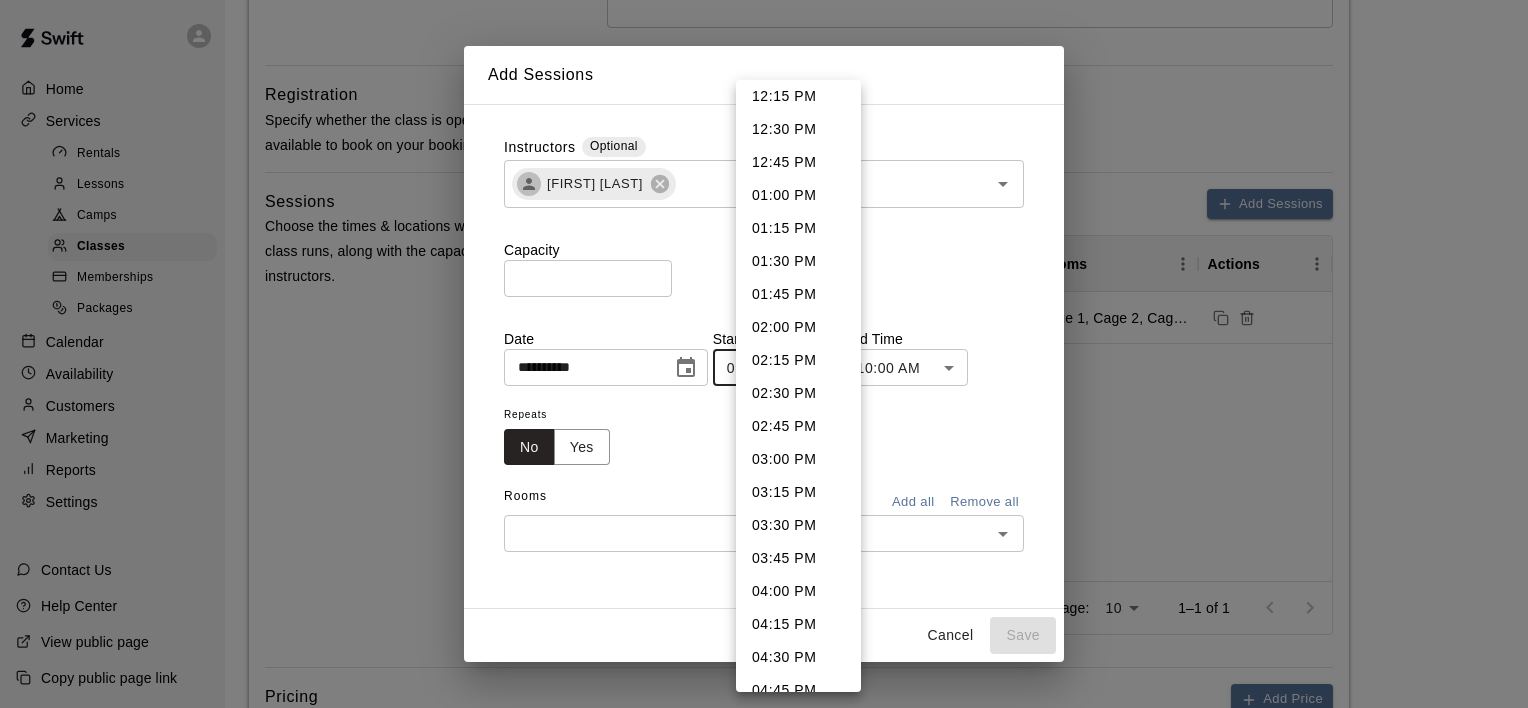 scroll, scrollTop: 1806, scrollLeft: 0, axis: vertical 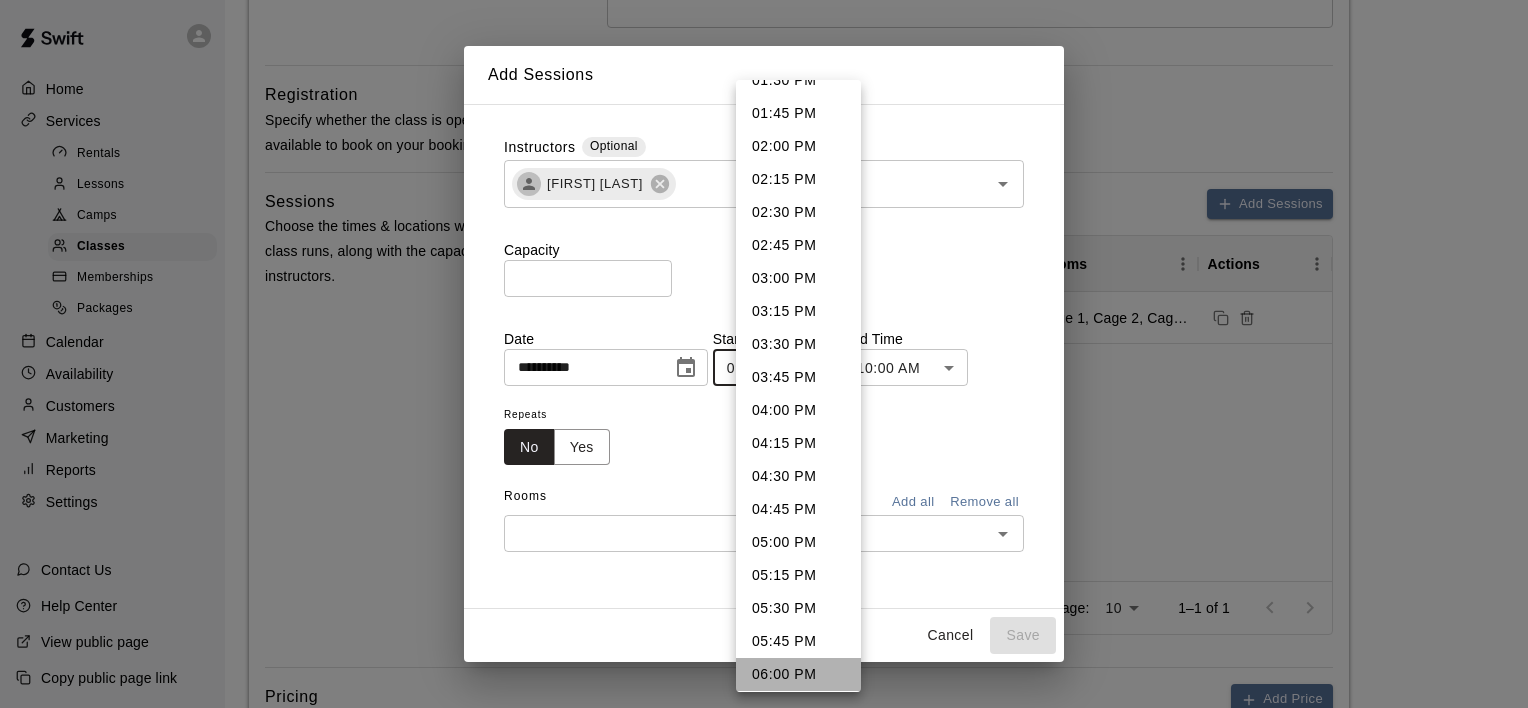 click on "06:00 PM" at bounding box center [798, 674] 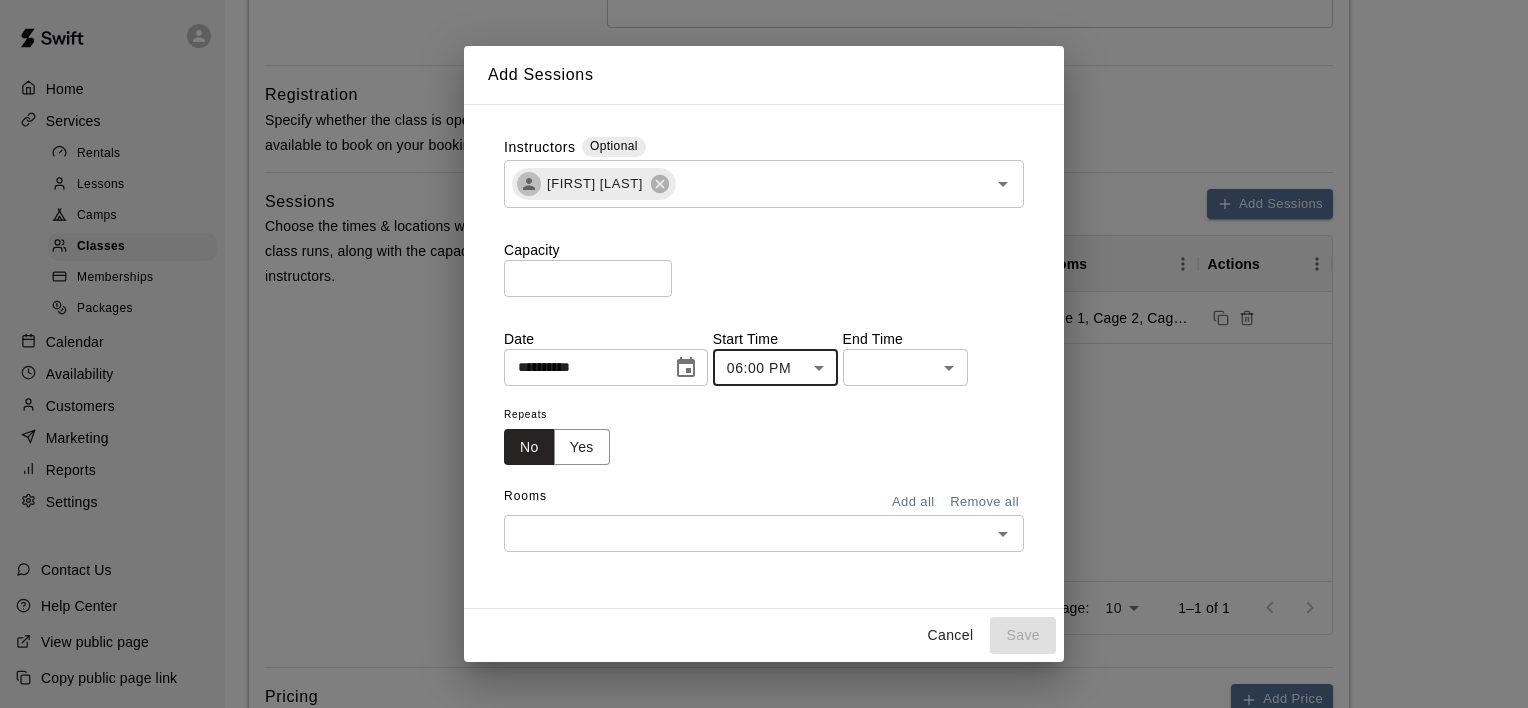 click on "**********" at bounding box center (764, 466) 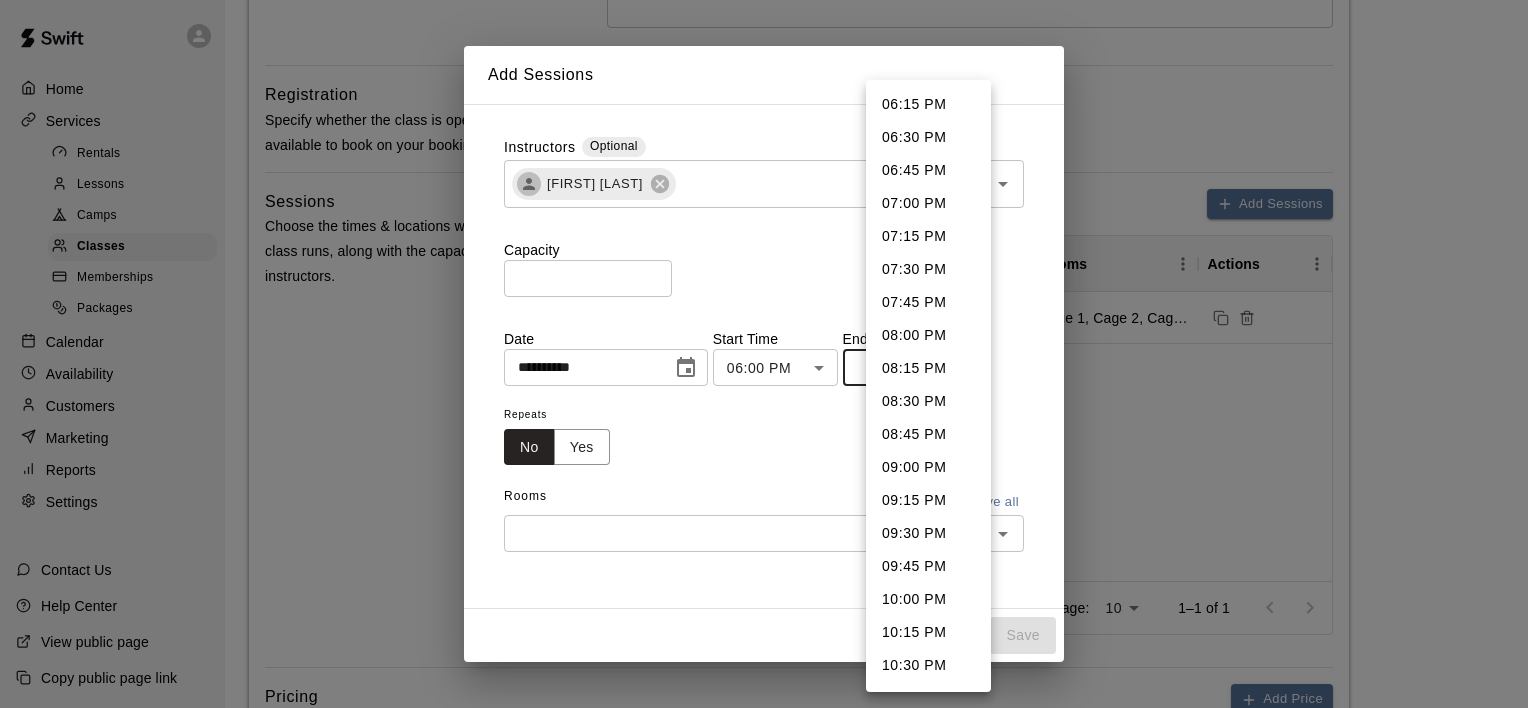 click on "07:00 PM" at bounding box center [928, 203] 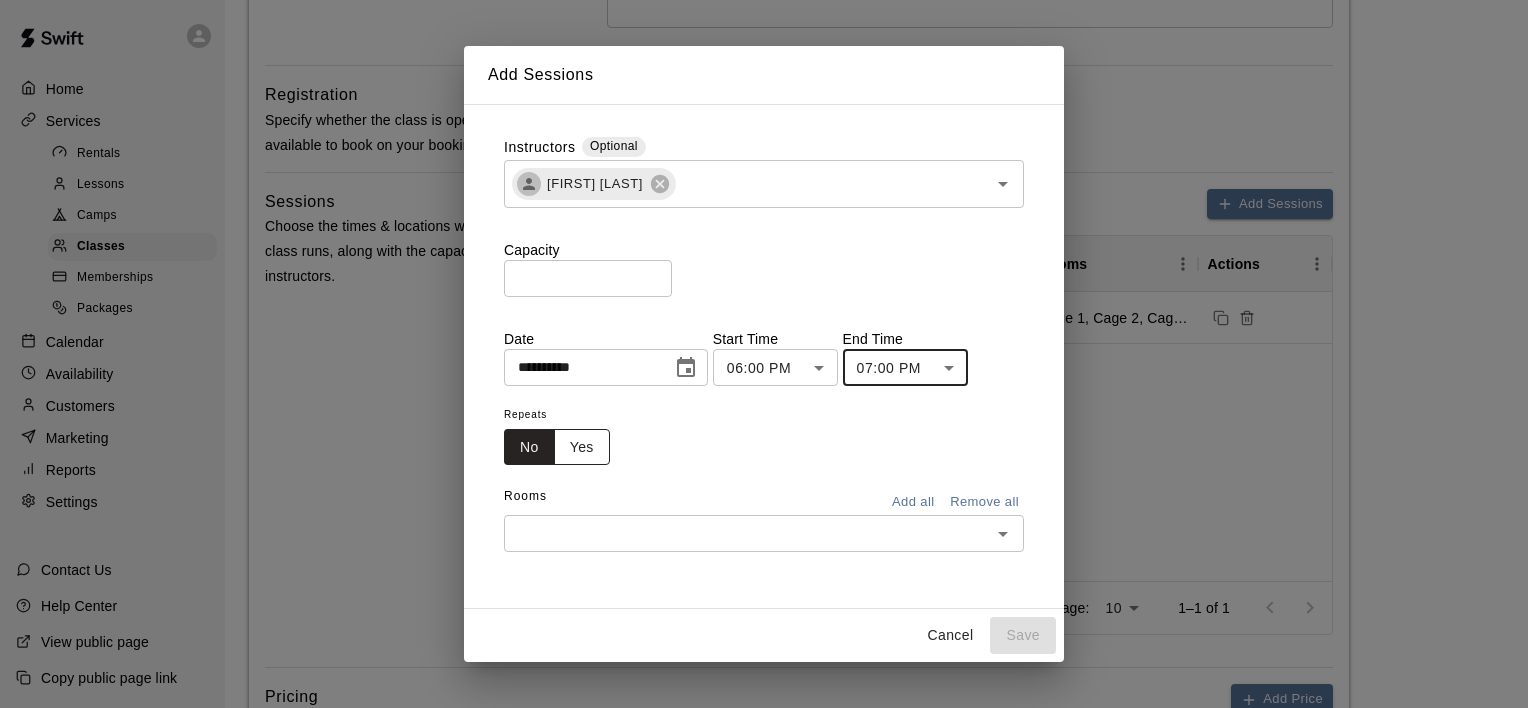 click on "Yes" at bounding box center [582, 447] 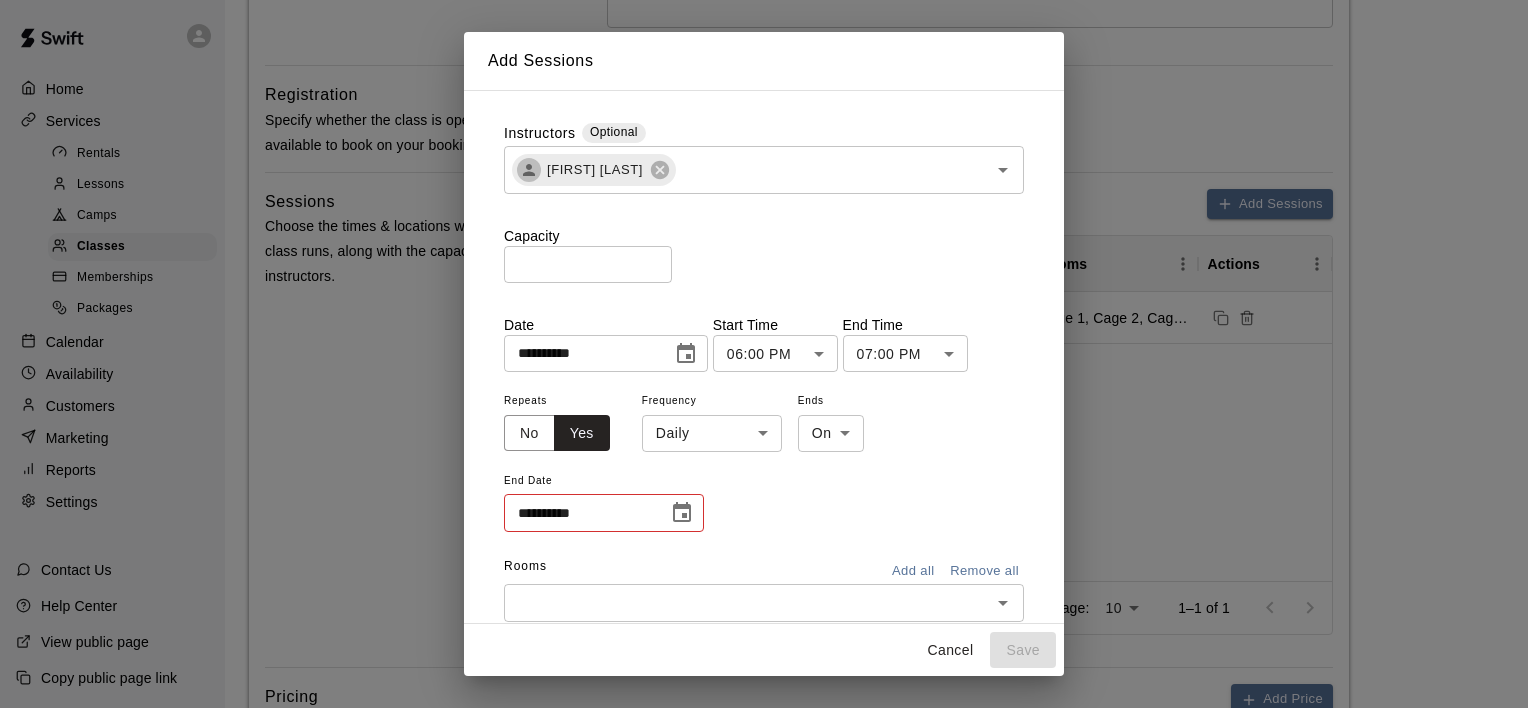 click on "**********" at bounding box center (764, 466) 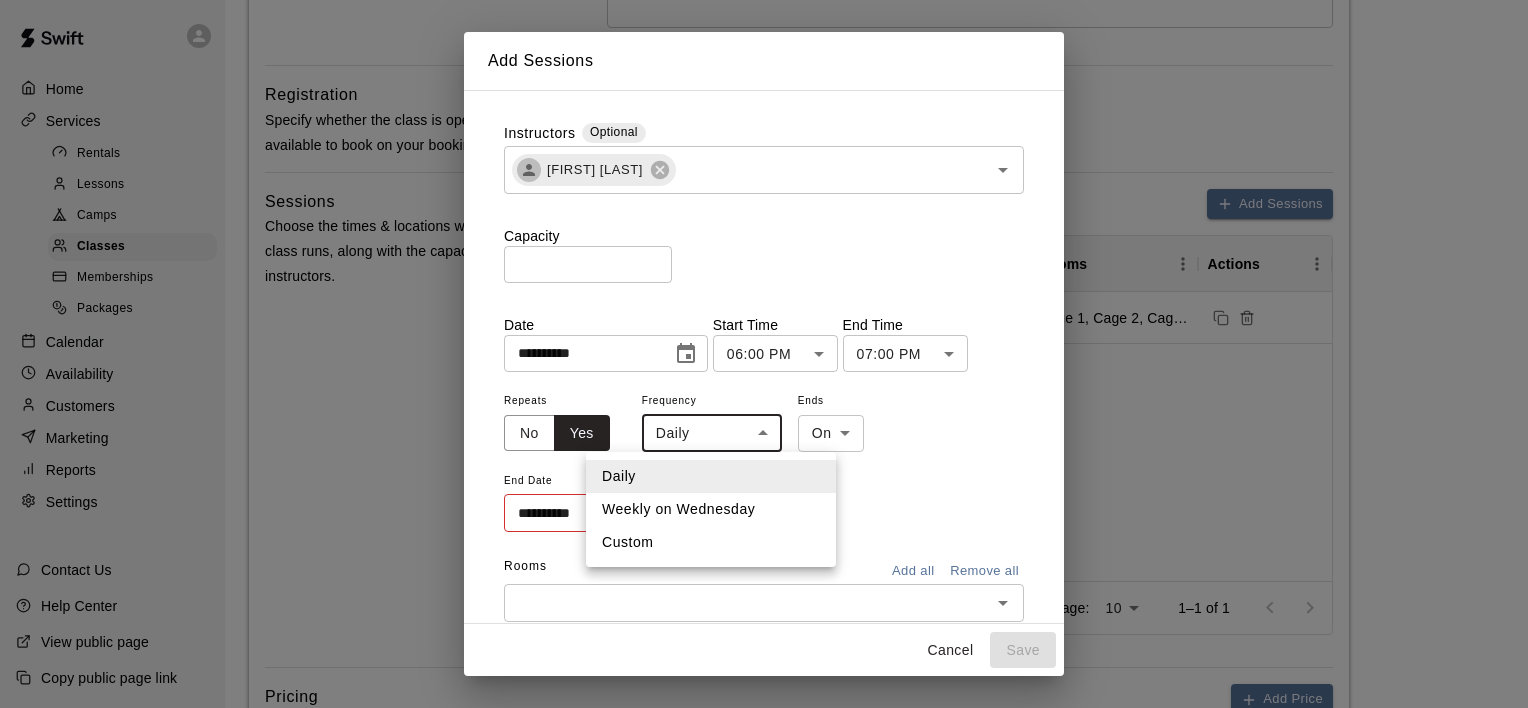 click on "Weekly on Wednesday" at bounding box center [711, 509] 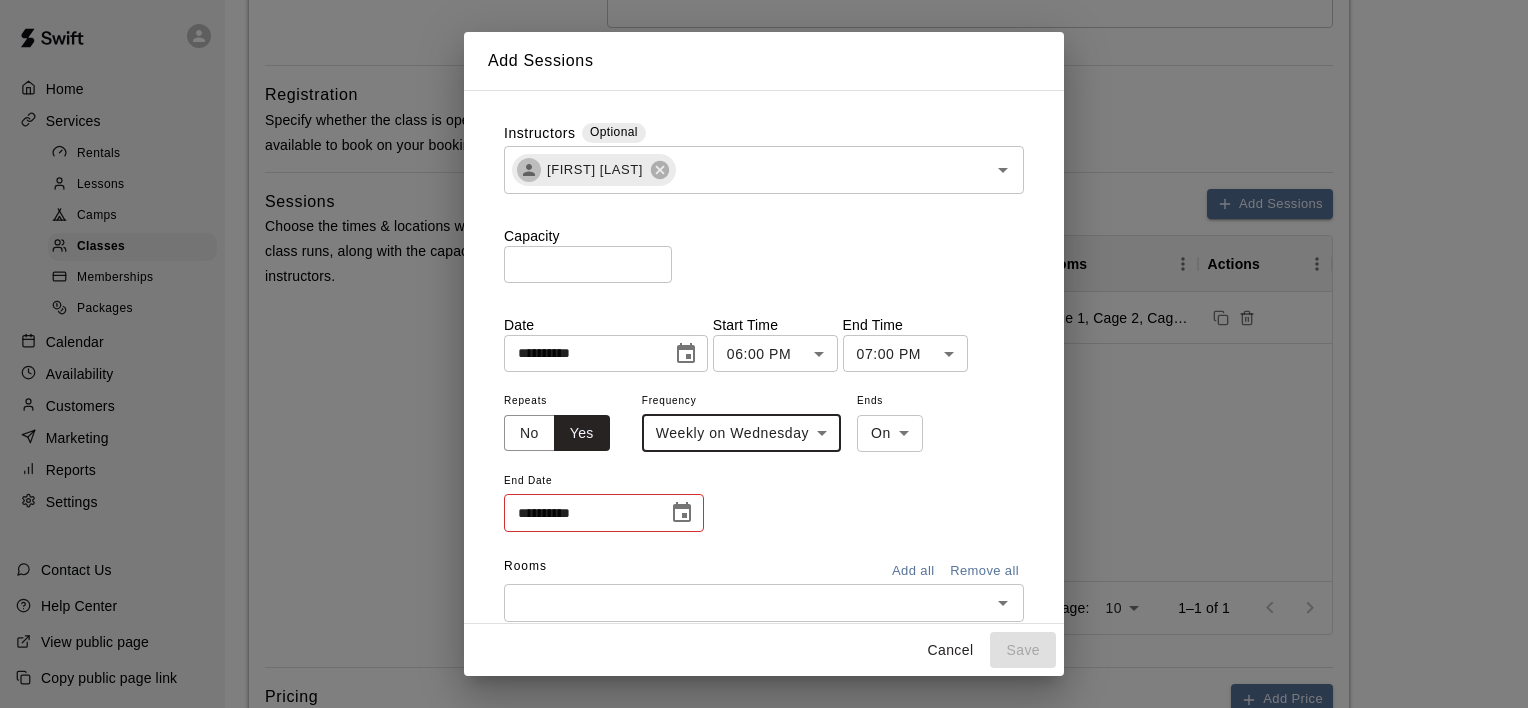 click 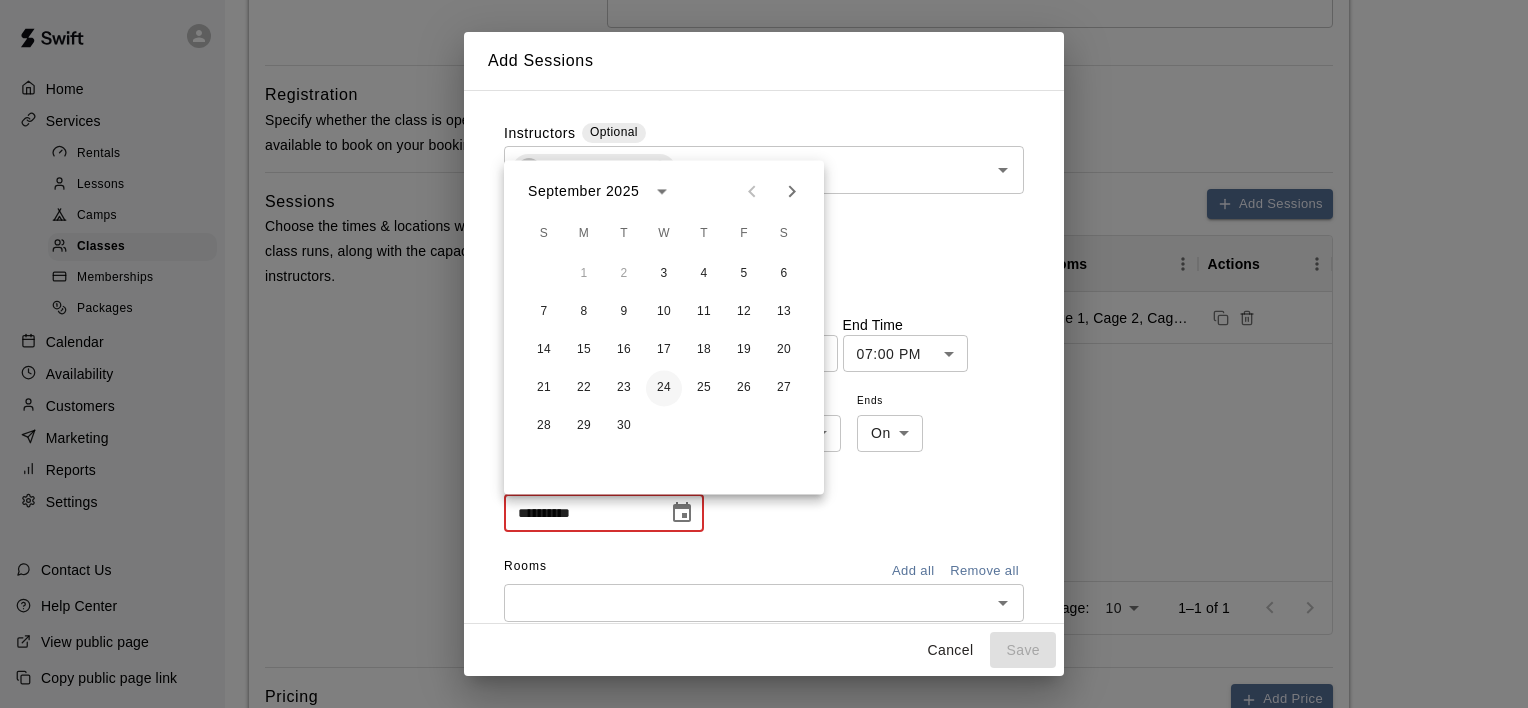 click on "24" at bounding box center (664, 388) 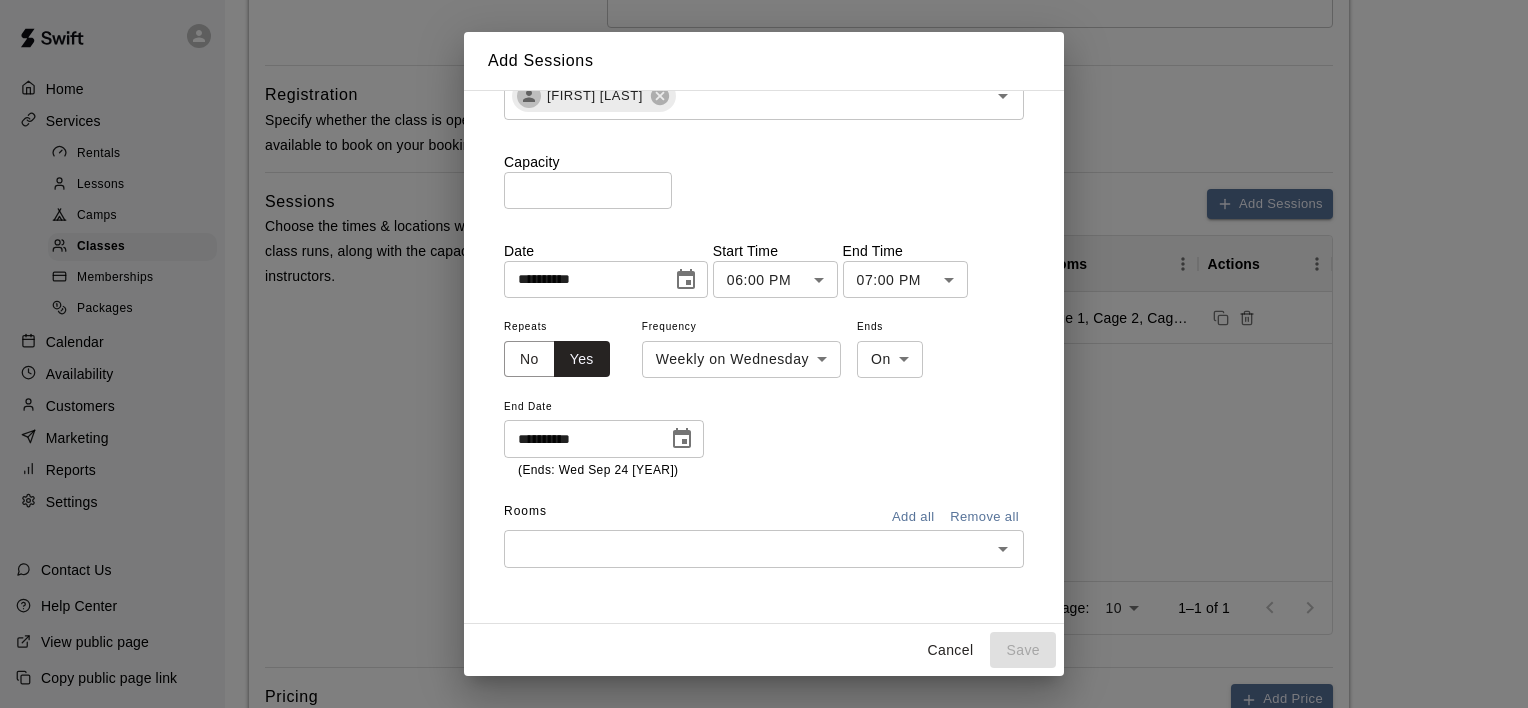 scroll, scrollTop: 75, scrollLeft: 0, axis: vertical 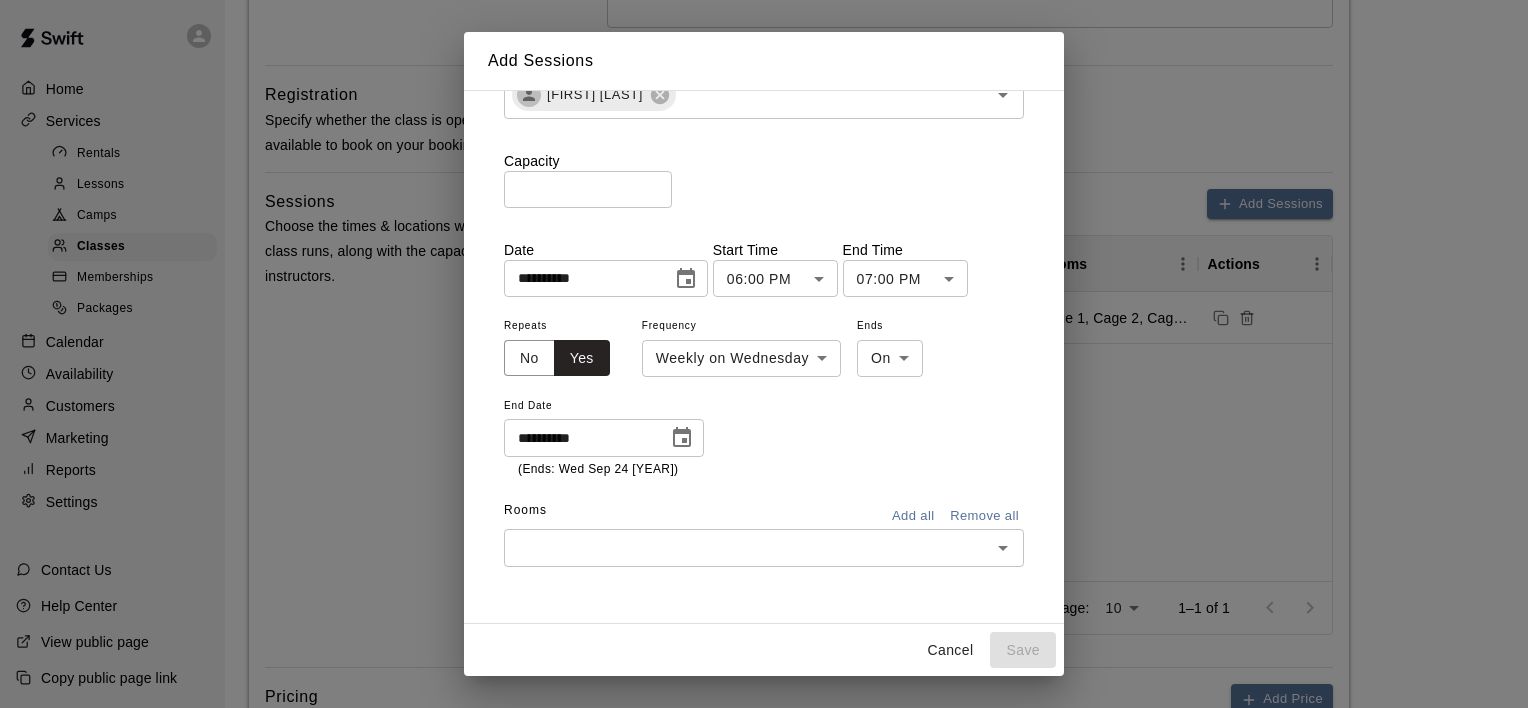 click on "Add all" at bounding box center [913, 516] 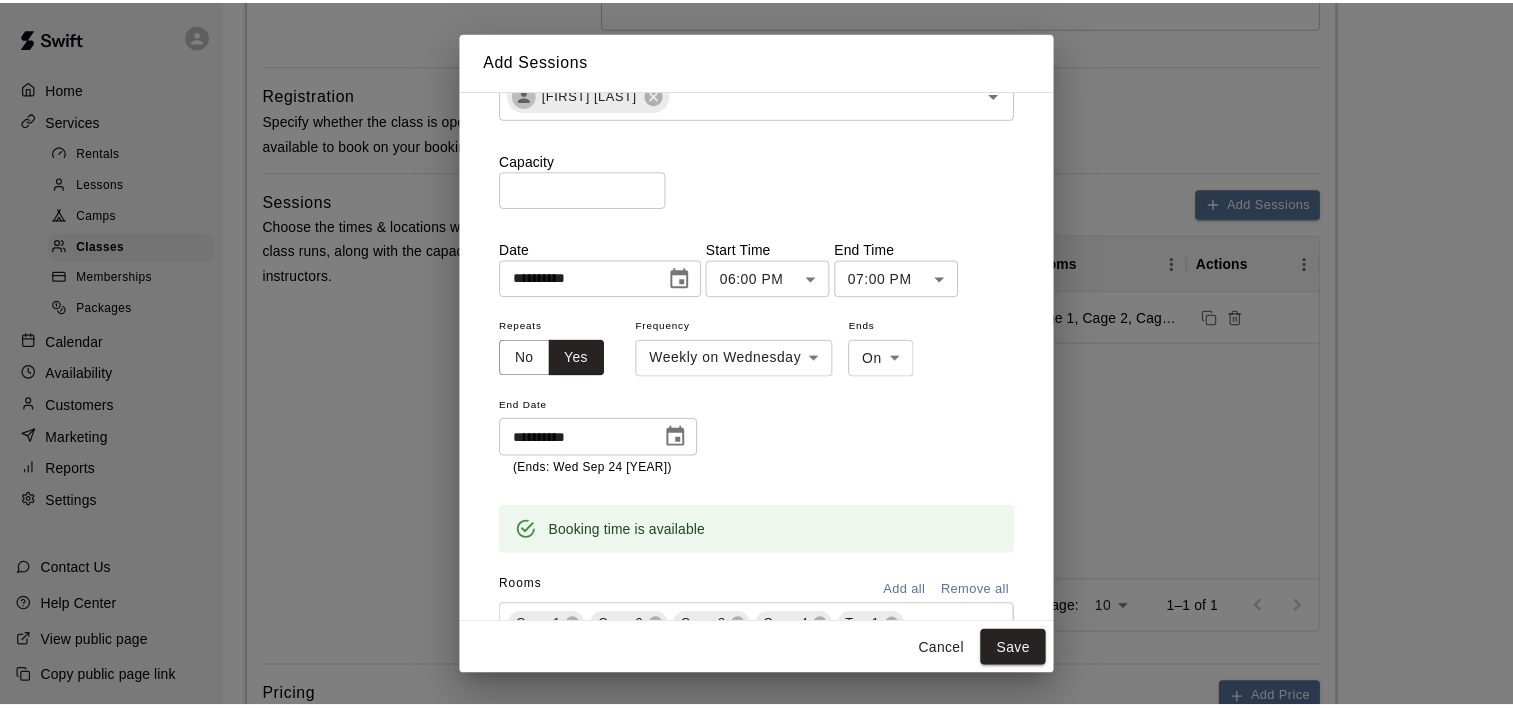 scroll, scrollTop: 216, scrollLeft: 0, axis: vertical 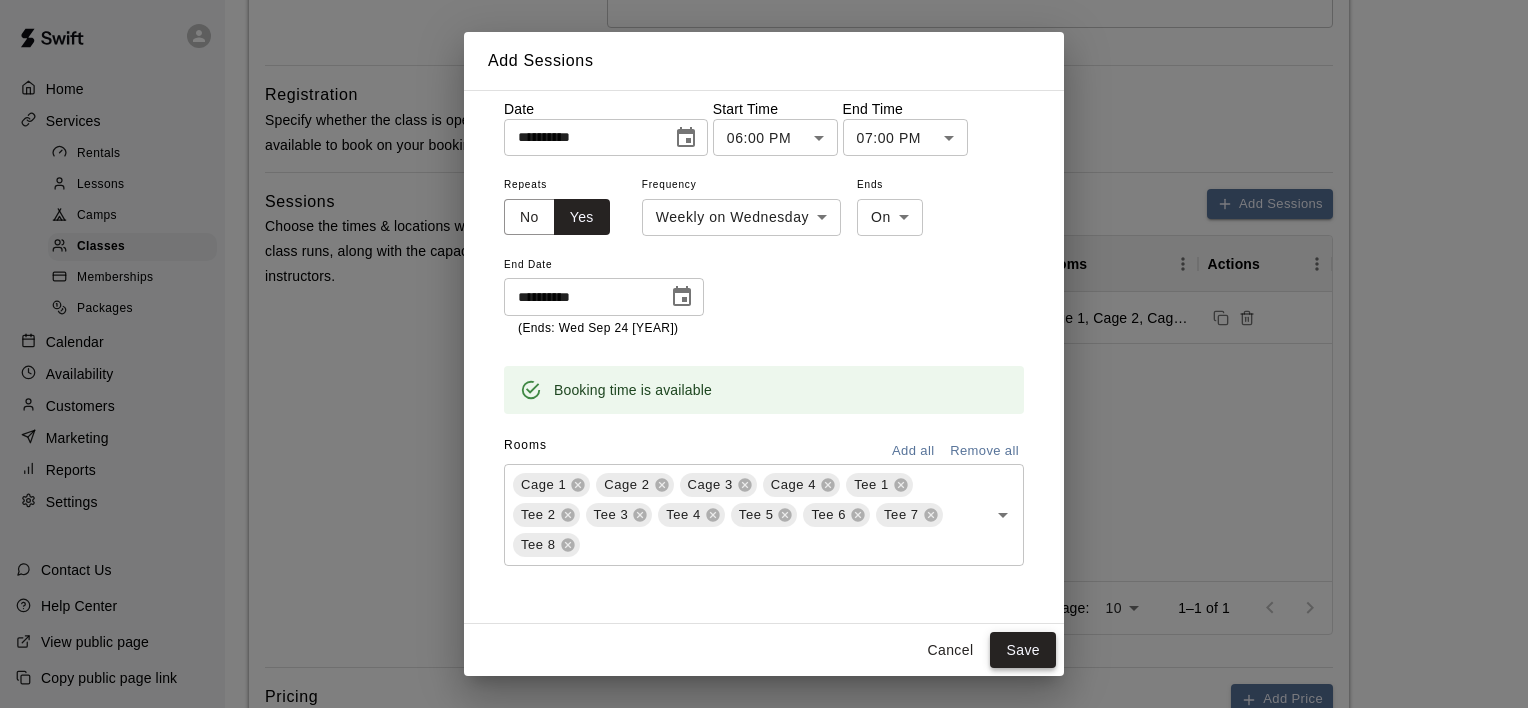 click on "Save" at bounding box center [1023, 650] 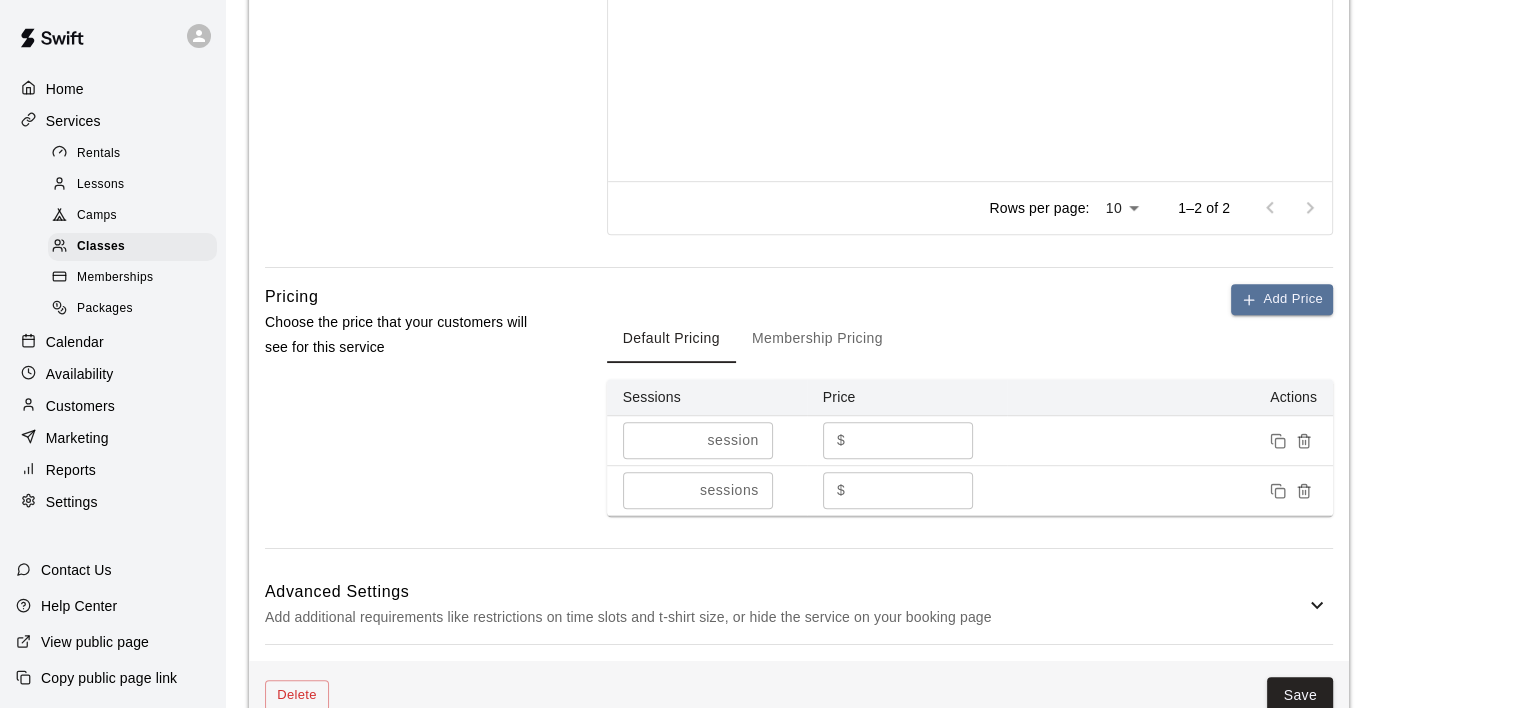 scroll, scrollTop: 1436, scrollLeft: 0, axis: vertical 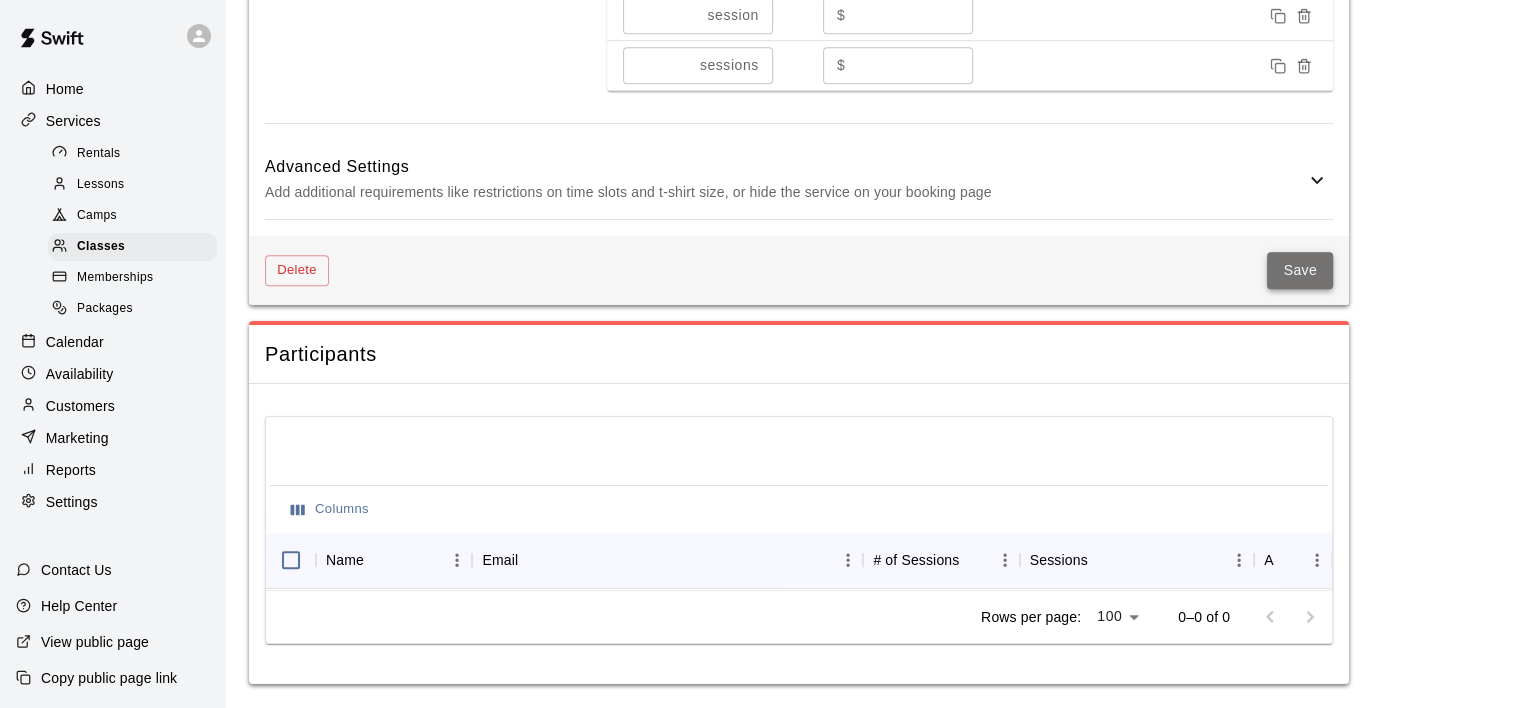 click on "Save" at bounding box center [1300, 270] 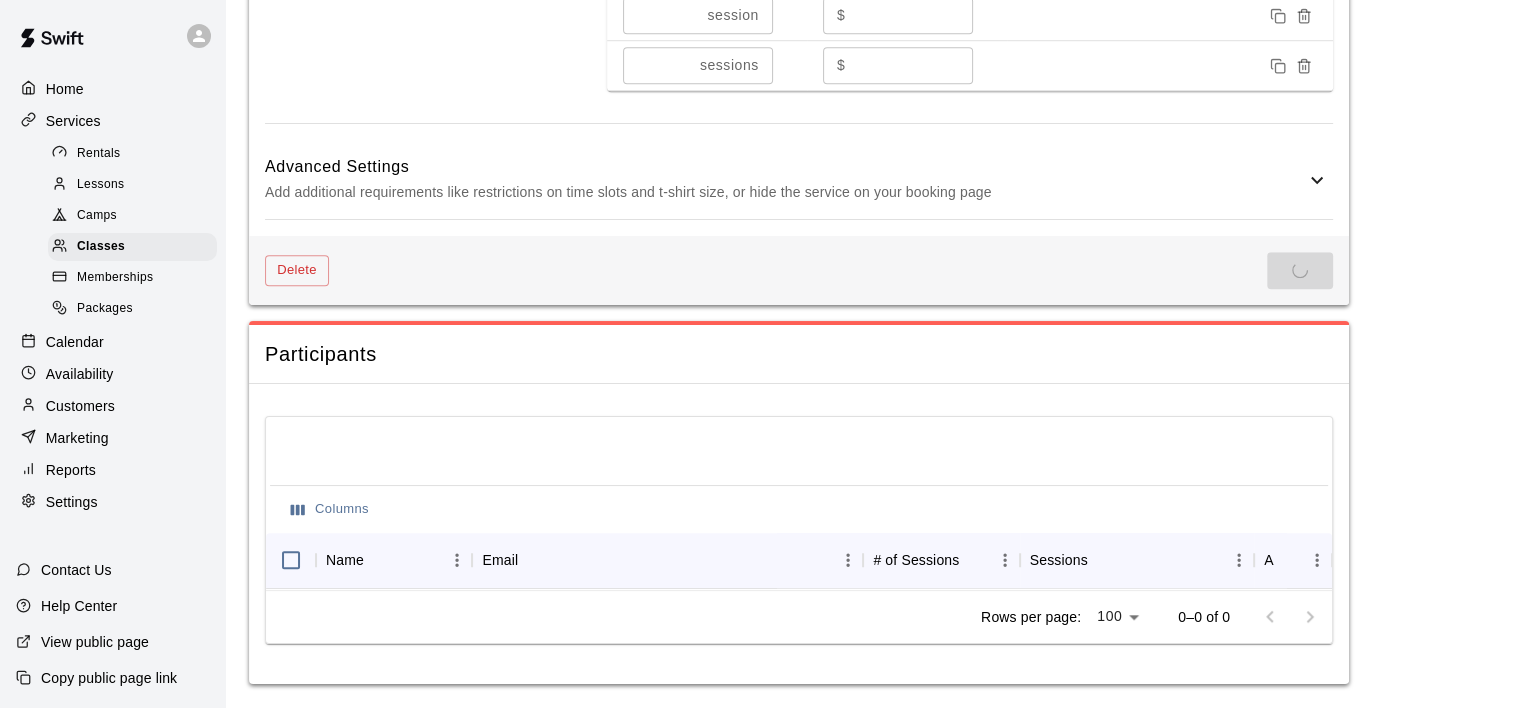scroll, scrollTop: 0, scrollLeft: 0, axis: both 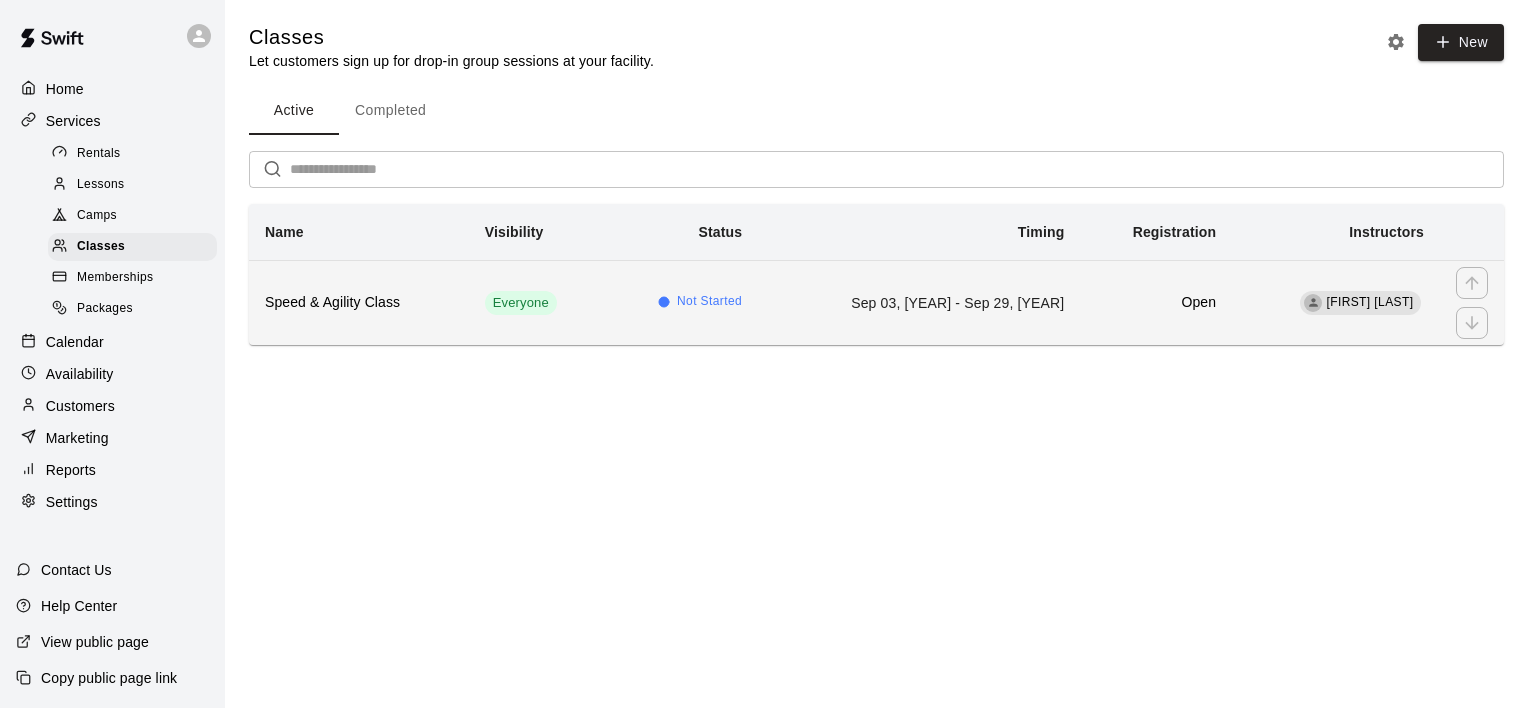 click on "Speed & Agility Class" at bounding box center [359, 303] 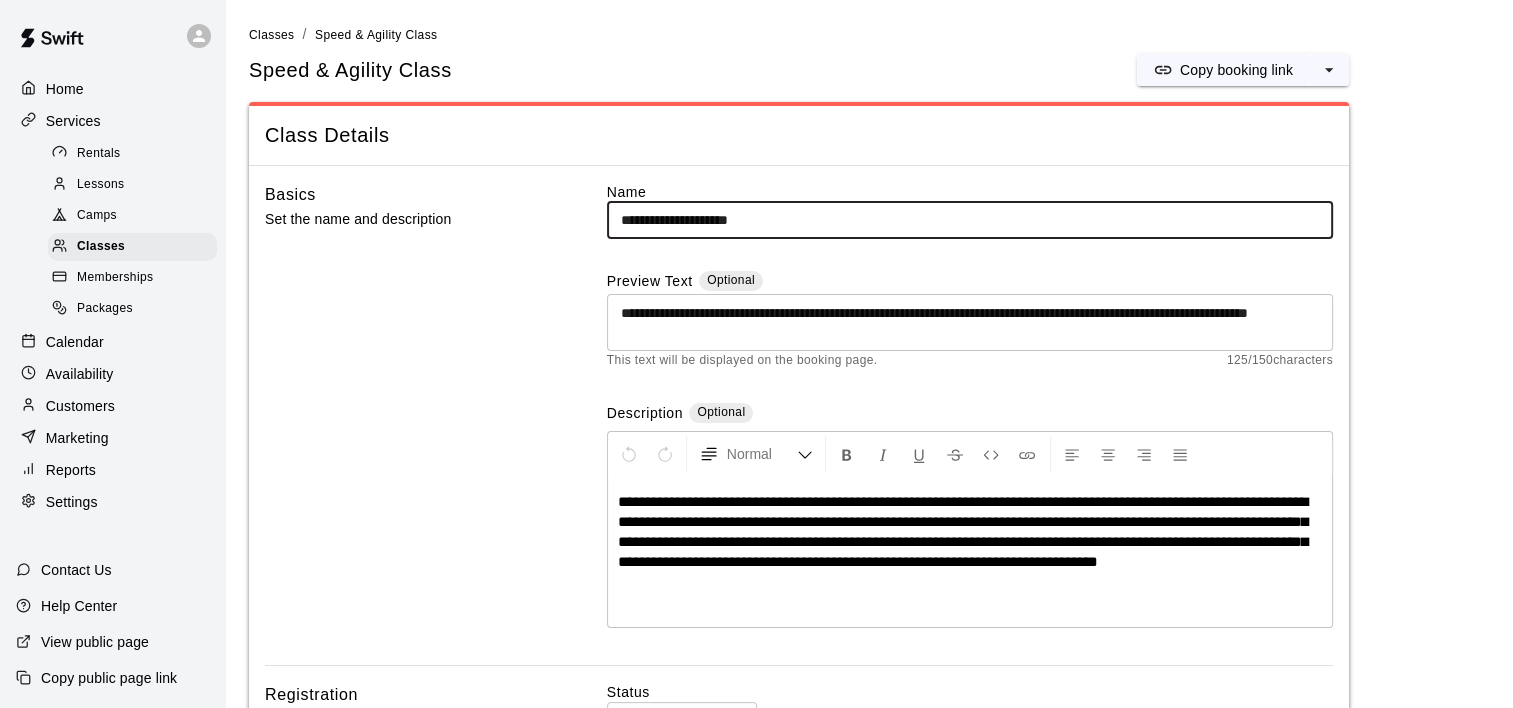 click on "**********" at bounding box center [970, 220] 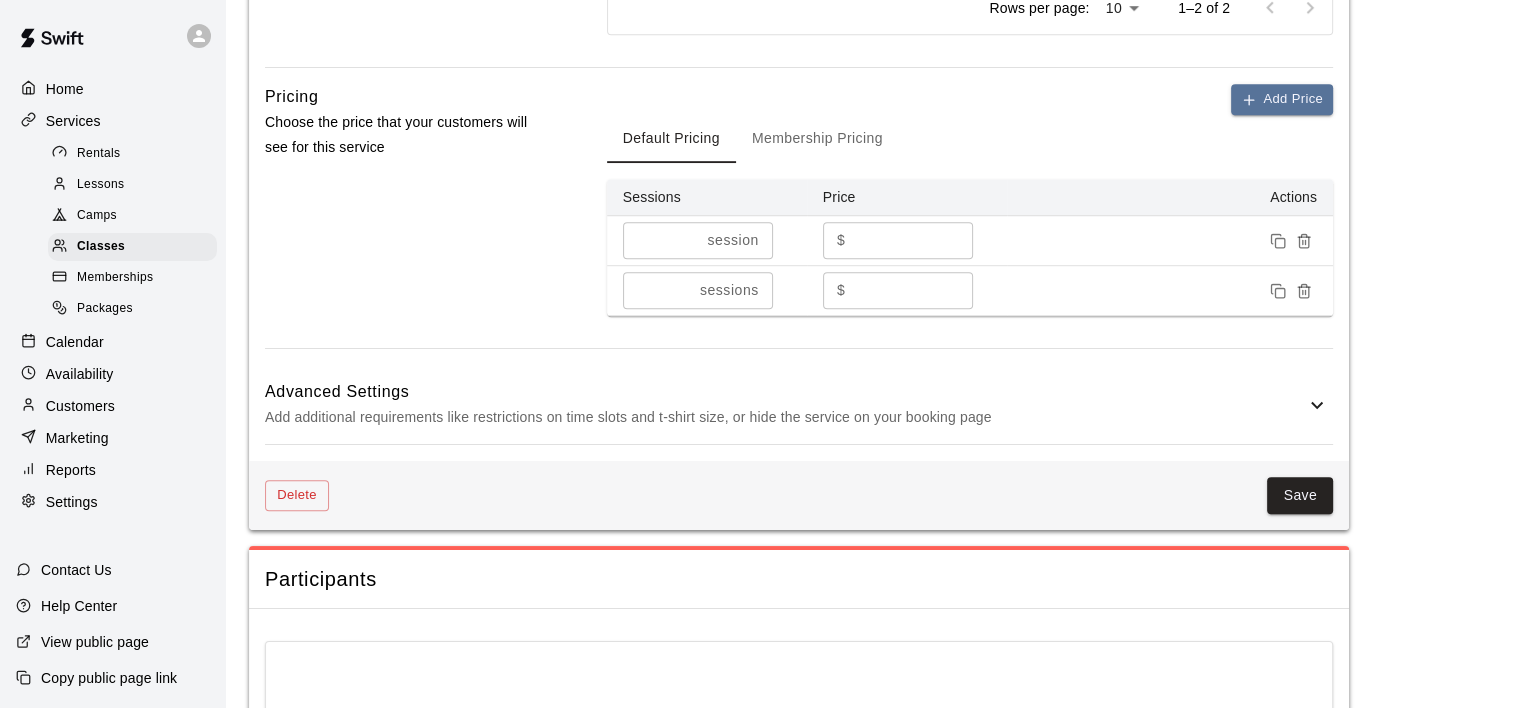 scroll, scrollTop: 1436, scrollLeft: 0, axis: vertical 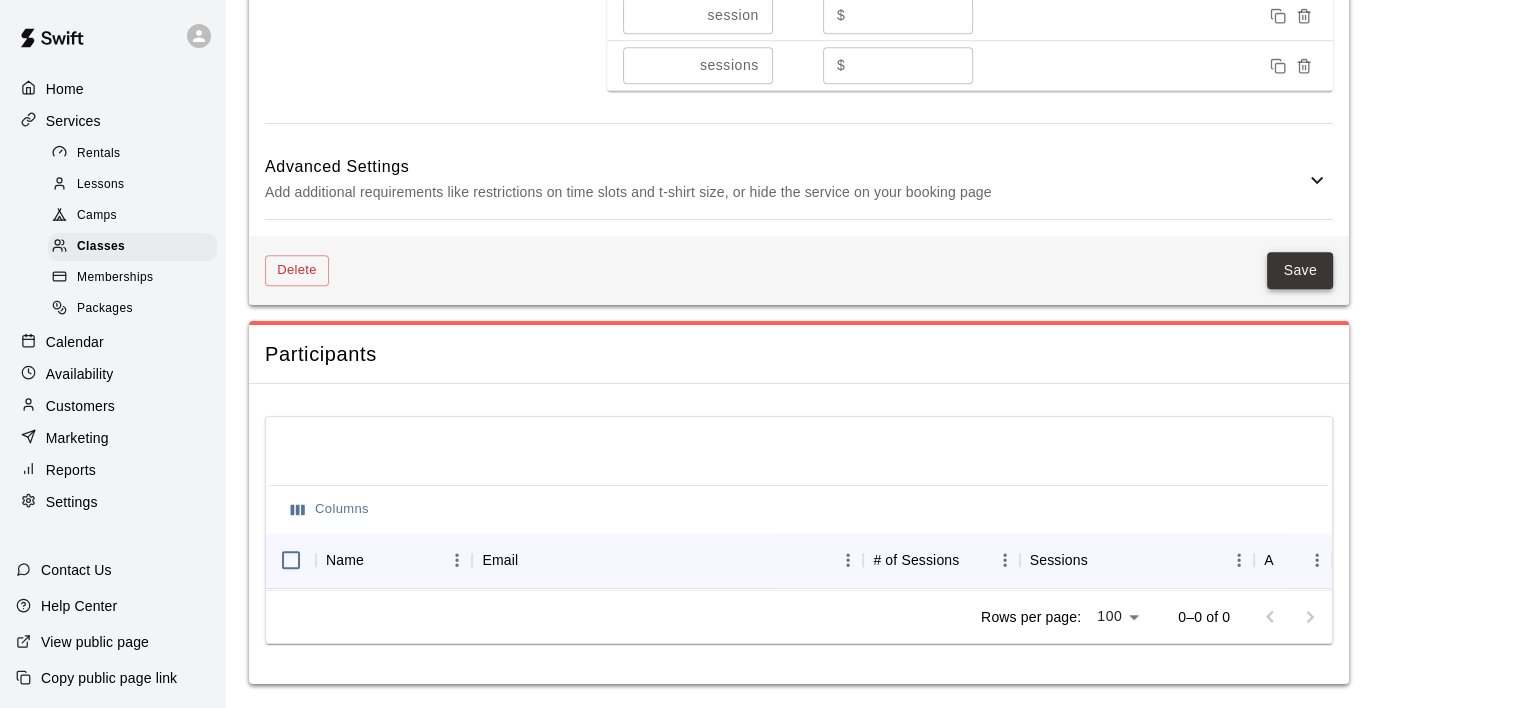 type on "**********" 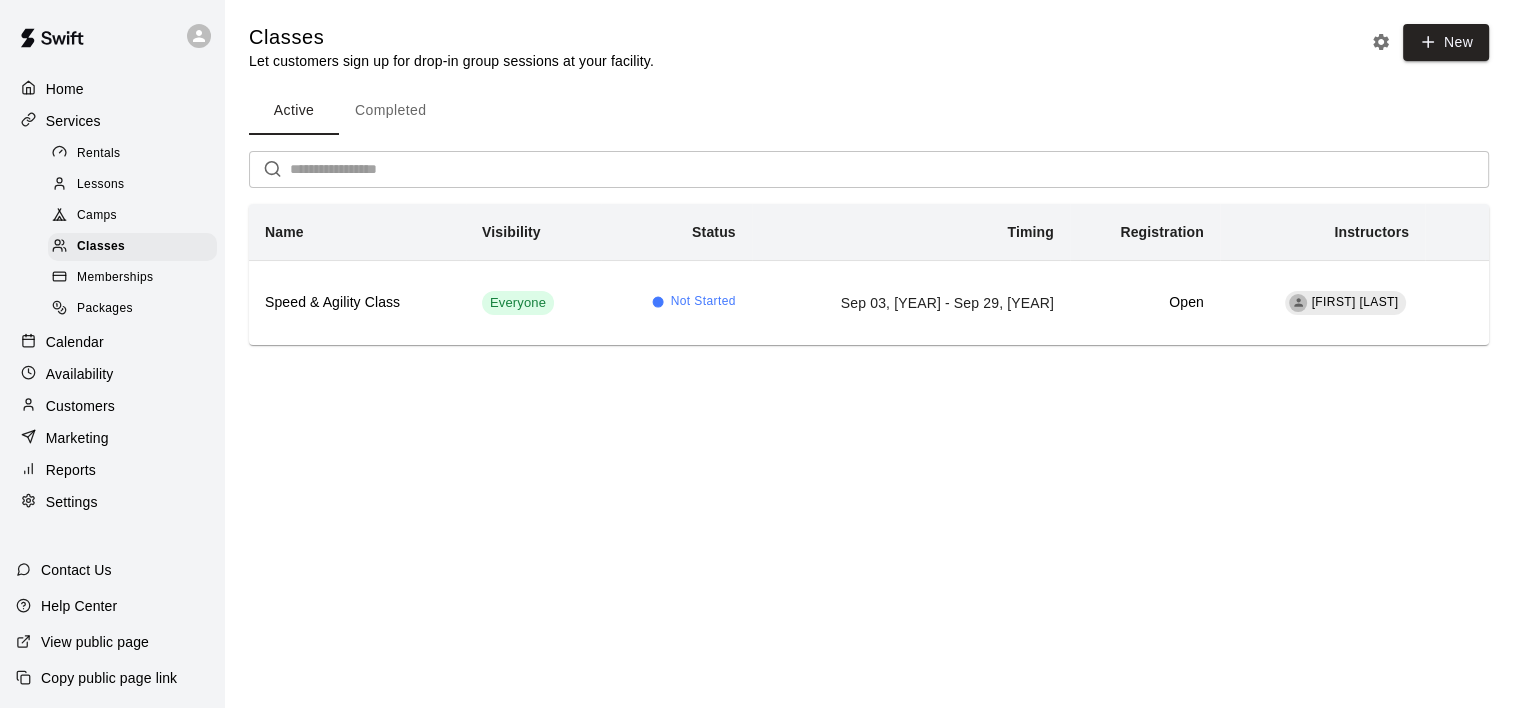 scroll, scrollTop: 0, scrollLeft: 0, axis: both 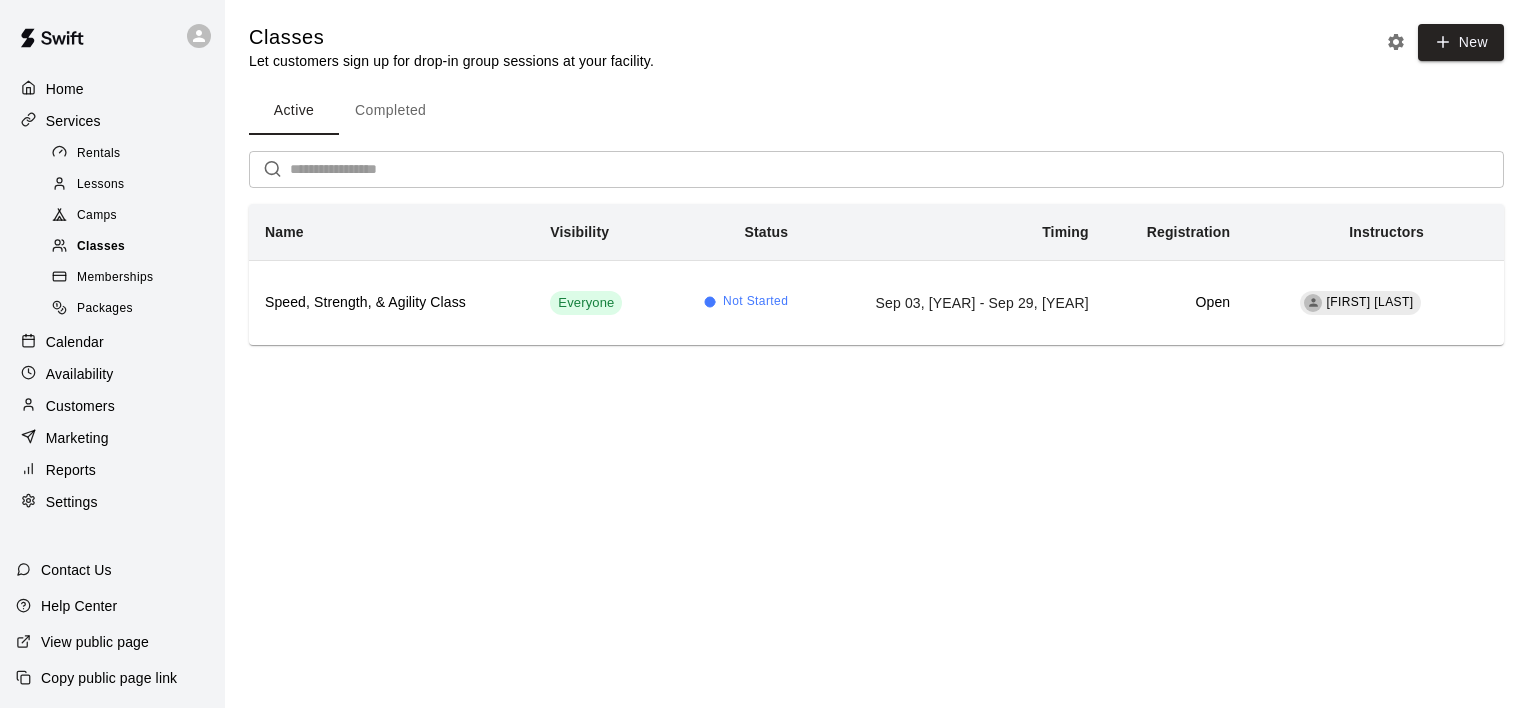 click on "Classes" at bounding box center (101, 247) 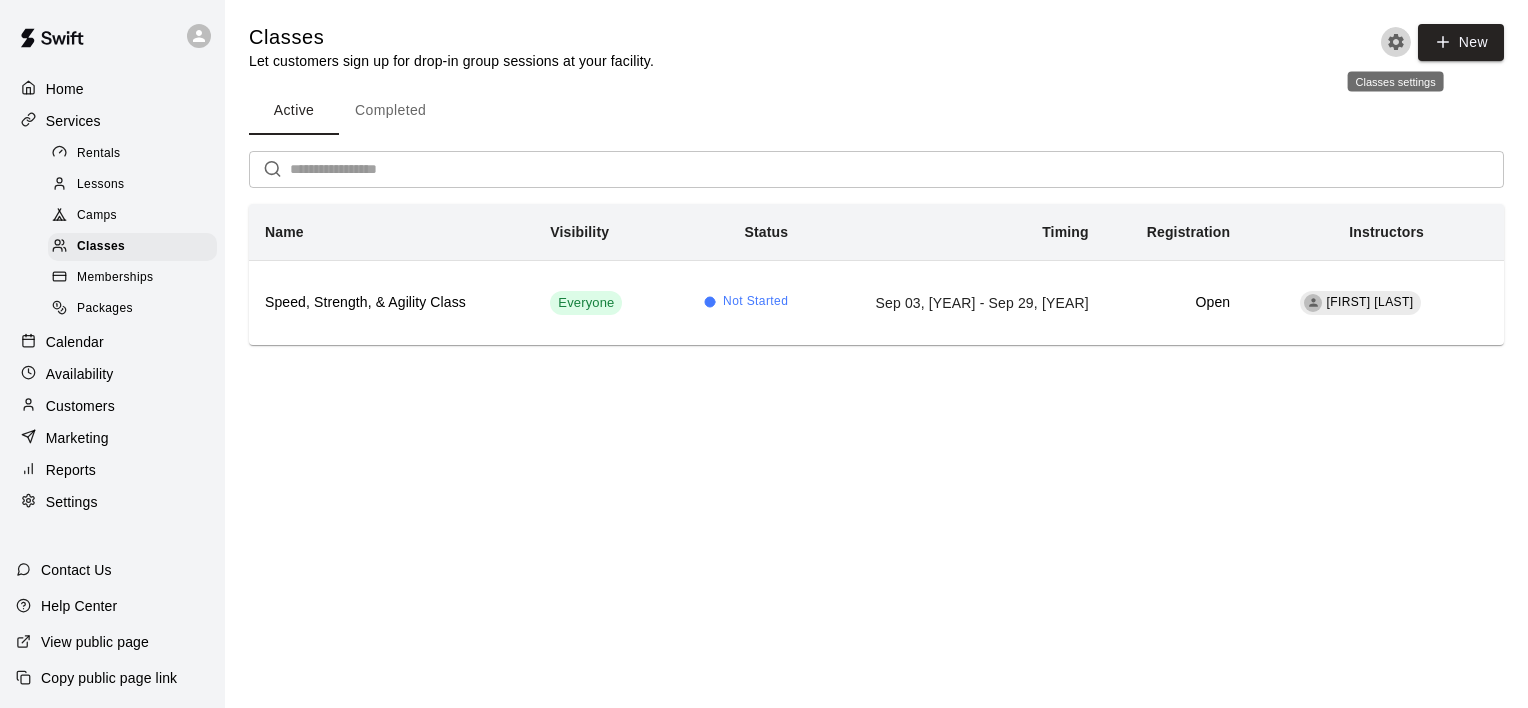 click 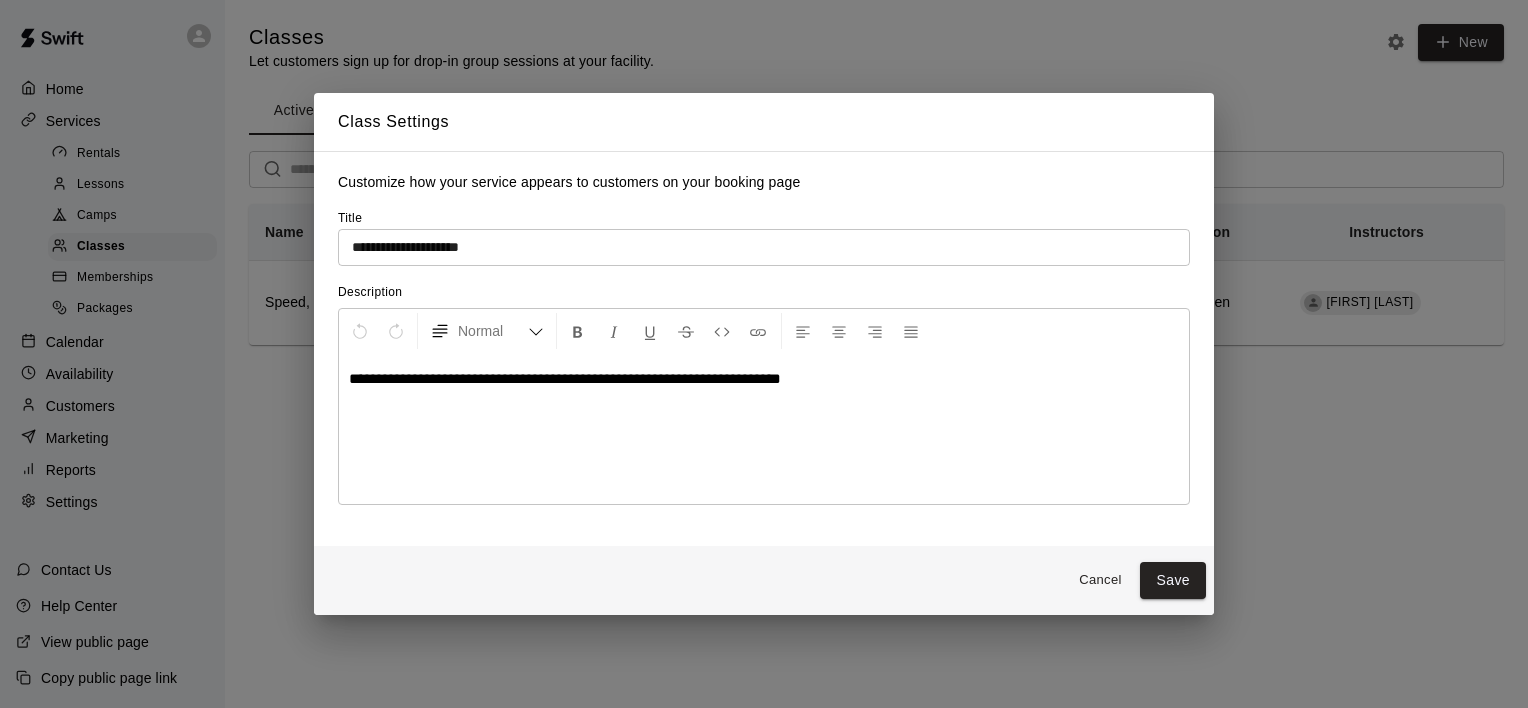 click on "**********" at bounding box center (764, 247) 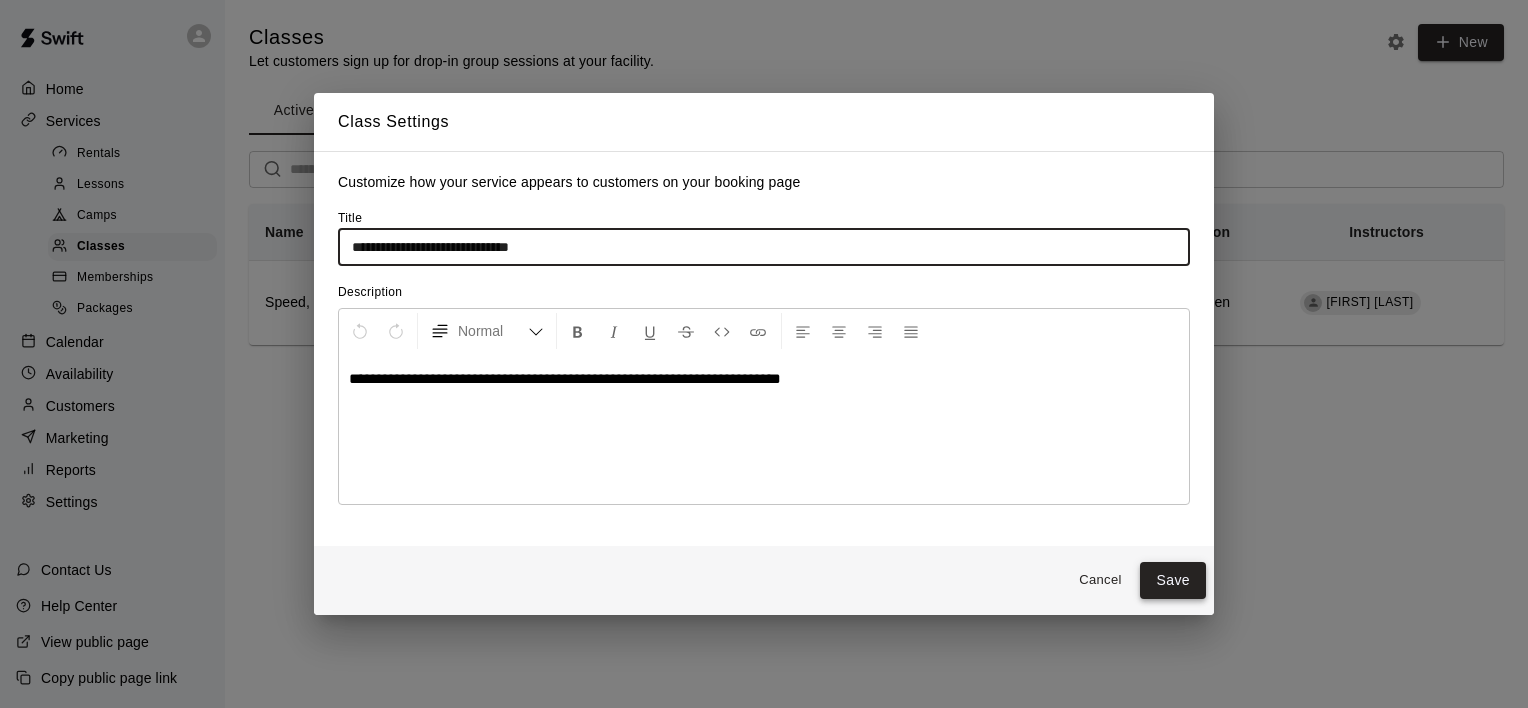 type on "**********" 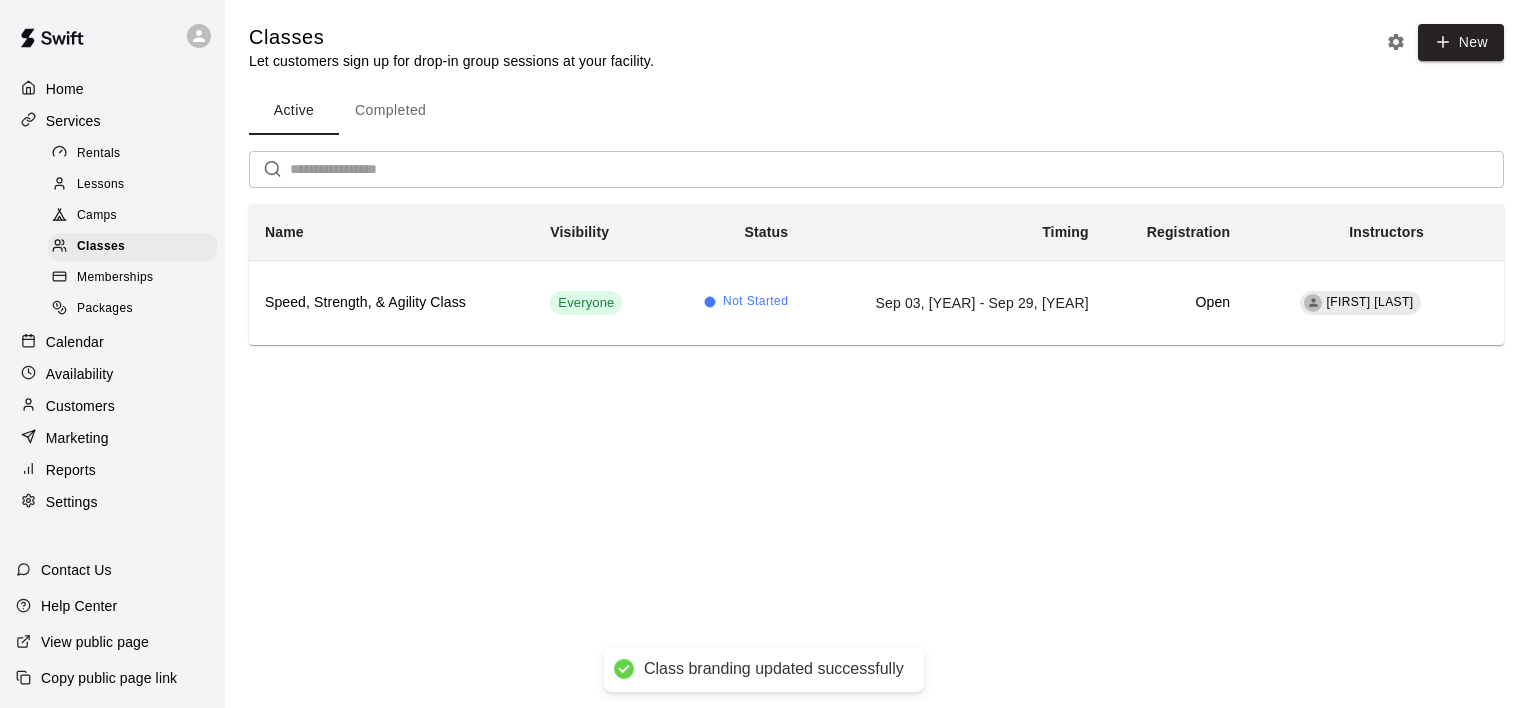 click on "View public page" at bounding box center [95, 642] 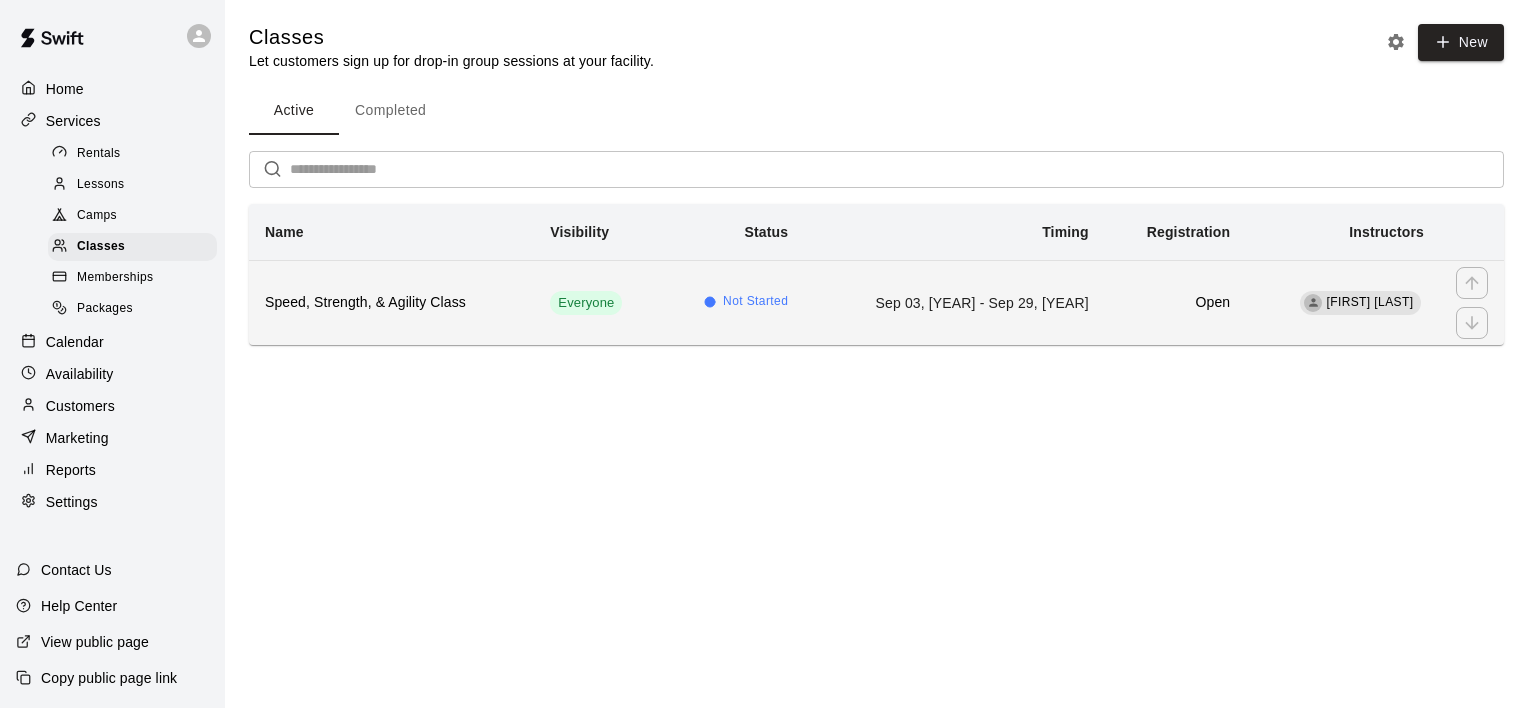 click on "Speed, Strength, & Agility Class" at bounding box center (391, 303) 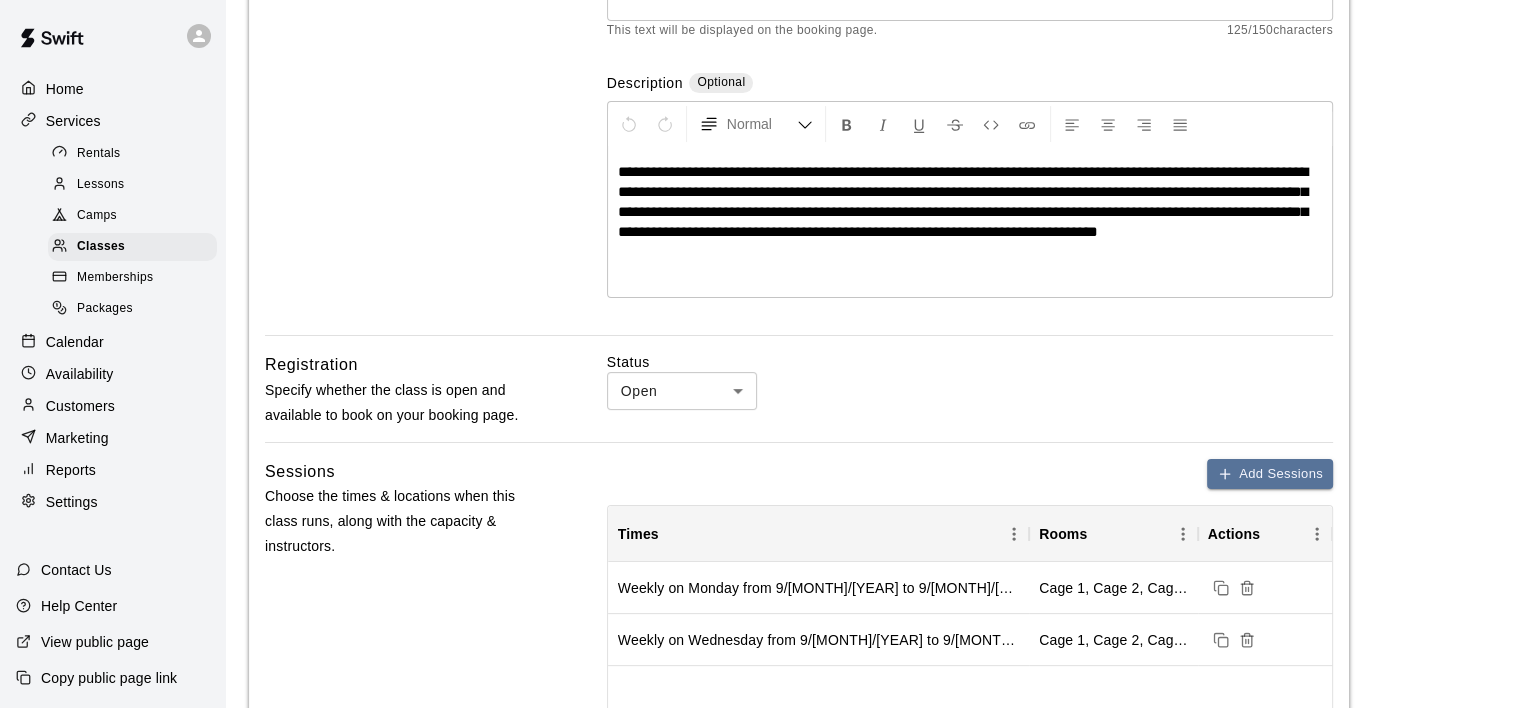 scroll, scrollTop: 200, scrollLeft: 0, axis: vertical 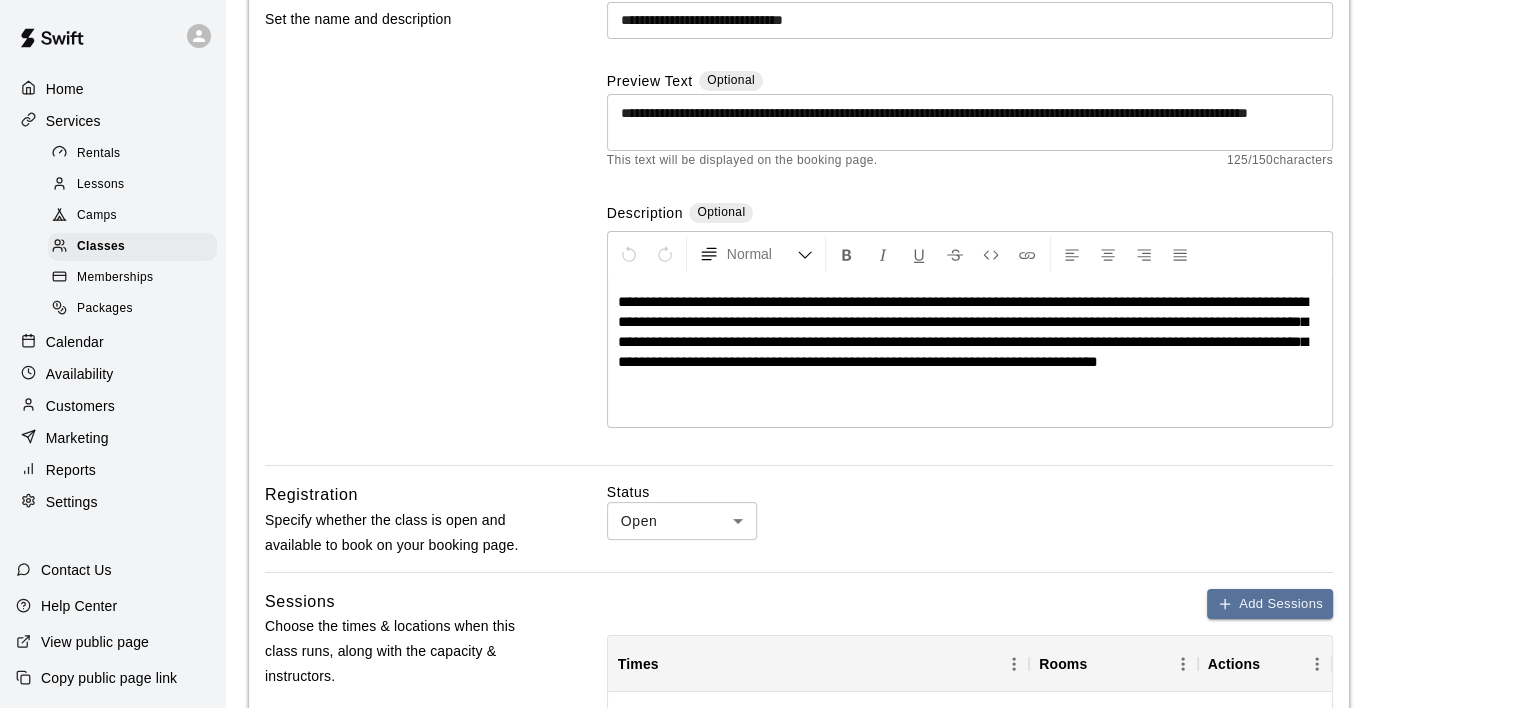 click on "**********" at bounding box center [970, 332] 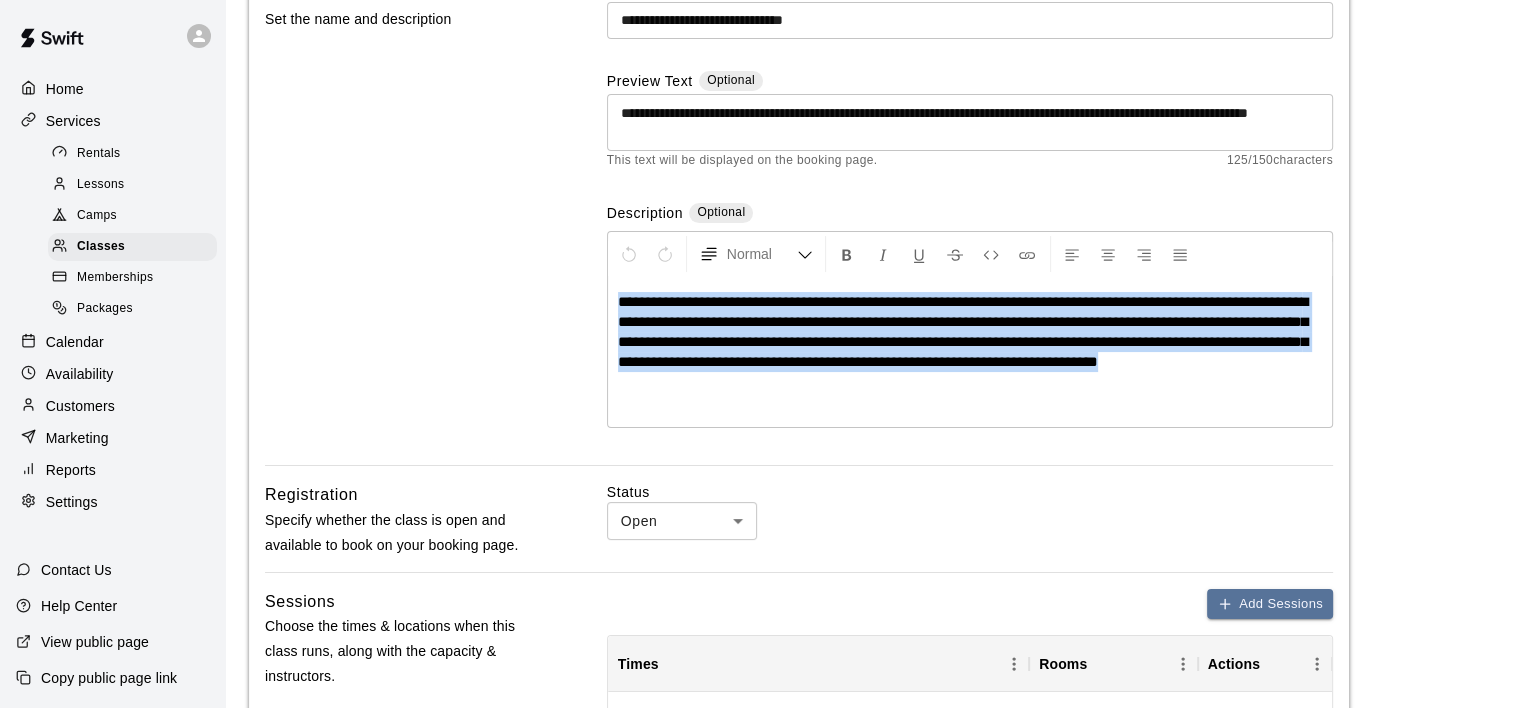 drag, startPoint x: 1255, startPoint y: 365, endPoint x: 603, endPoint y: 293, distance: 655.96344 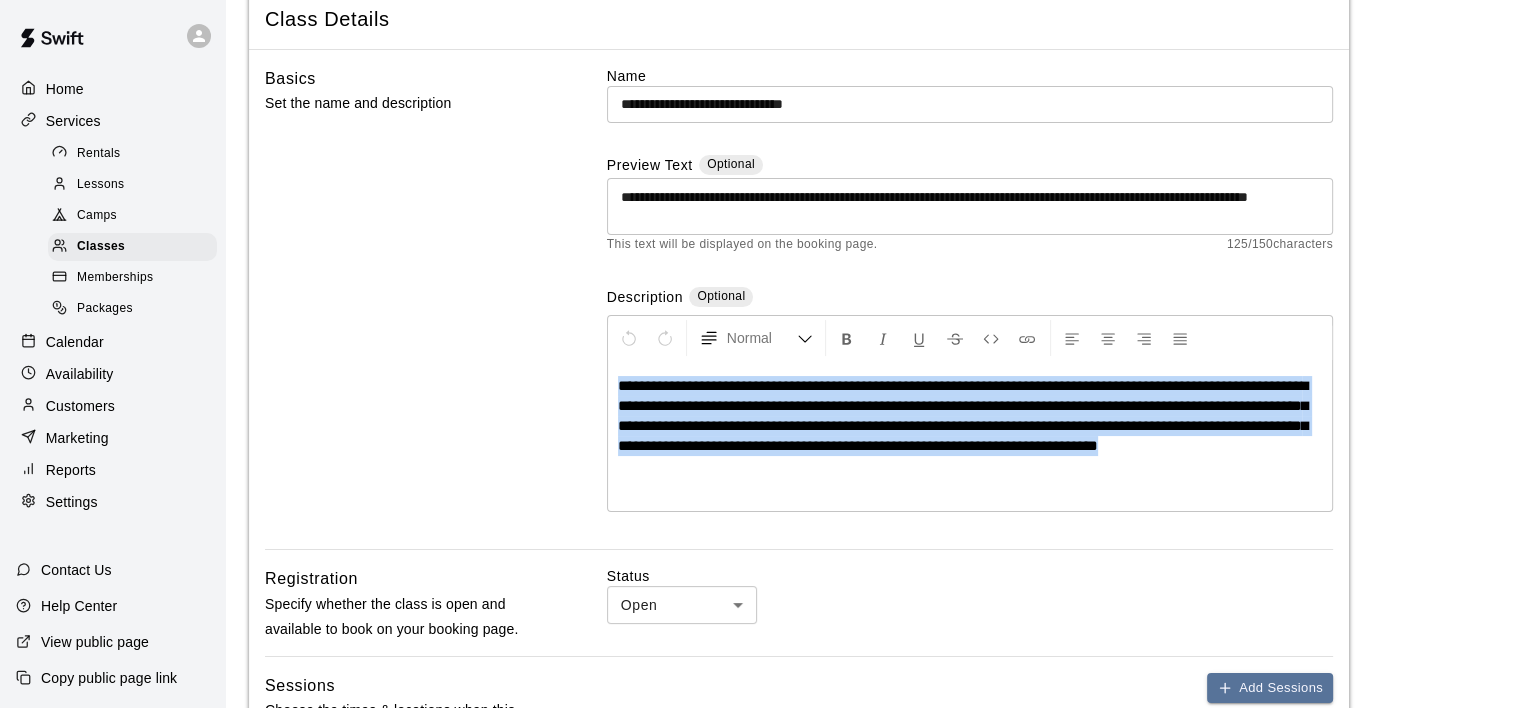 scroll, scrollTop: 0, scrollLeft: 0, axis: both 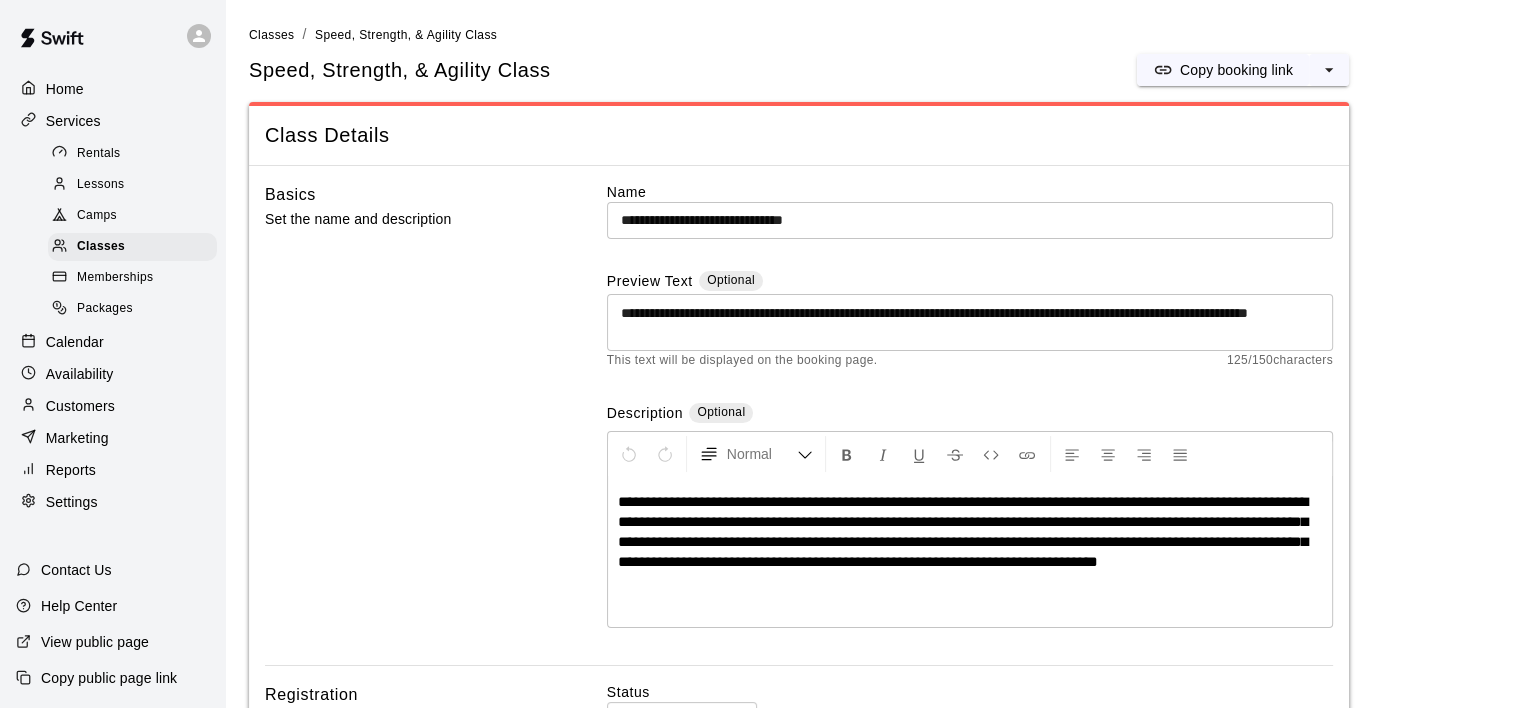 click on "**********" at bounding box center (970, 323) 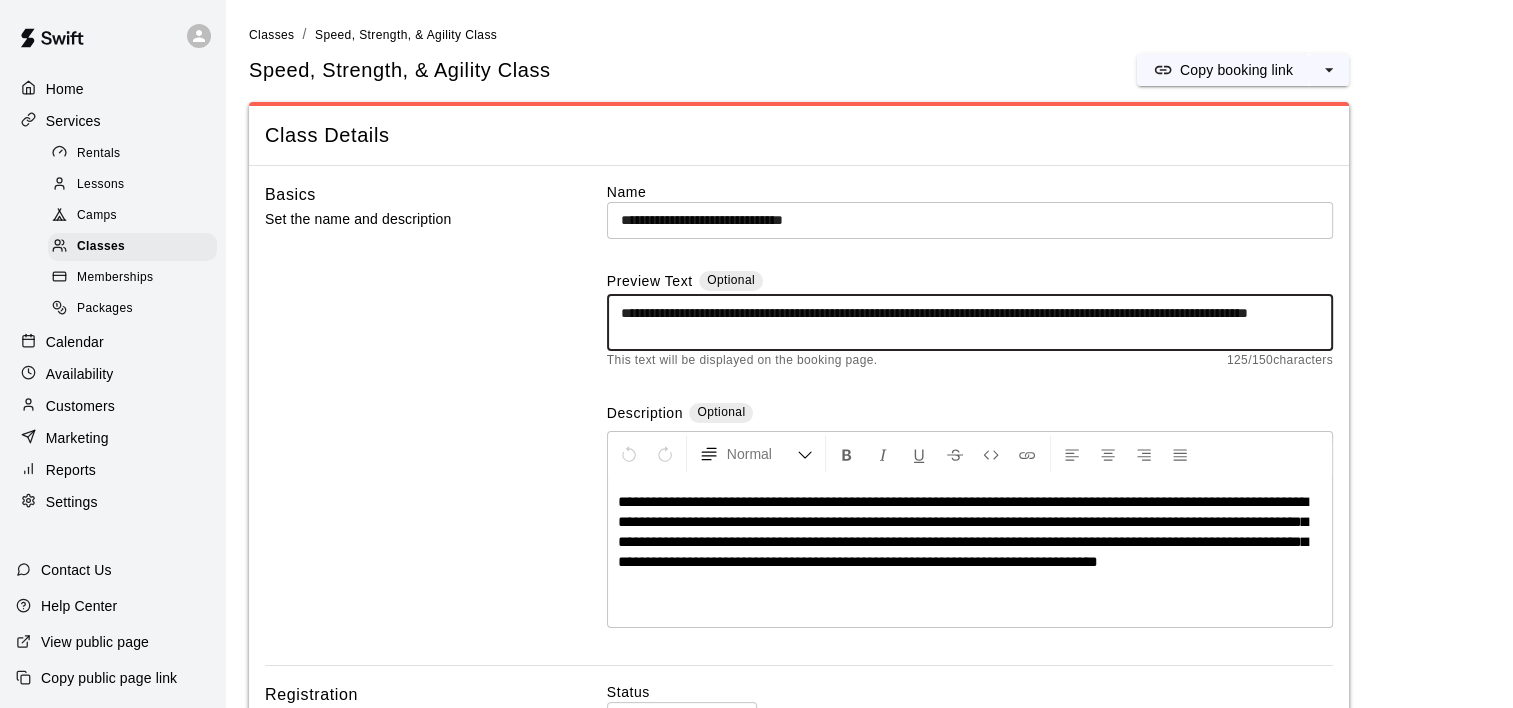 drag, startPoint x: 832, startPoint y: 336, endPoint x: 572, endPoint y: 292, distance: 263.6968 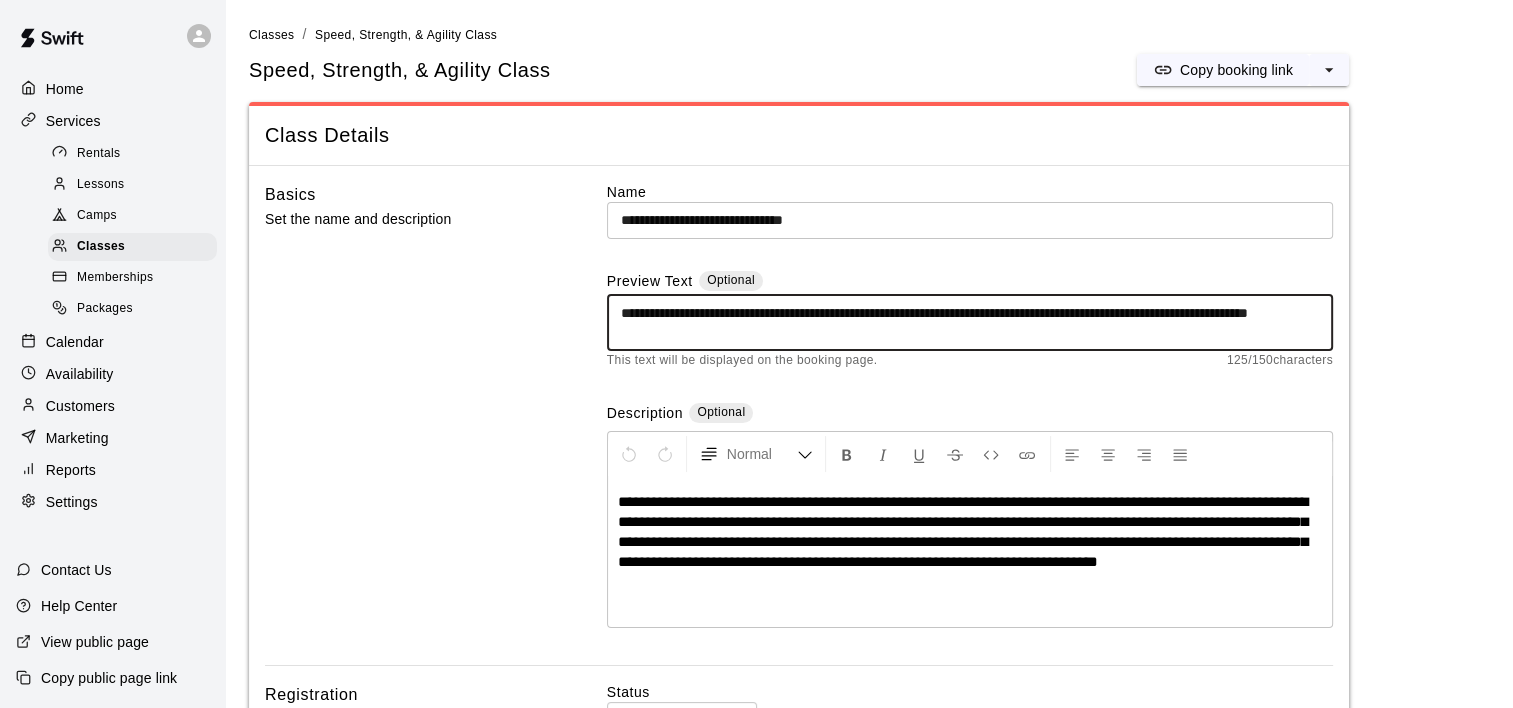 click on "**********" at bounding box center [799, 424] 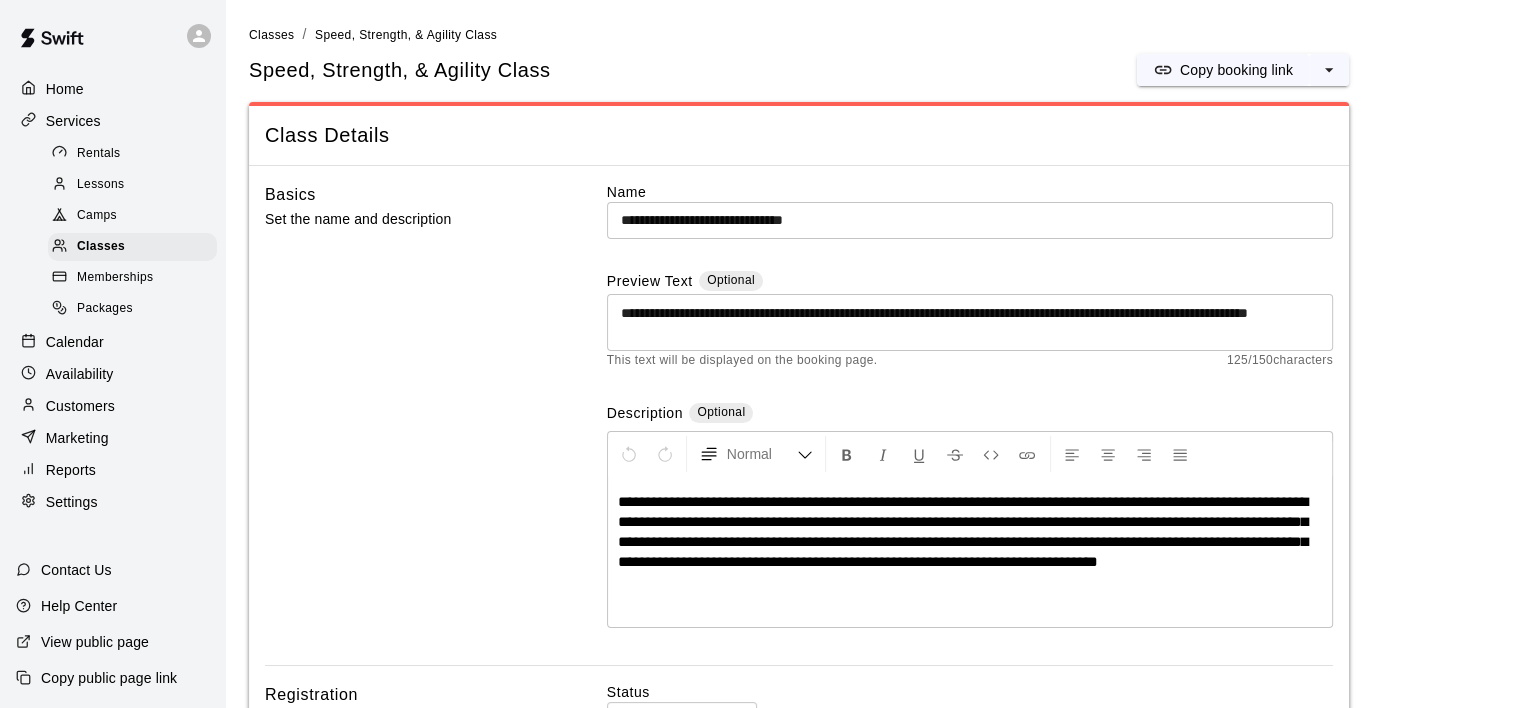 click on "**********" at bounding box center [869, 1066] 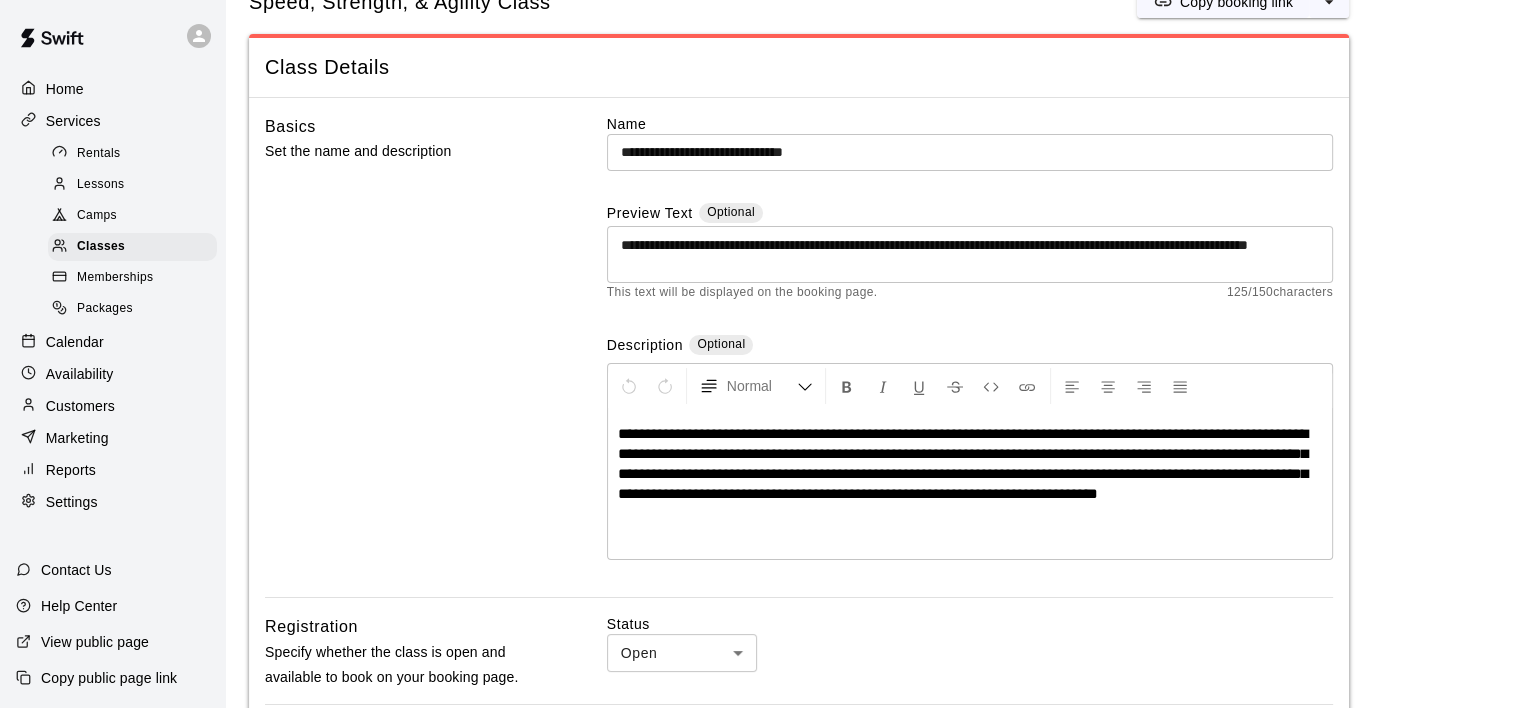 scroll, scrollTop: 0, scrollLeft: 0, axis: both 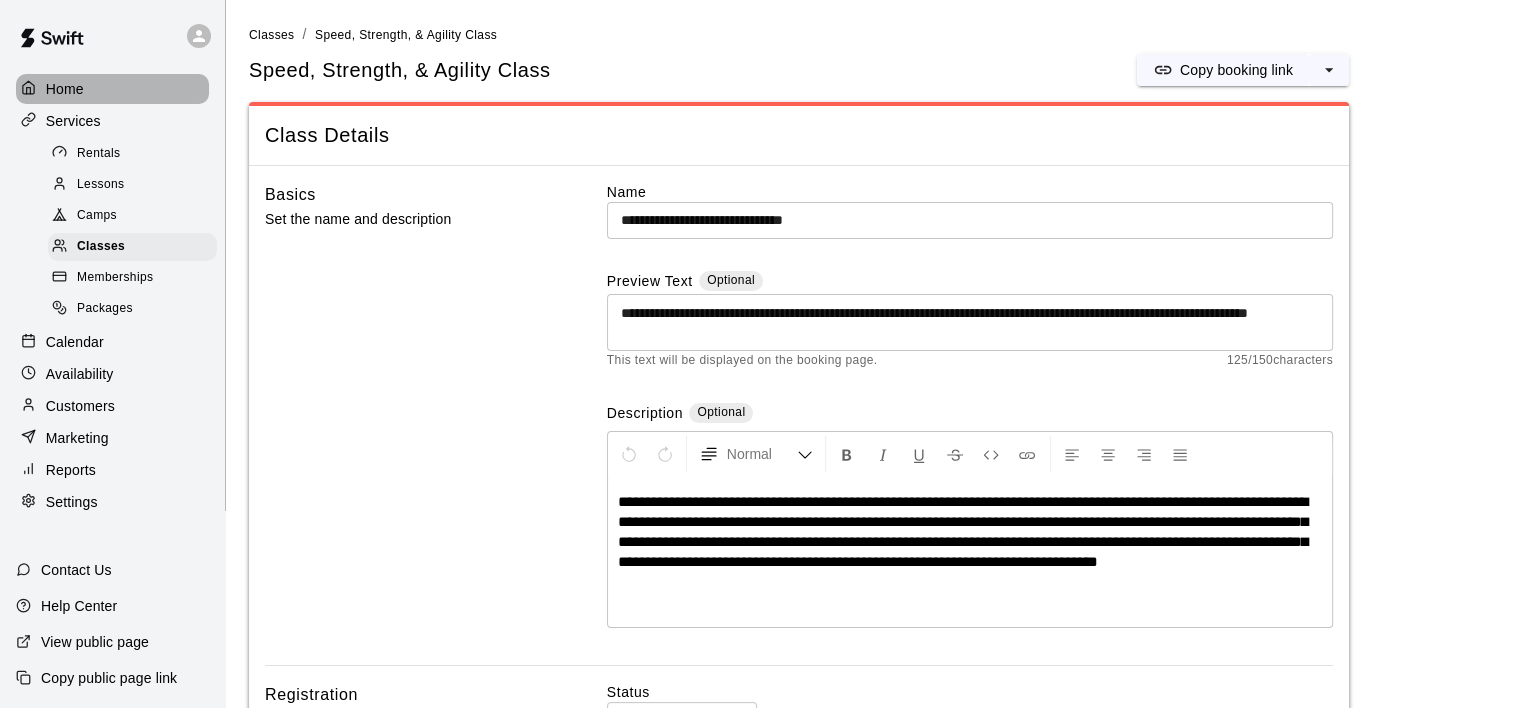click on "Home" at bounding box center [65, 89] 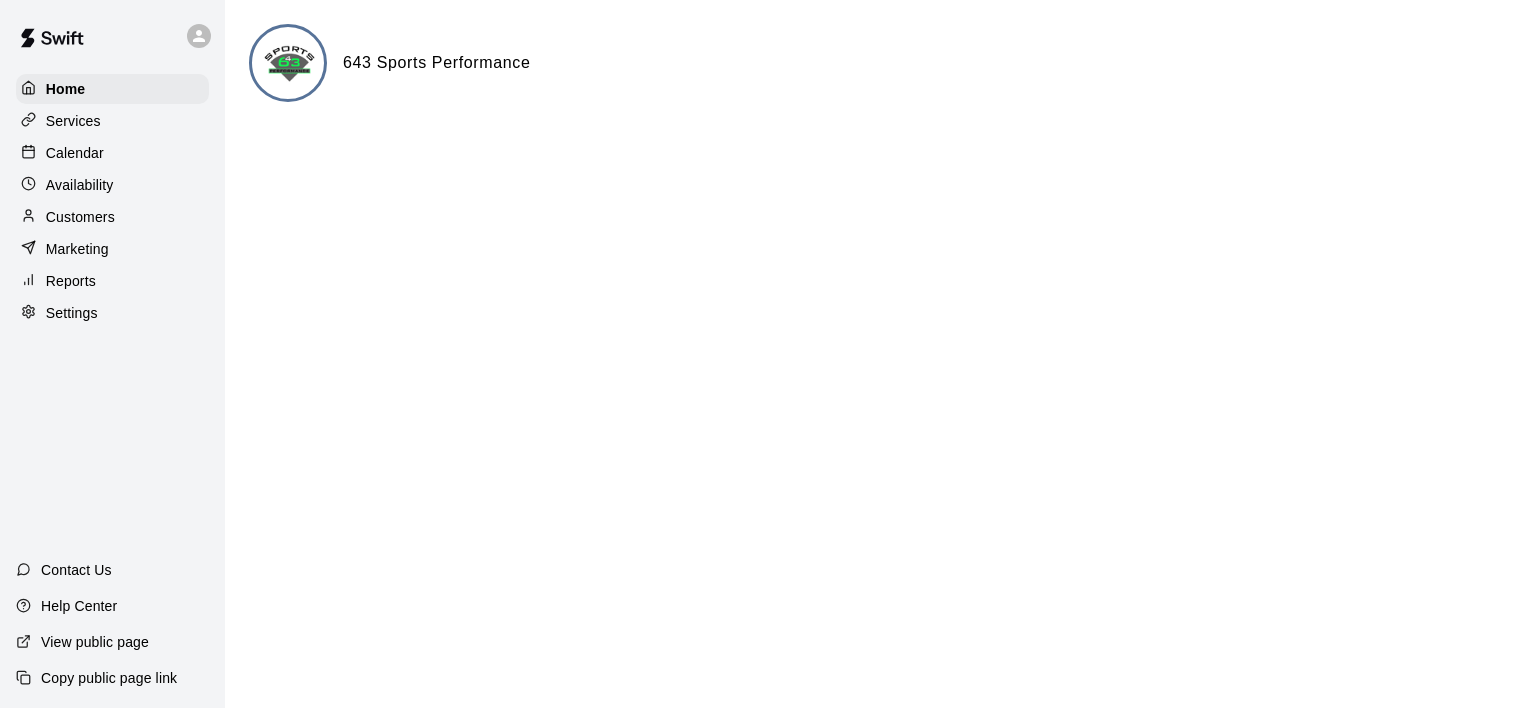 click on "View public page" at bounding box center (95, 642) 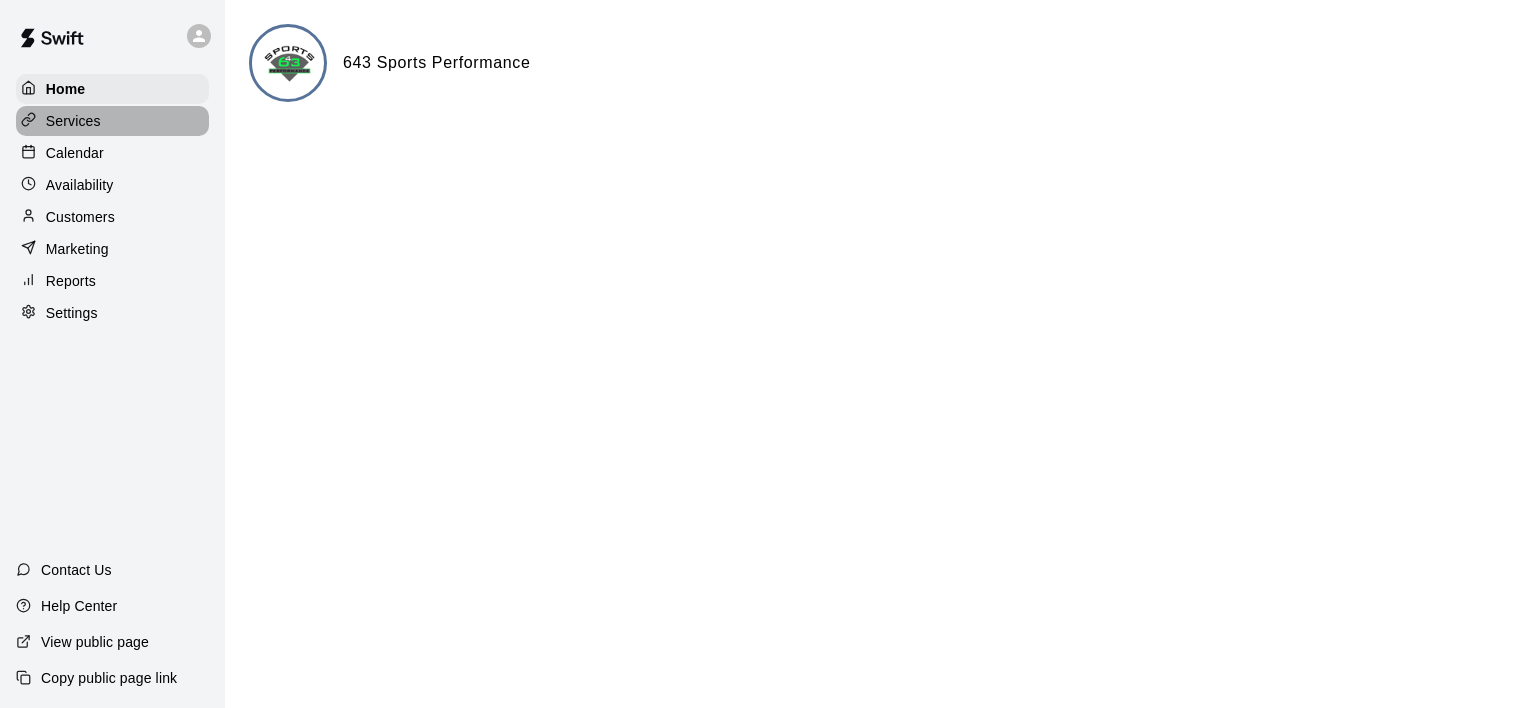 click on "Services" at bounding box center (112, 121) 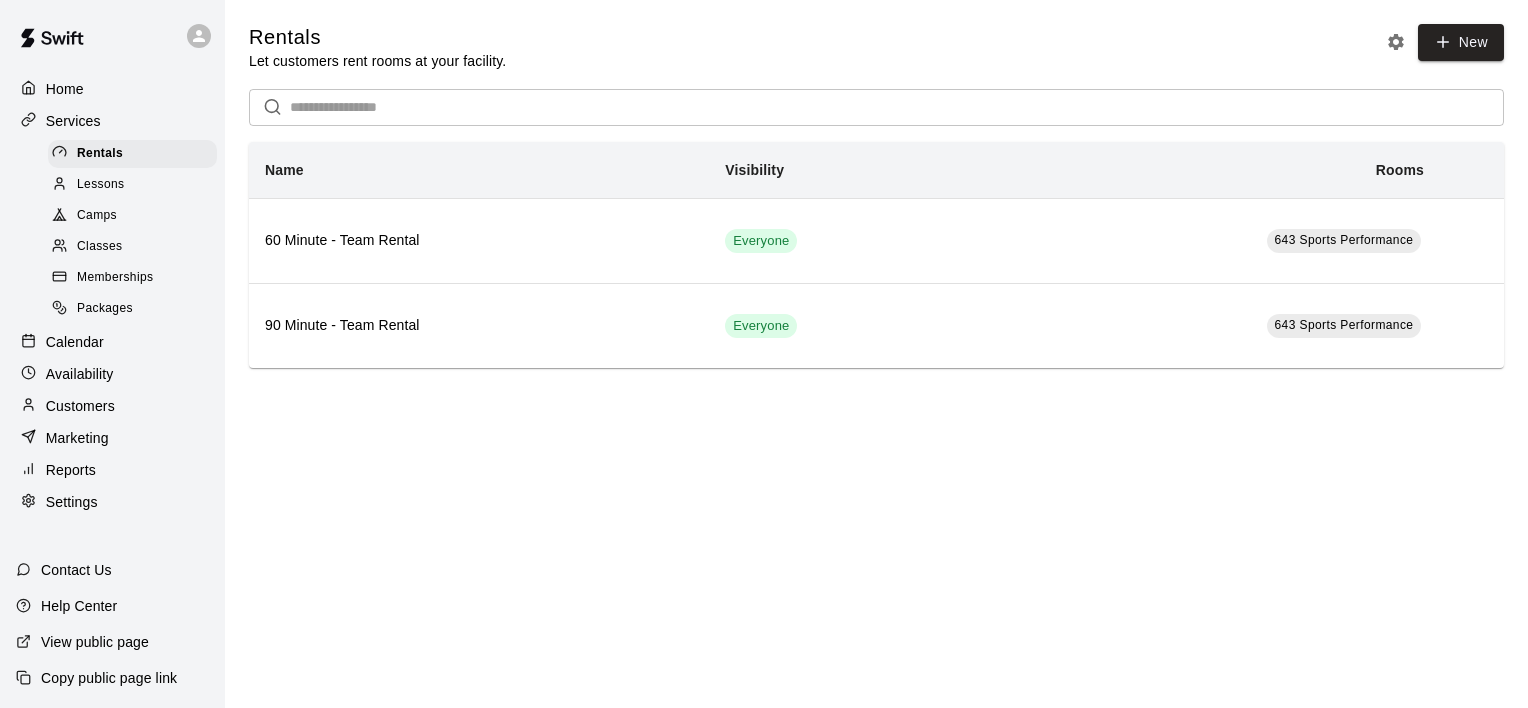 click on "Classes" at bounding box center [132, 247] 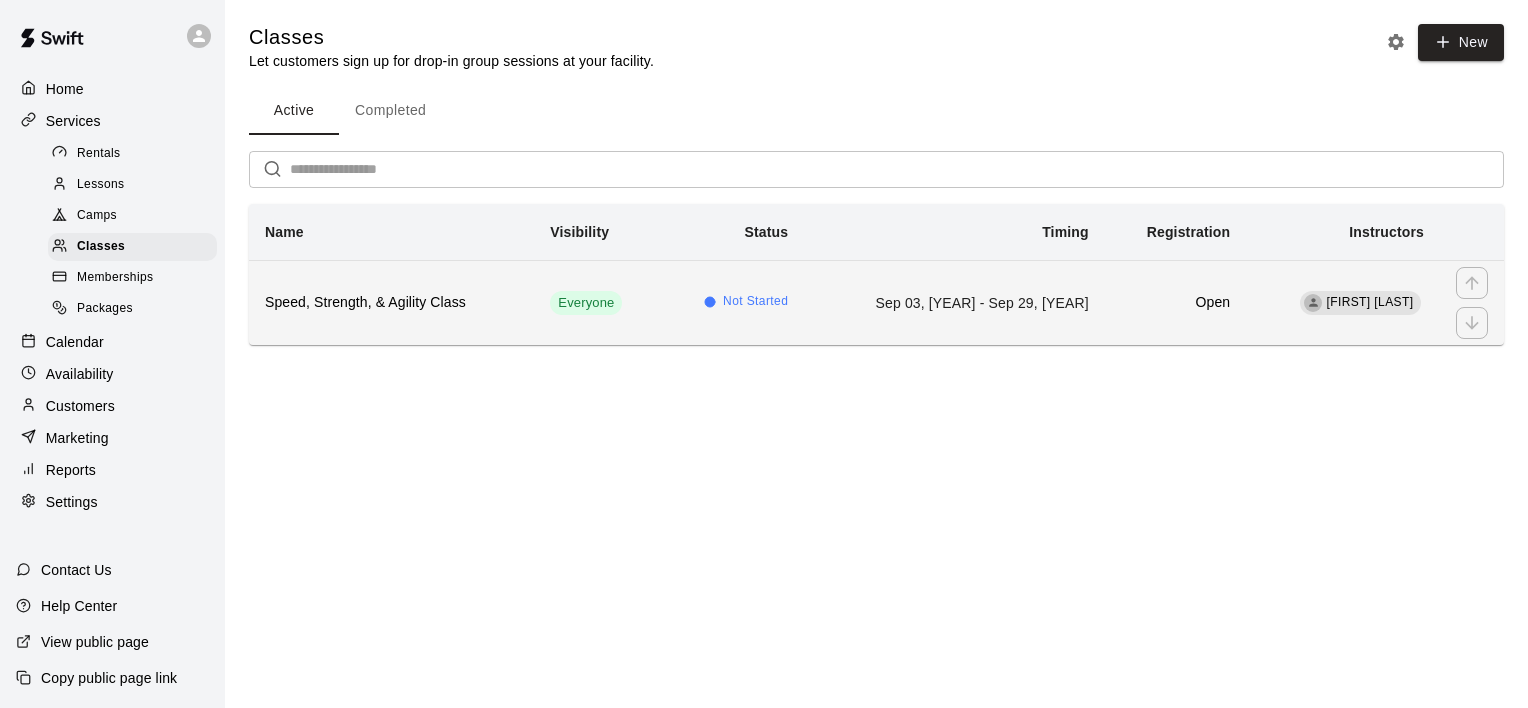 click on "Everyone" at bounding box center [598, 302] 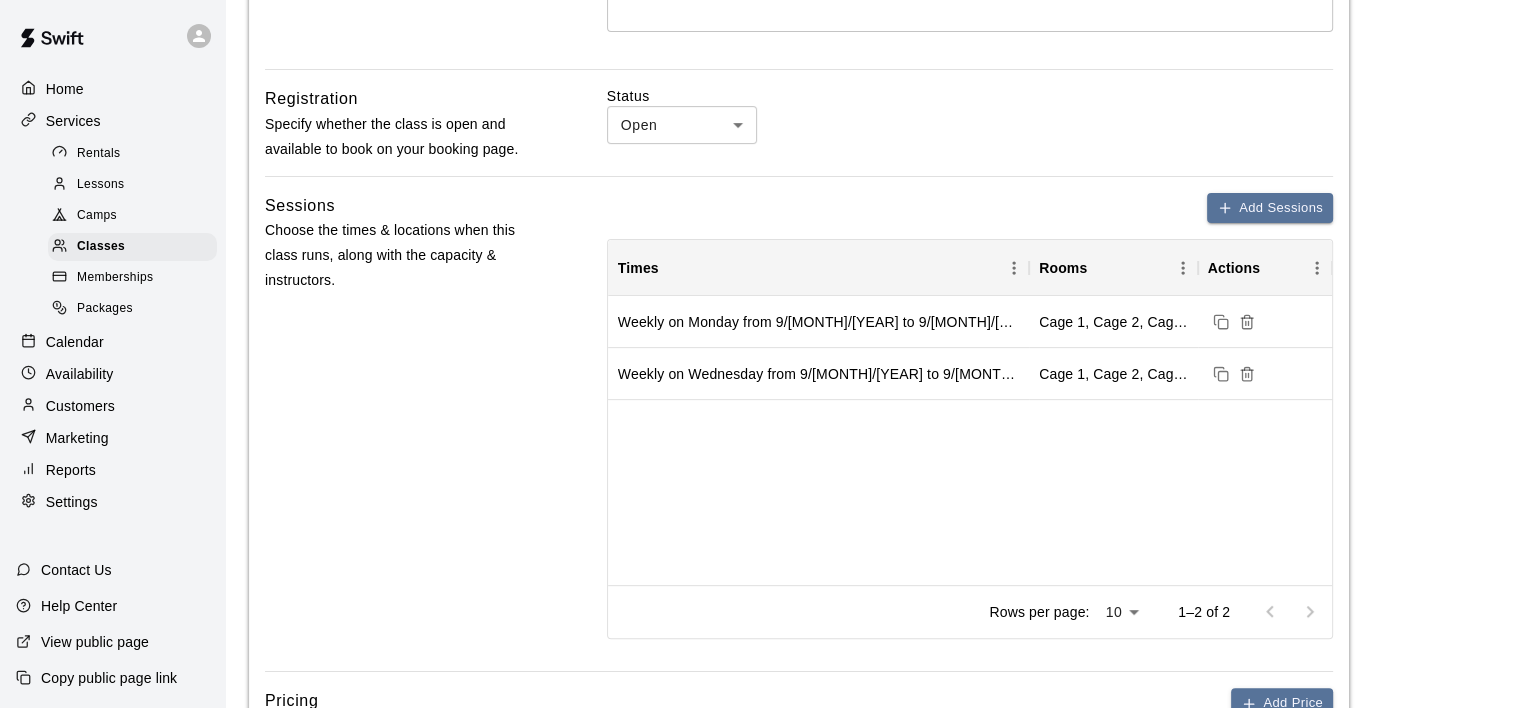 scroll, scrollTop: 600, scrollLeft: 0, axis: vertical 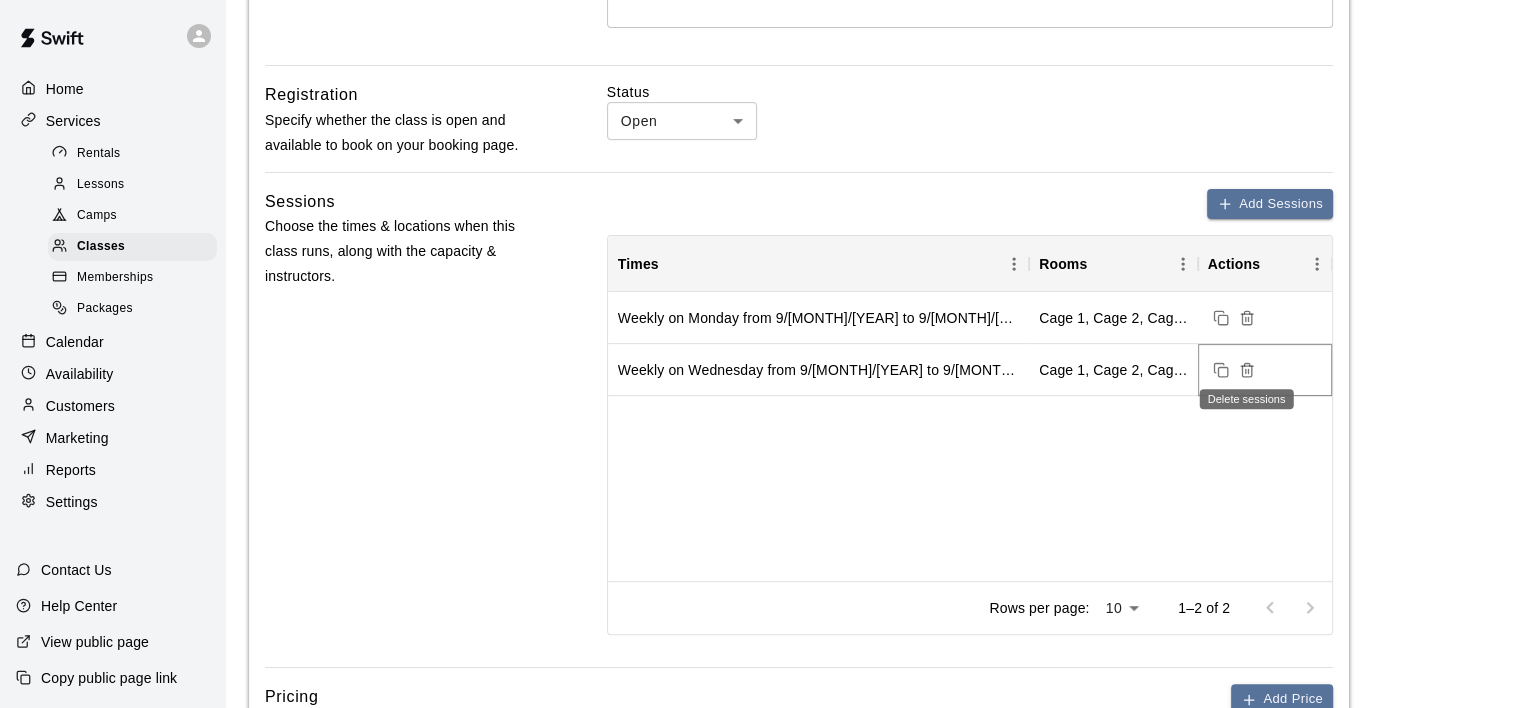 click 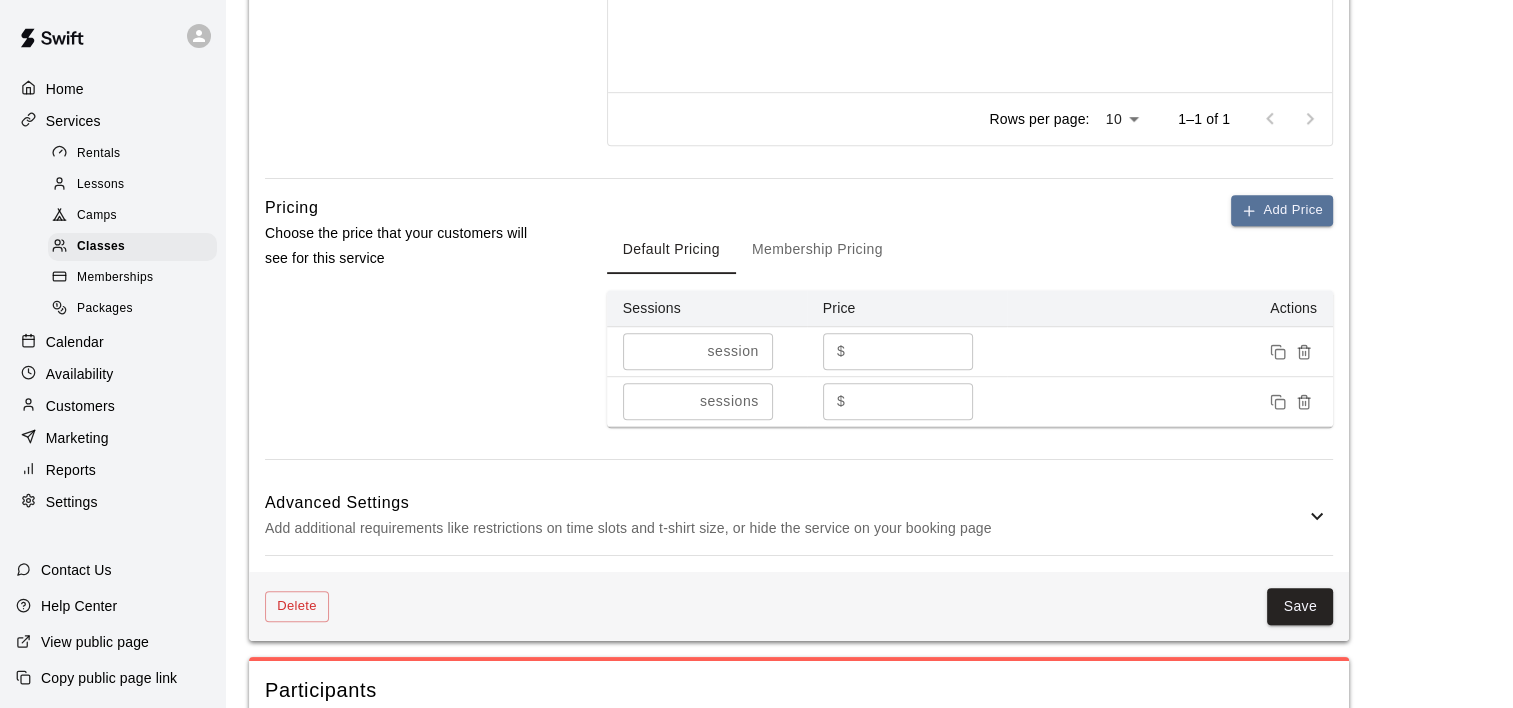 scroll, scrollTop: 1100, scrollLeft: 0, axis: vertical 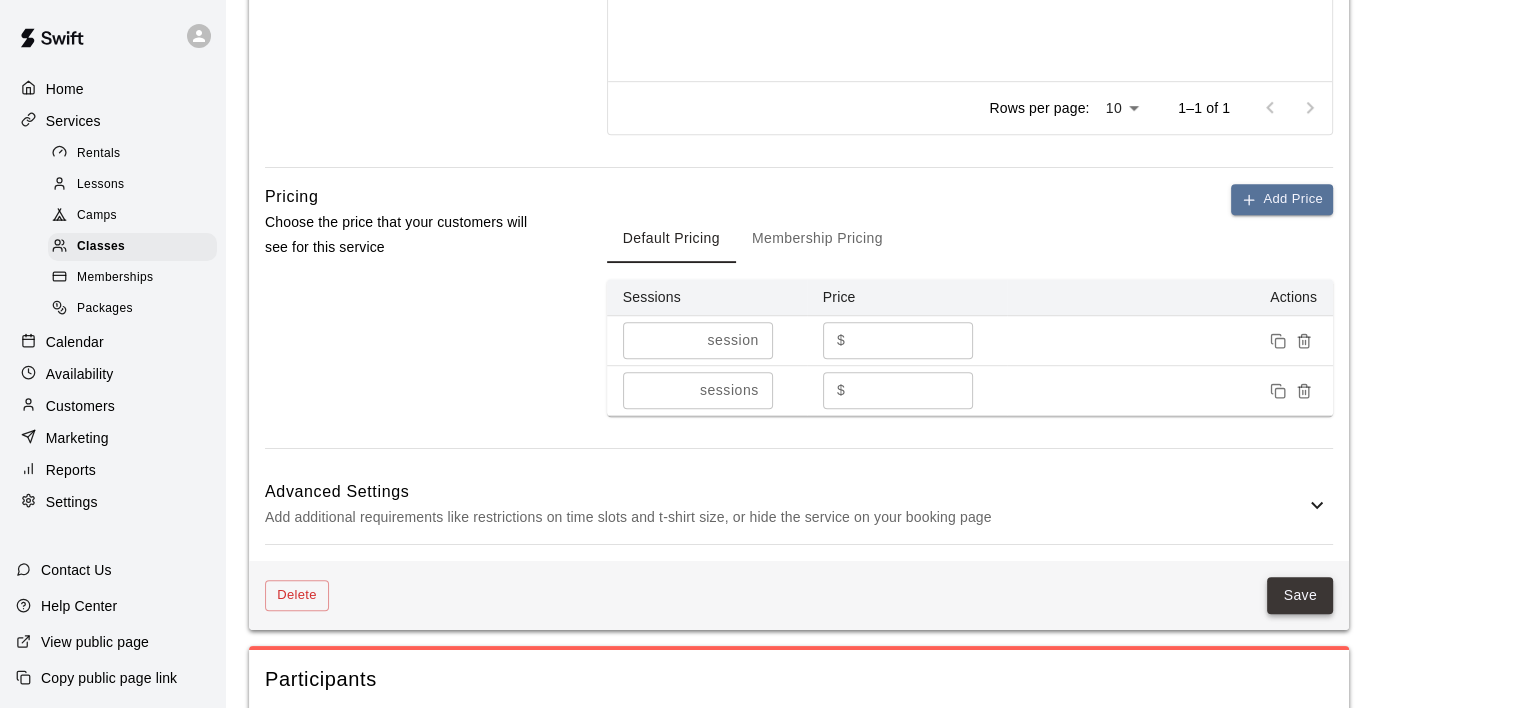 click on "Save" at bounding box center [1300, 595] 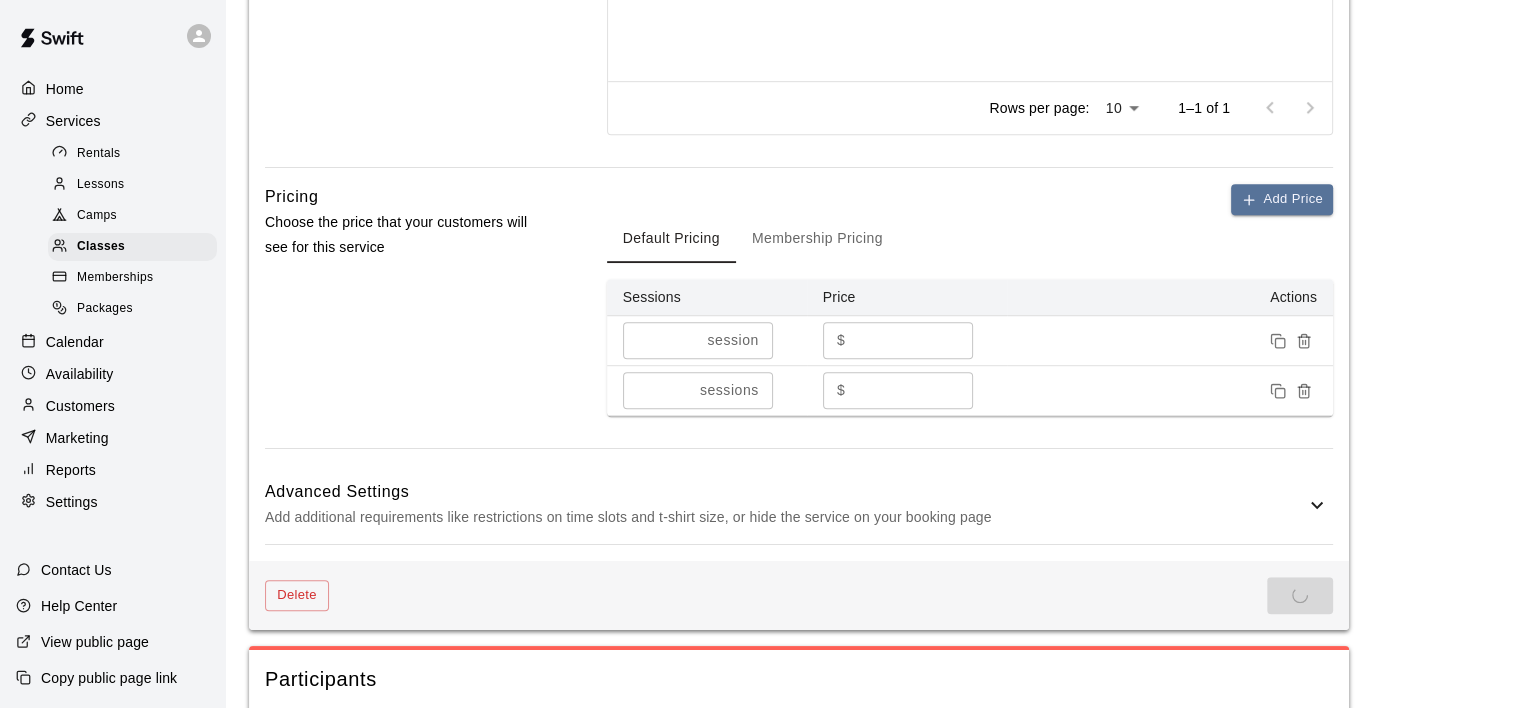 scroll, scrollTop: 0, scrollLeft: 0, axis: both 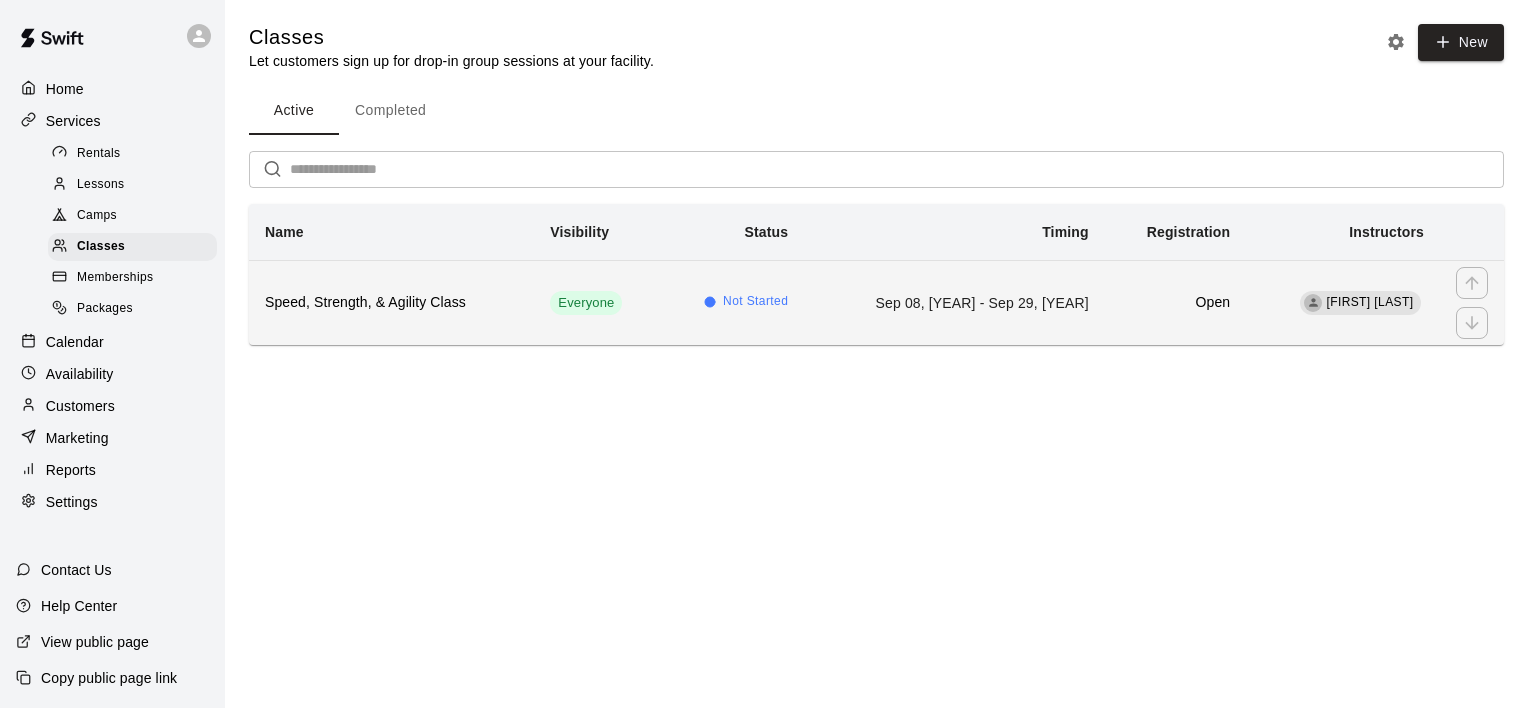 click on "Speed, Strength, & Agility Class" at bounding box center (391, 303) 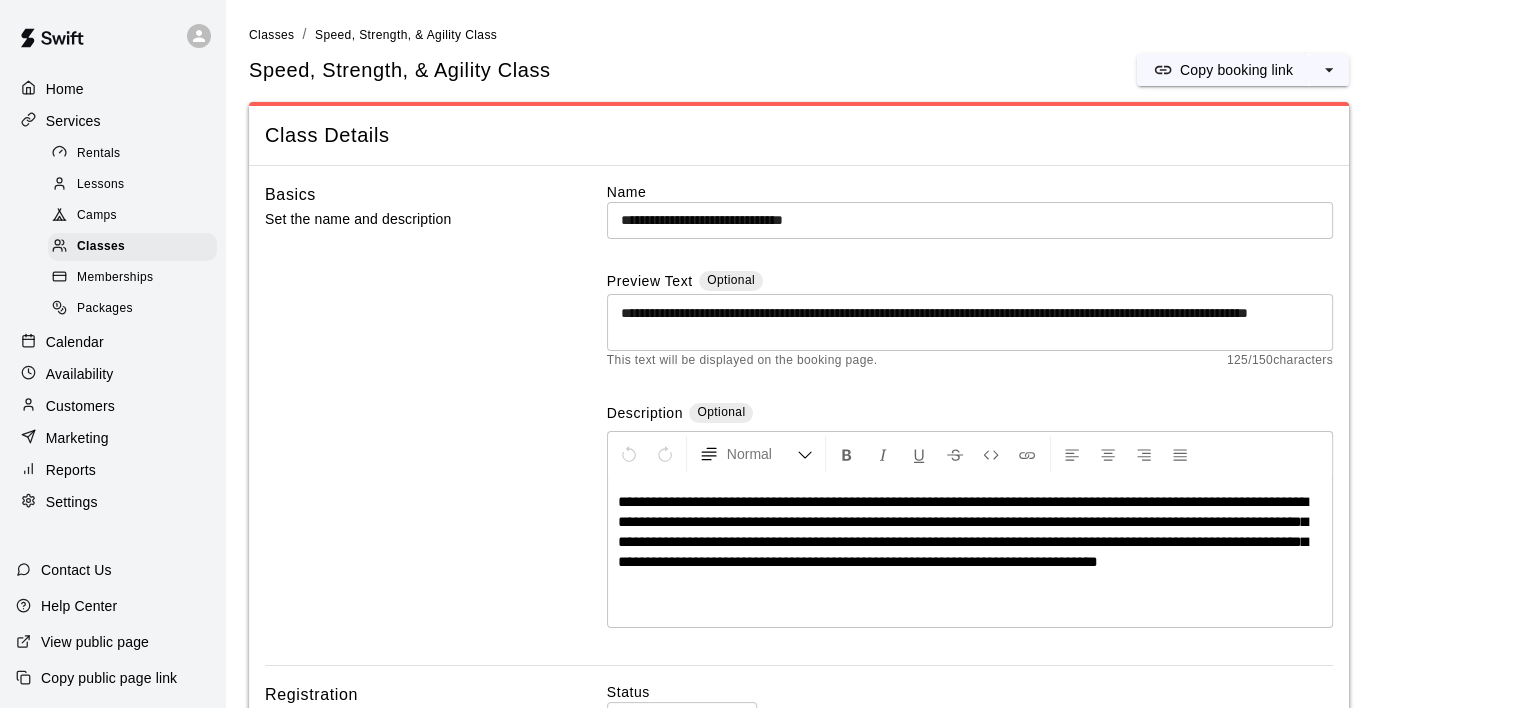 click on "**********" at bounding box center (970, 220) 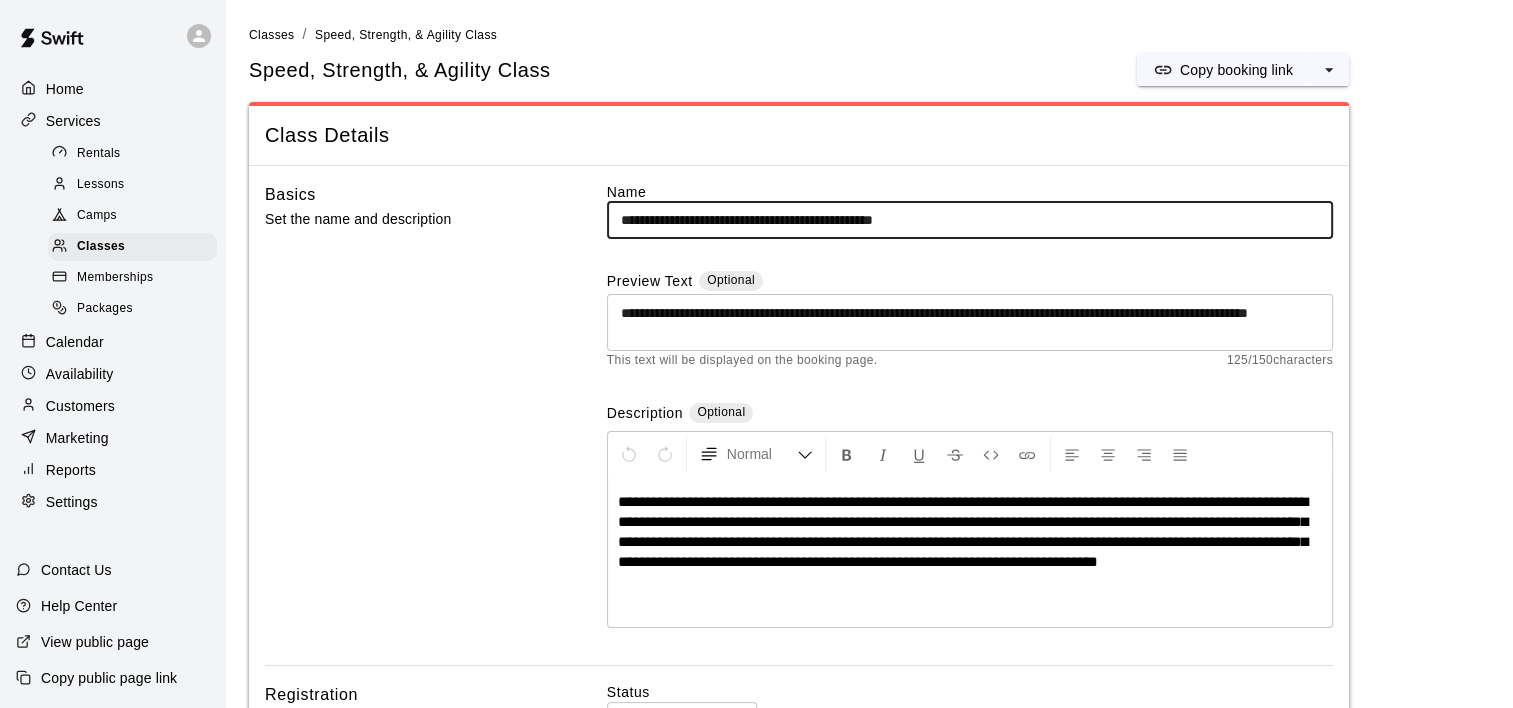 click on "**********" at bounding box center (970, 220) 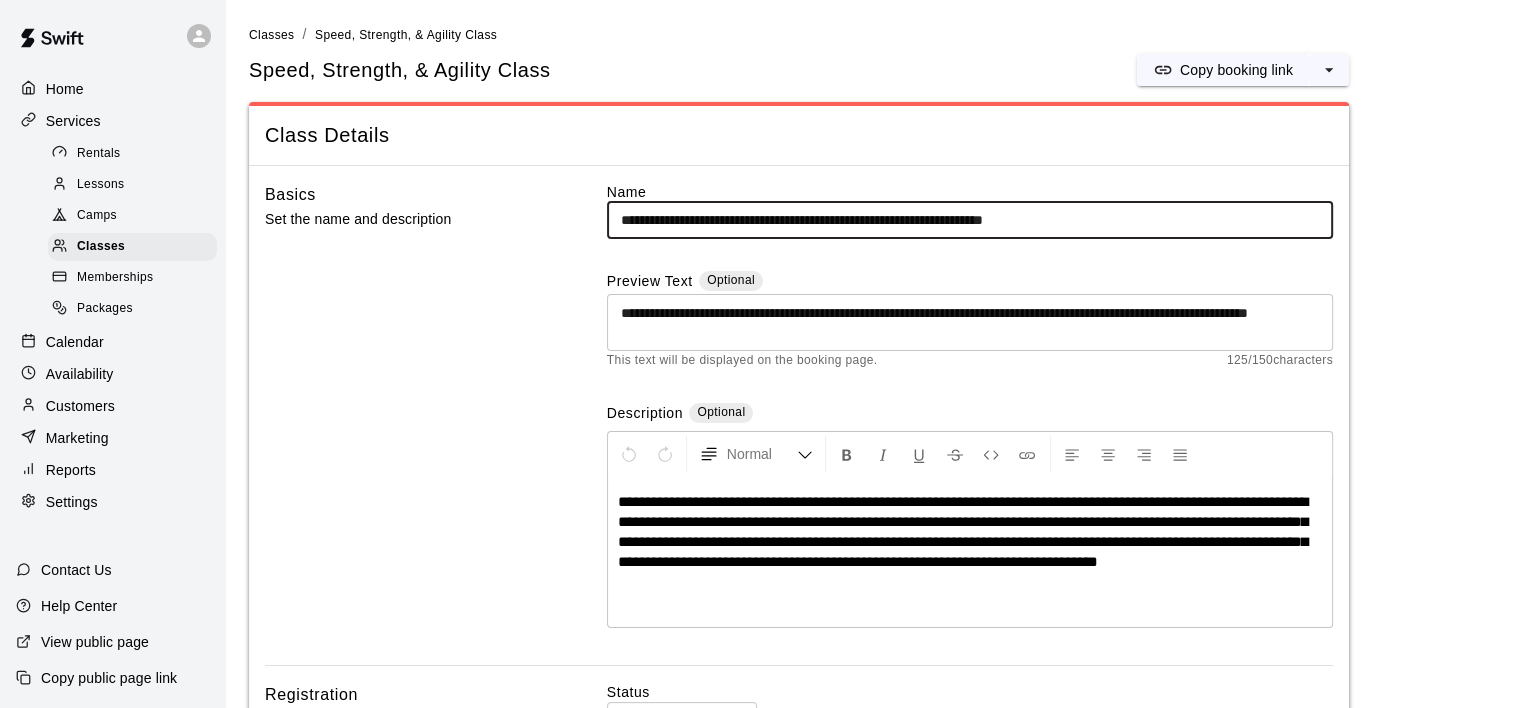 click on "**********" at bounding box center (970, 220) 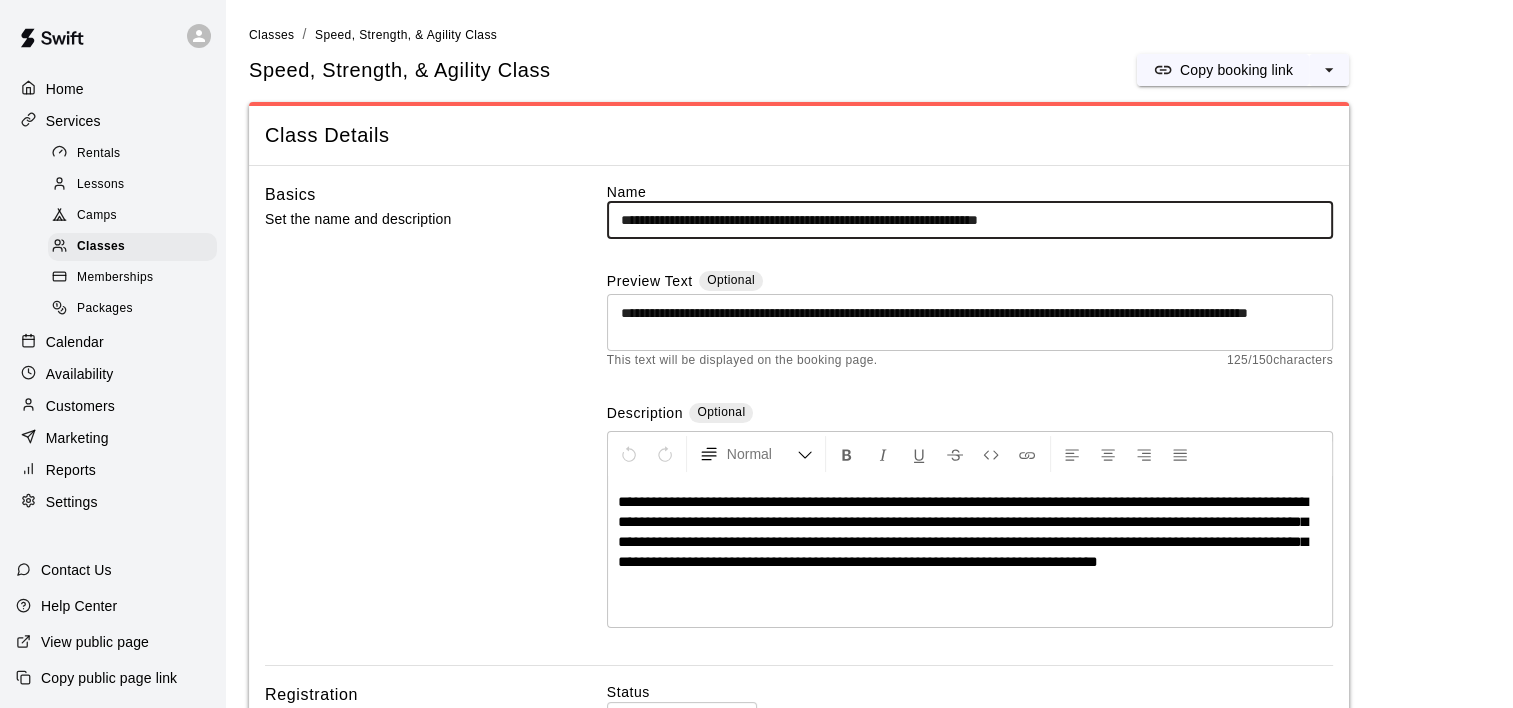 type on "**********" 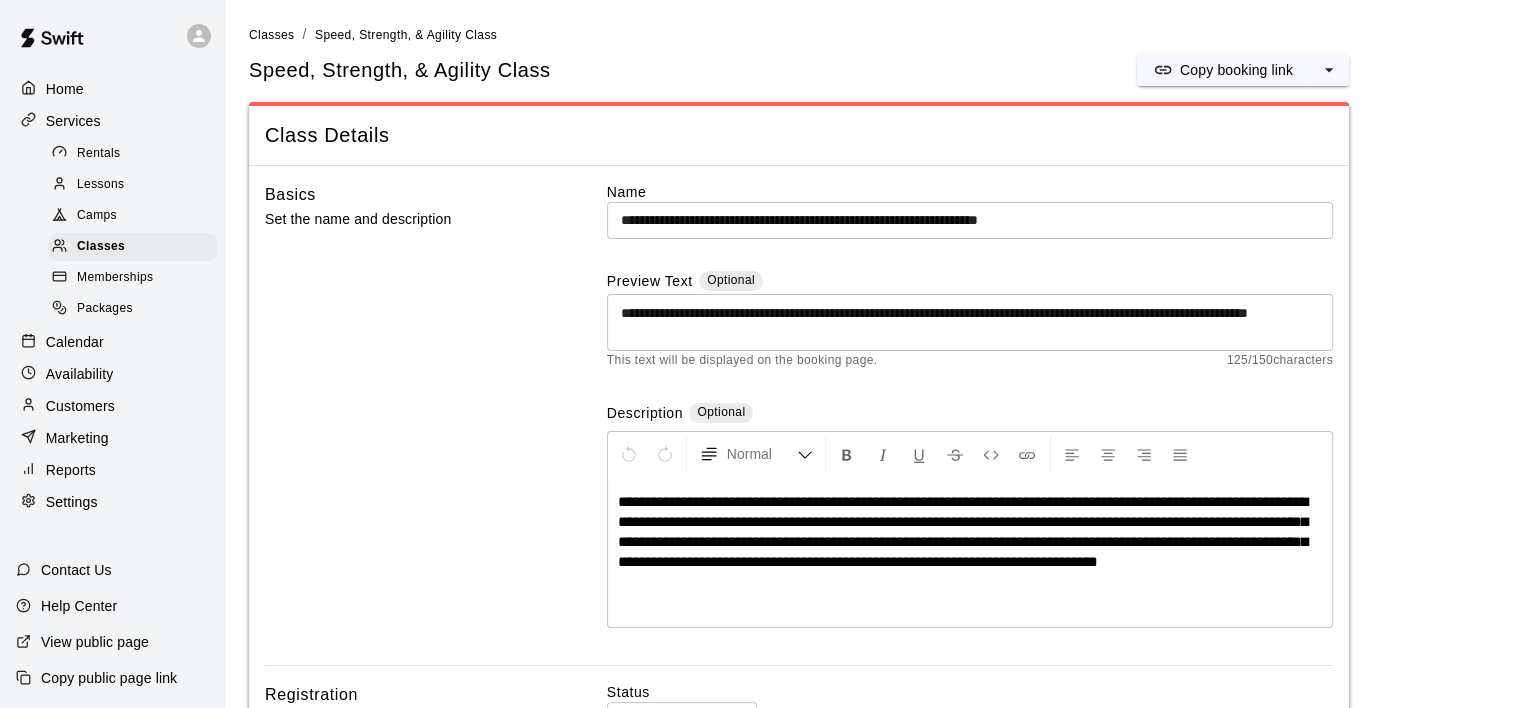 click on "Description Optional" at bounding box center (970, 414) 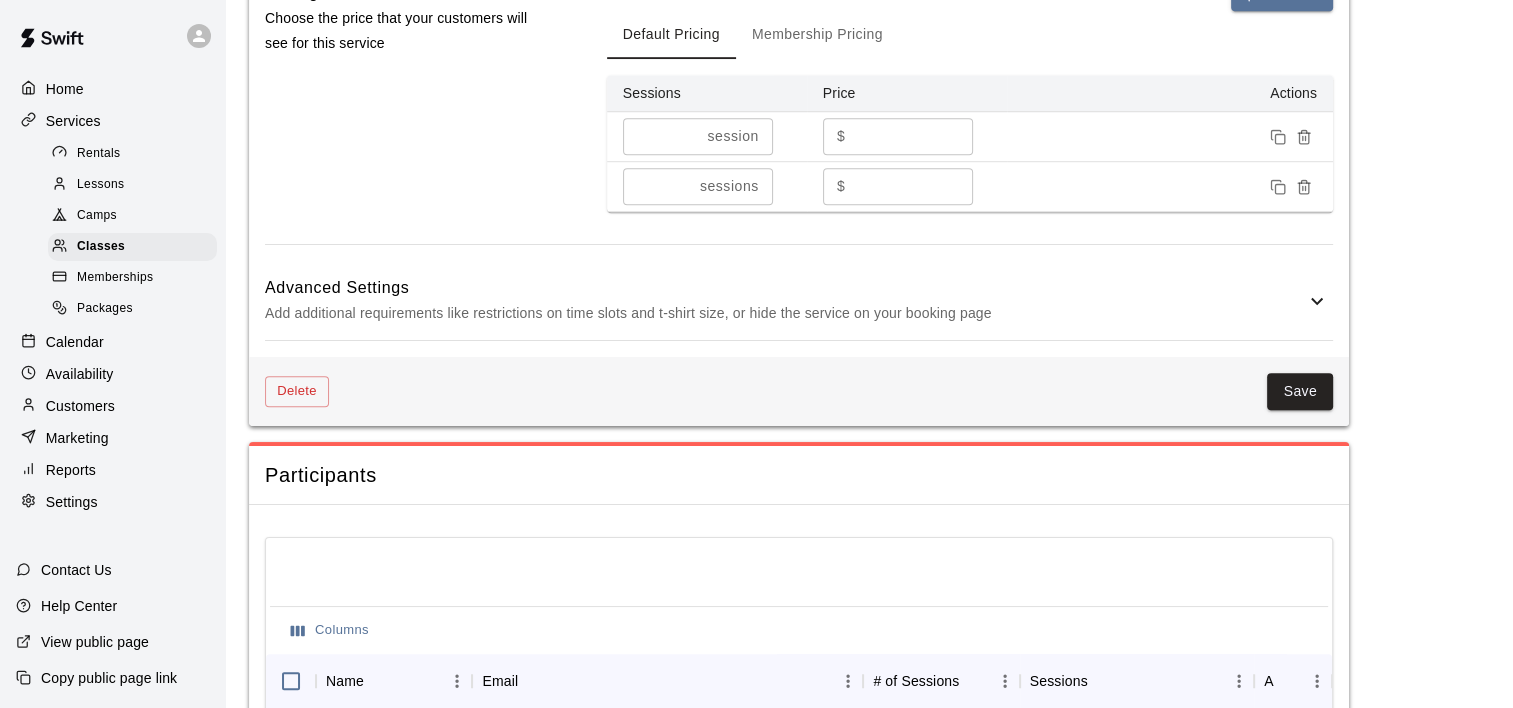 scroll, scrollTop: 1436, scrollLeft: 0, axis: vertical 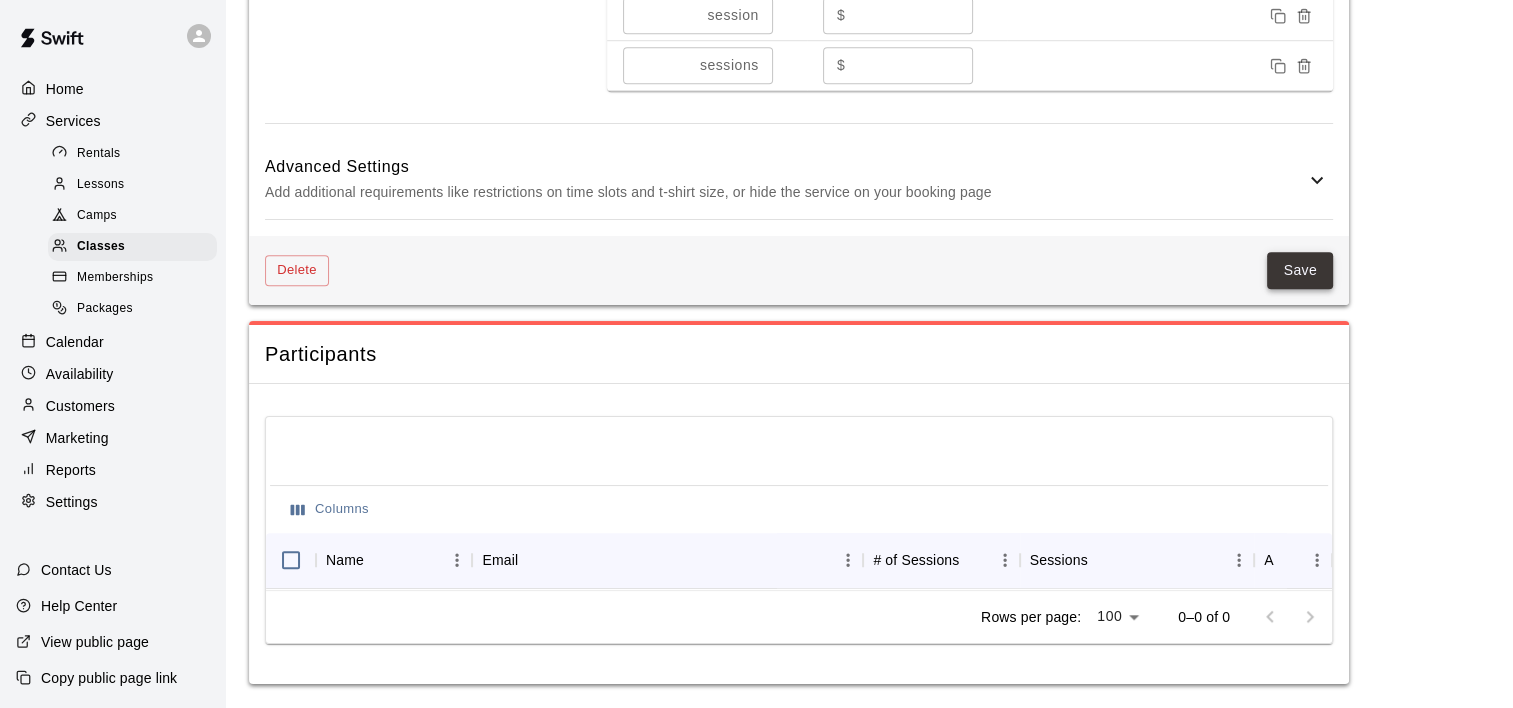 click on "Save" at bounding box center [1300, 270] 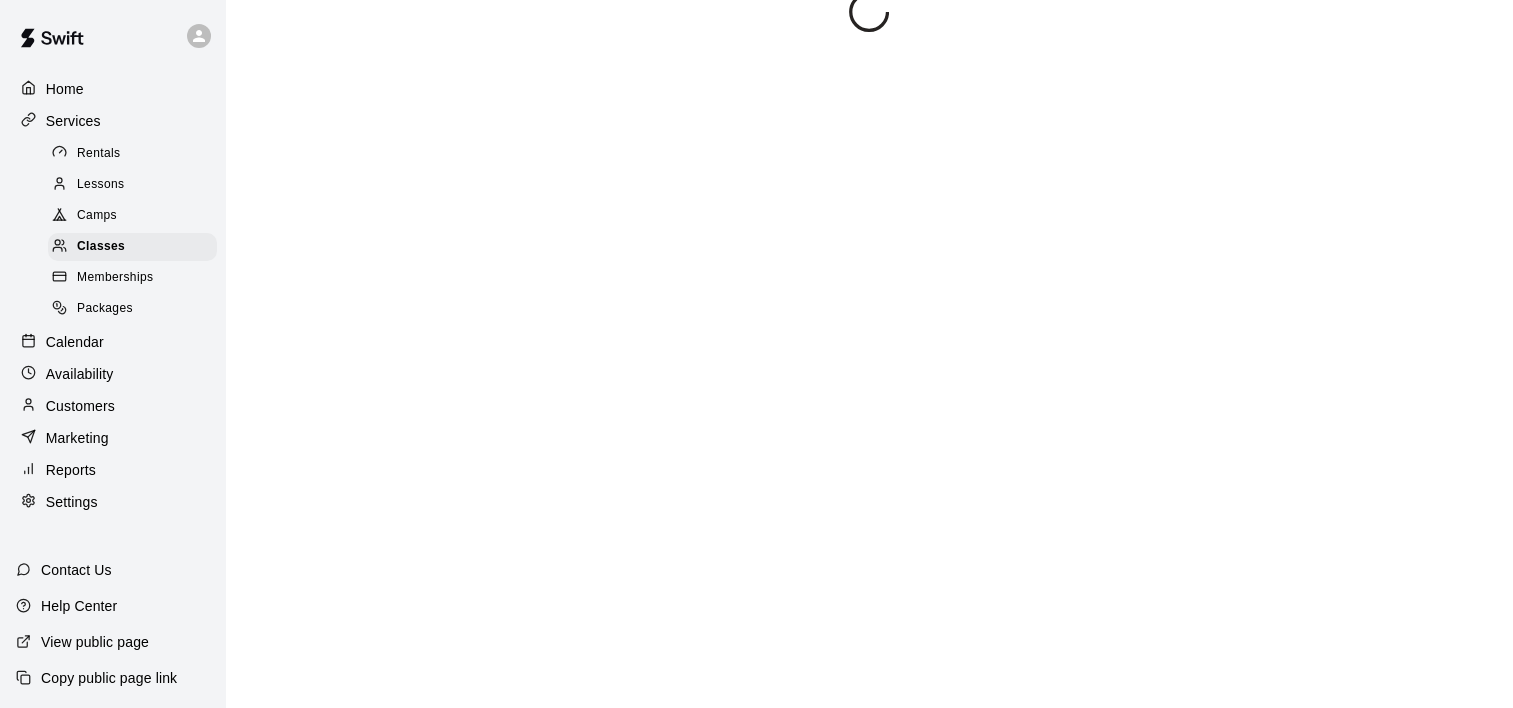 scroll, scrollTop: 0, scrollLeft: 0, axis: both 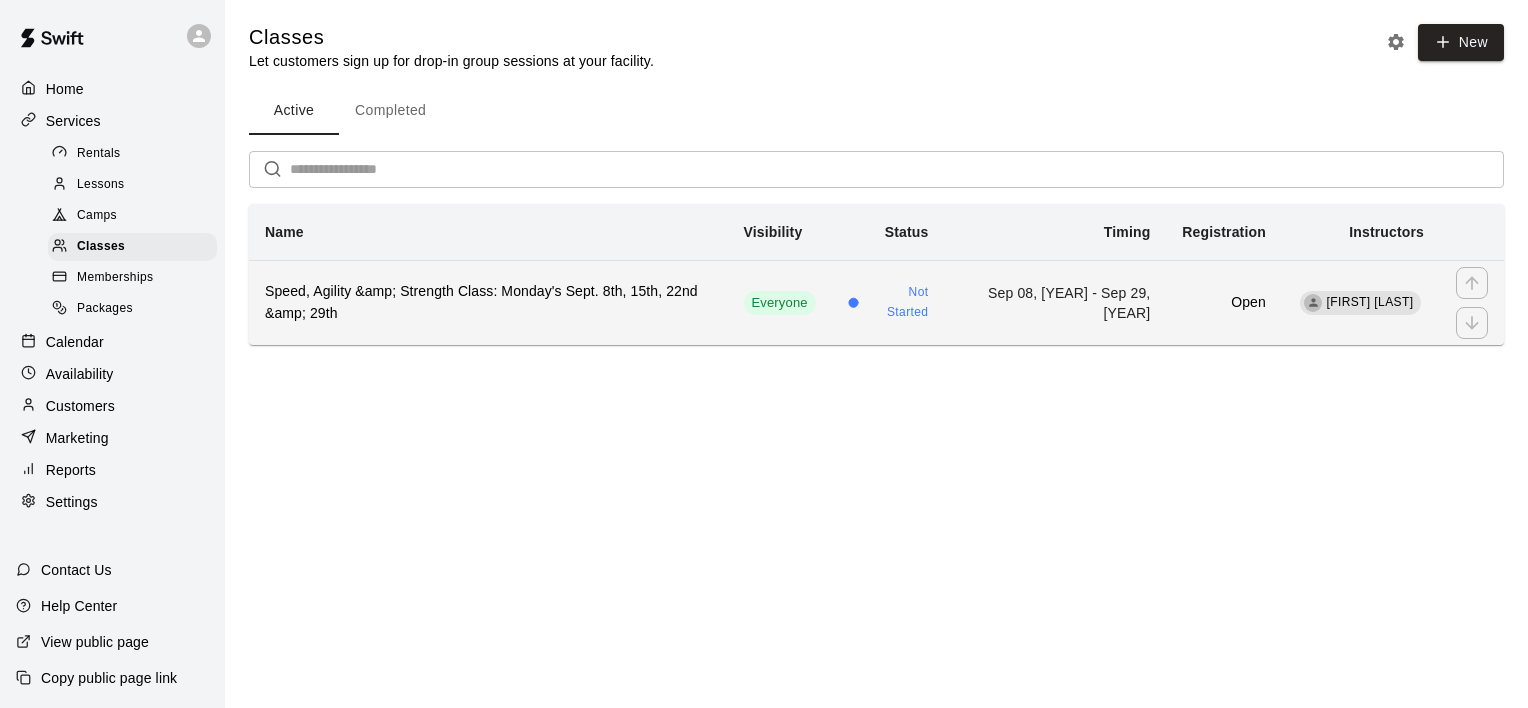click on "Speed, Agility &amp; Strength Class: Monday's Sept. 8th, 15th, 22nd &amp; 29th" at bounding box center (488, 303) 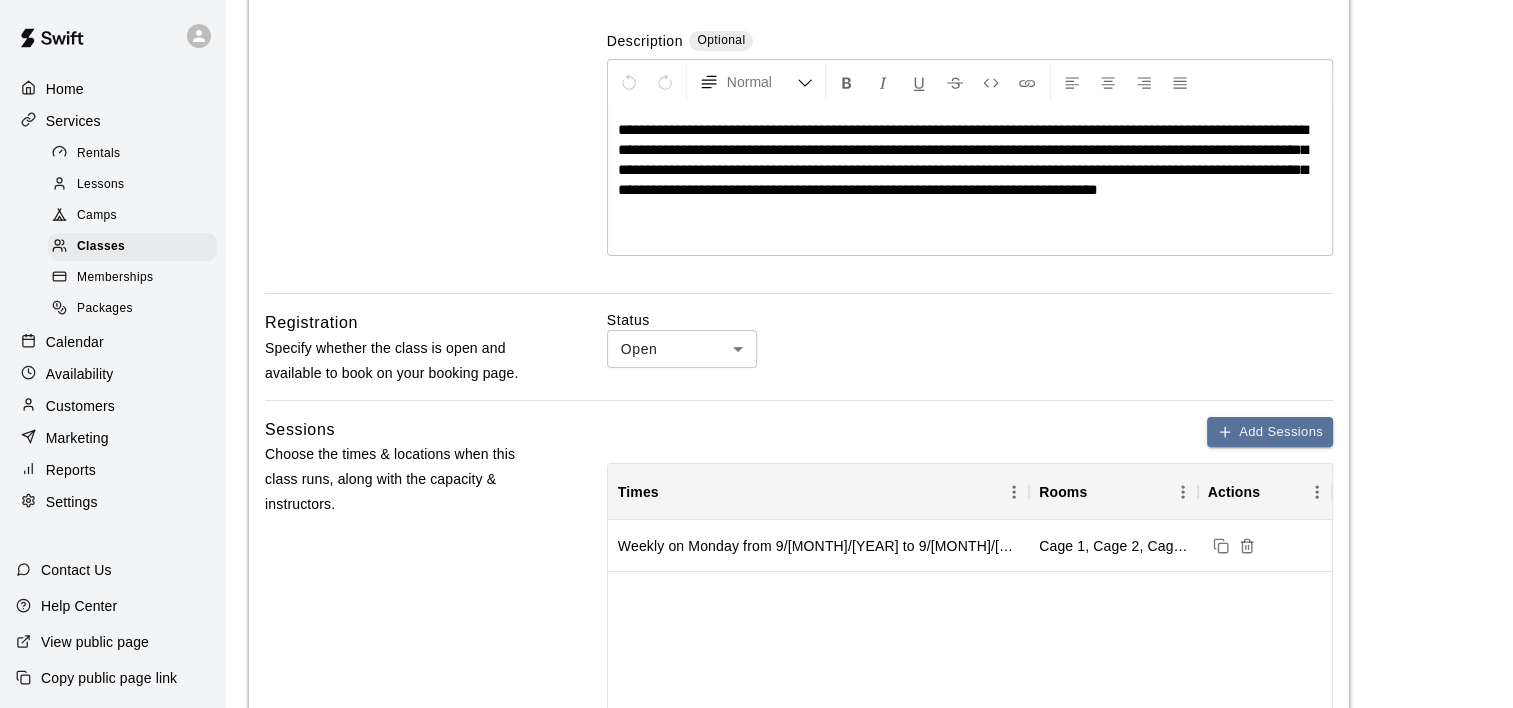 scroll, scrollTop: 600, scrollLeft: 0, axis: vertical 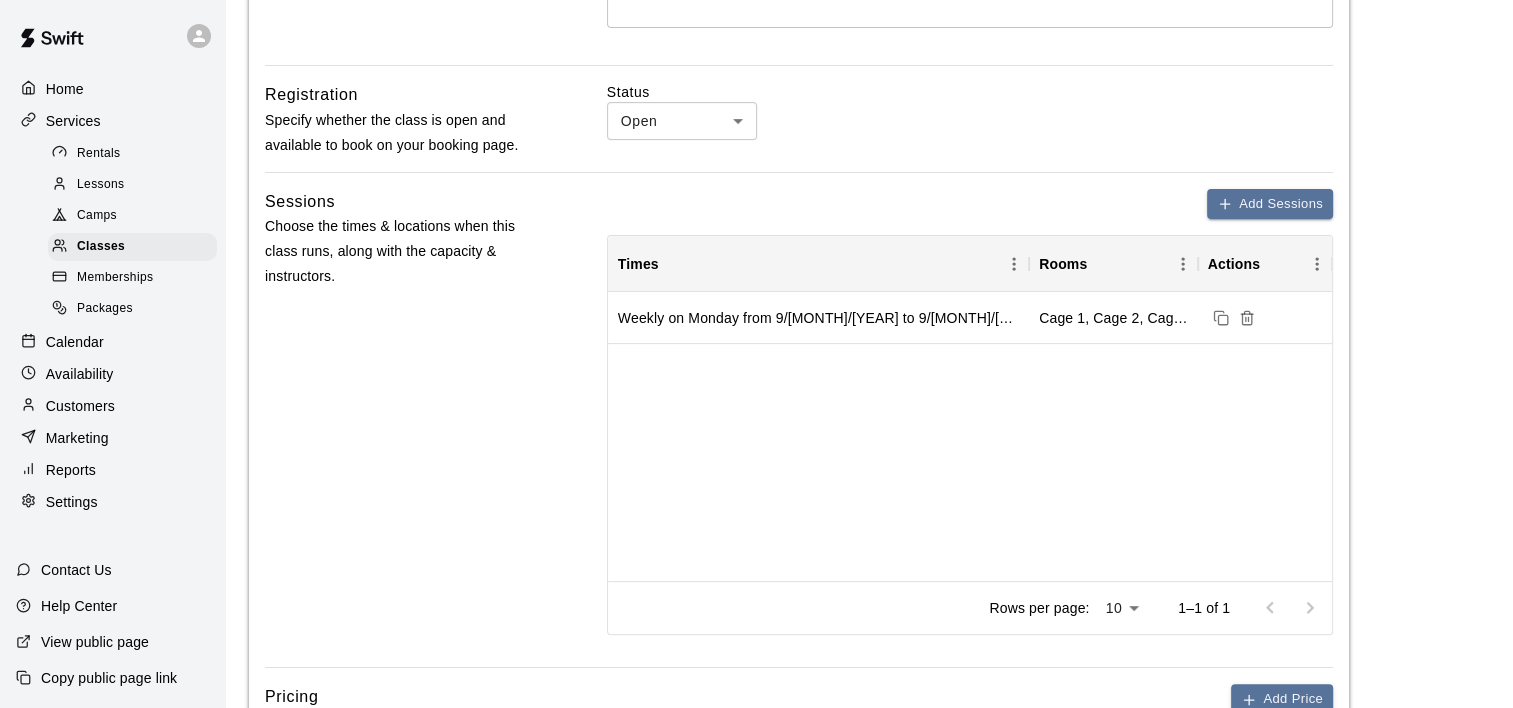 click on "View public page" at bounding box center (95, 642) 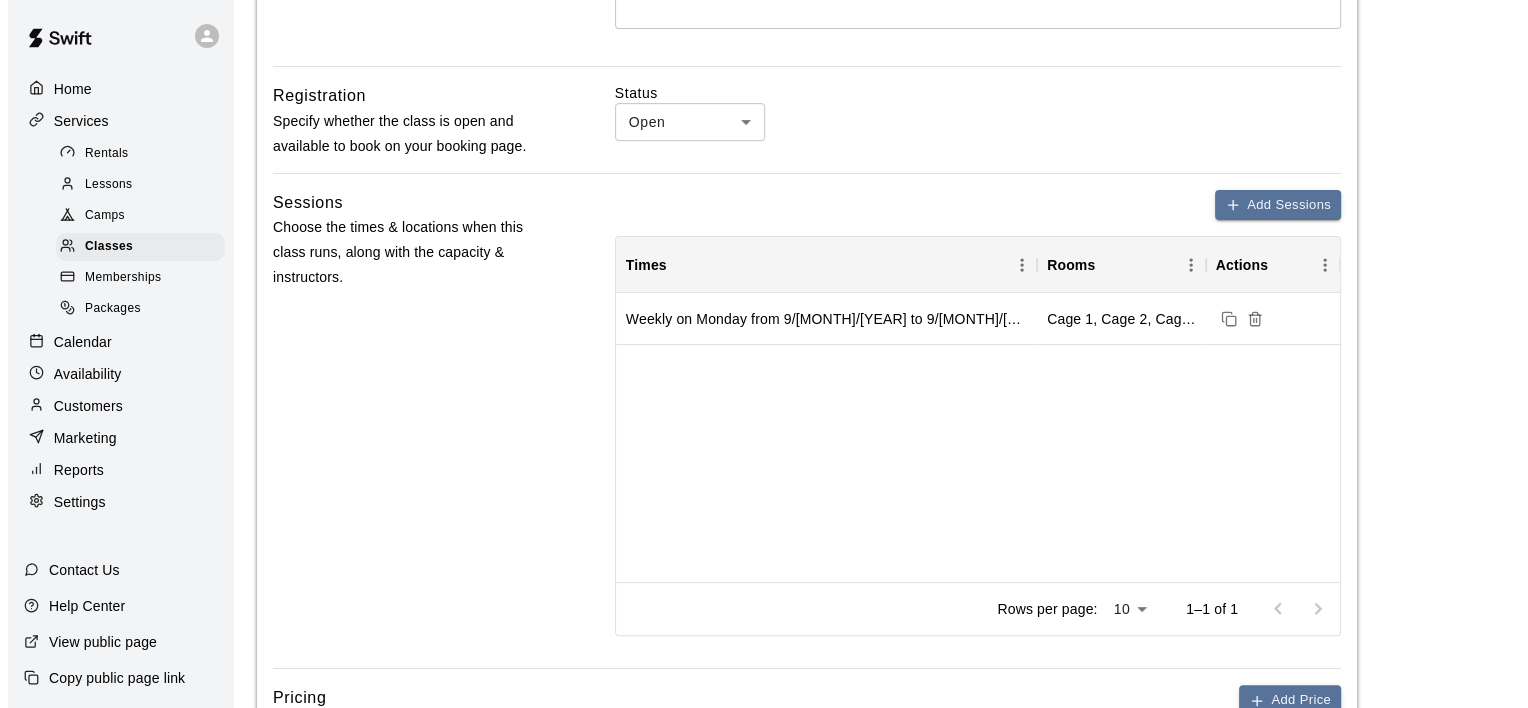 scroll, scrollTop: 600, scrollLeft: 0, axis: vertical 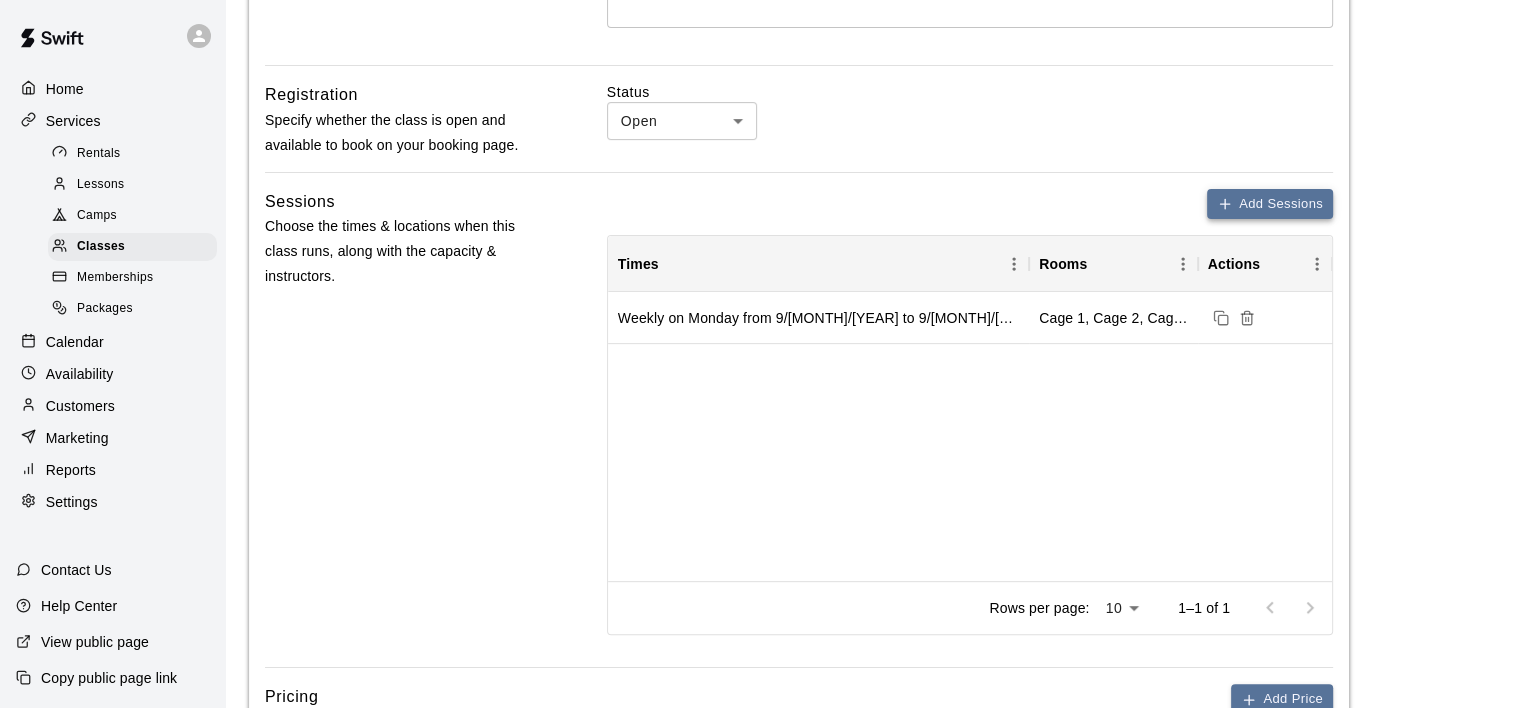 click on "Add Sessions" at bounding box center (1270, 204) 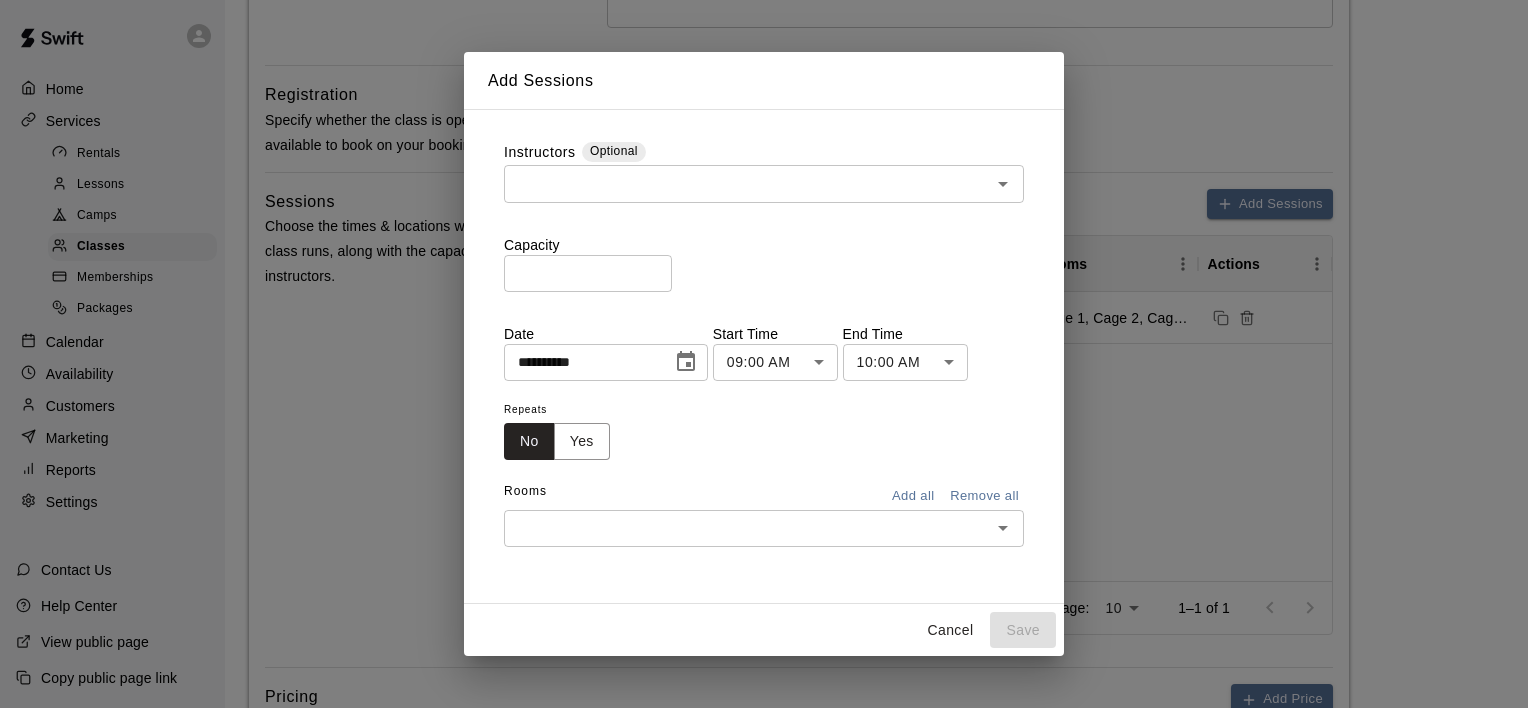click on "​" at bounding box center [764, 183] 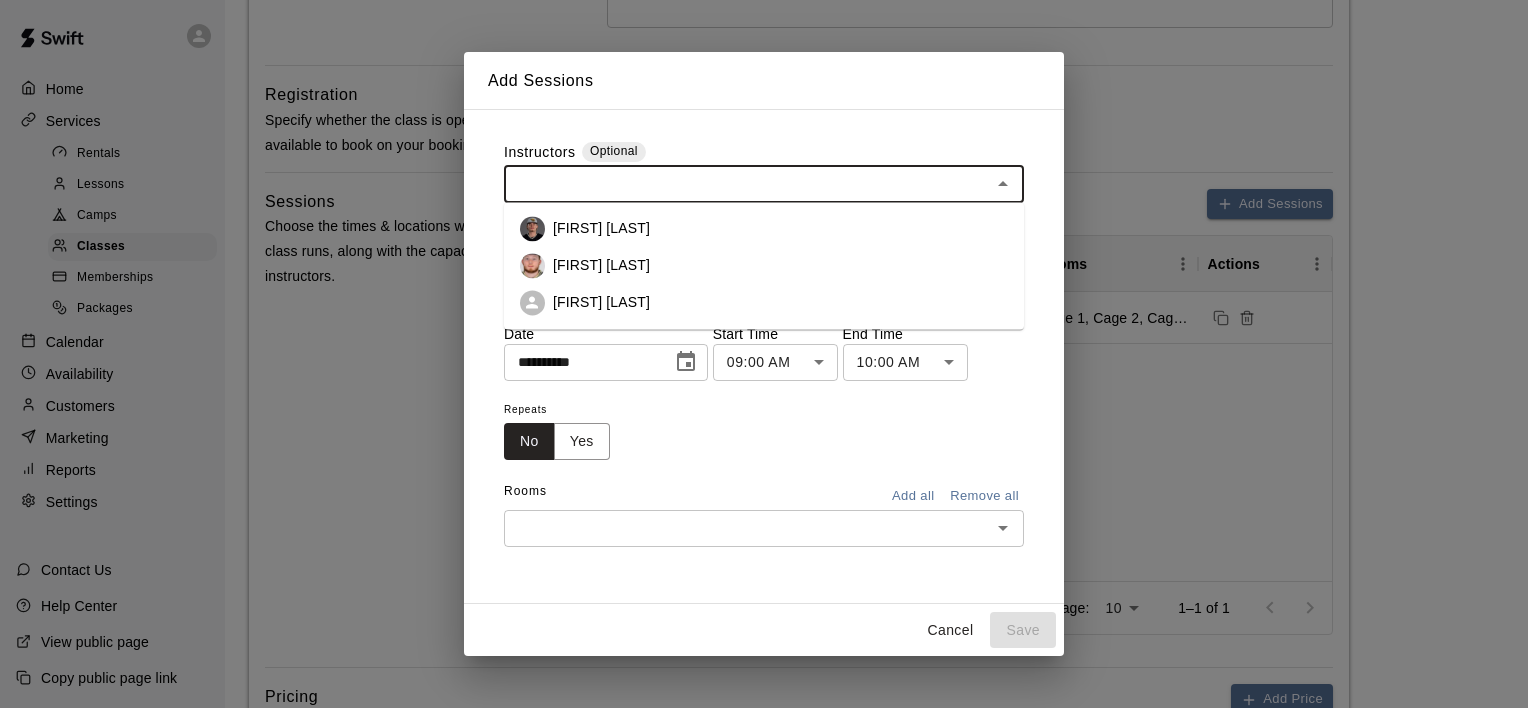 click on "[FIRST] [LAST]" at bounding box center [764, 302] 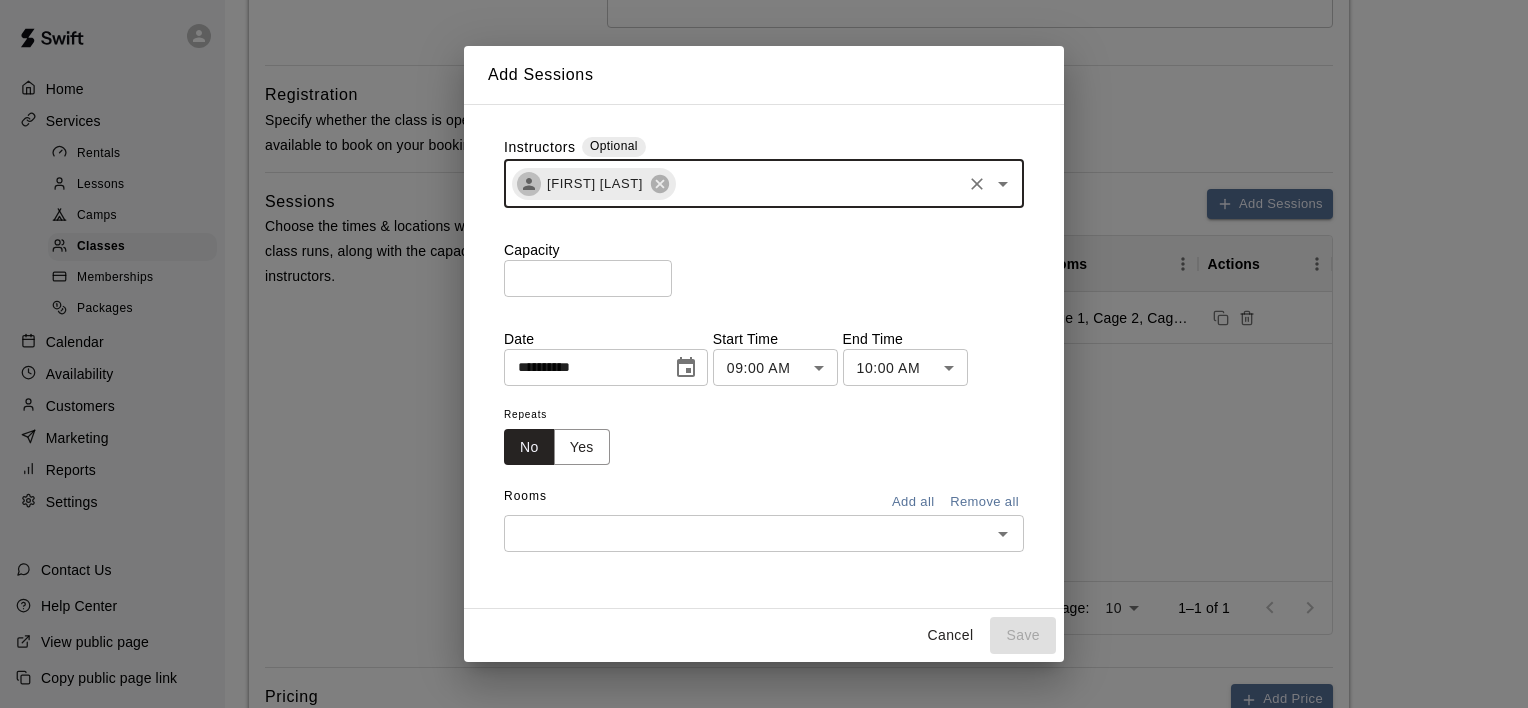 click on "*" at bounding box center [588, 278] 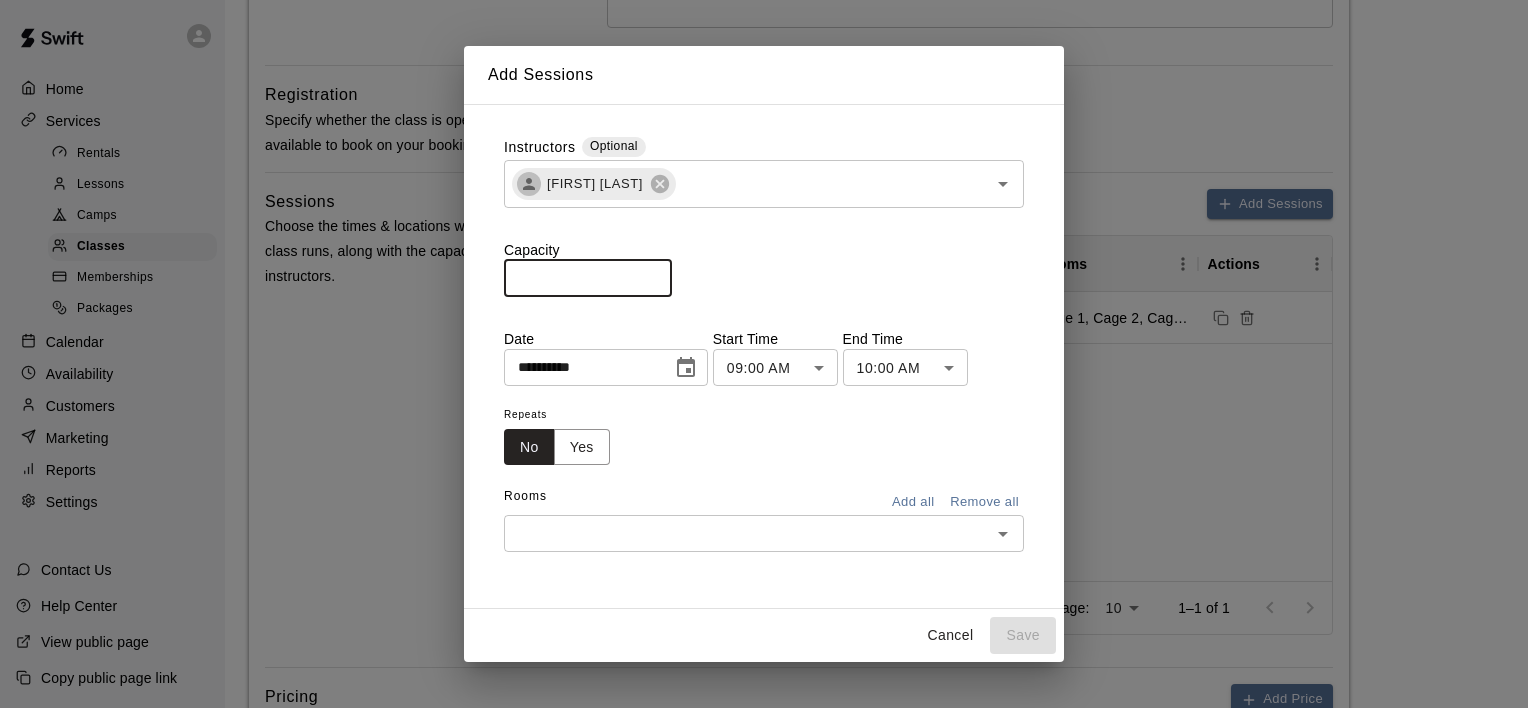click on "*" at bounding box center [588, 278] 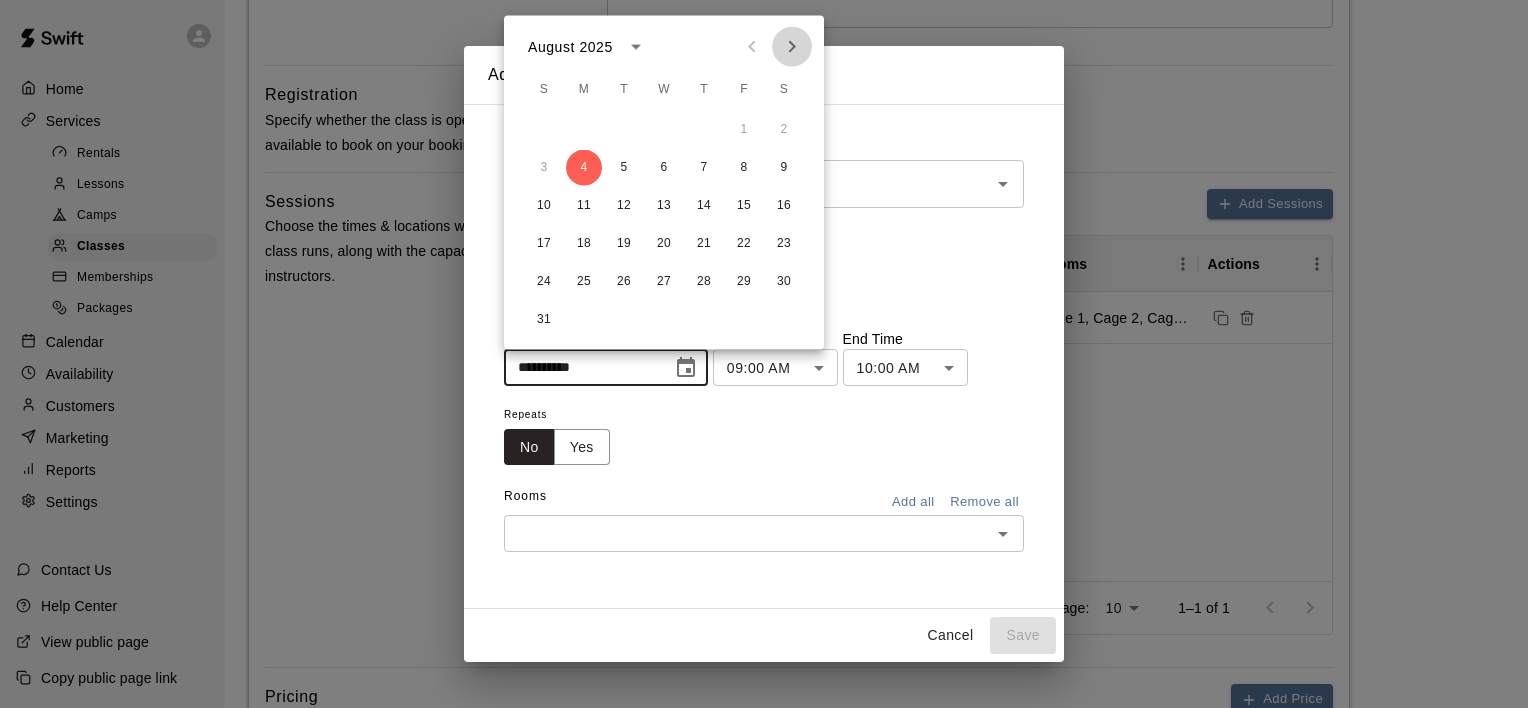 click 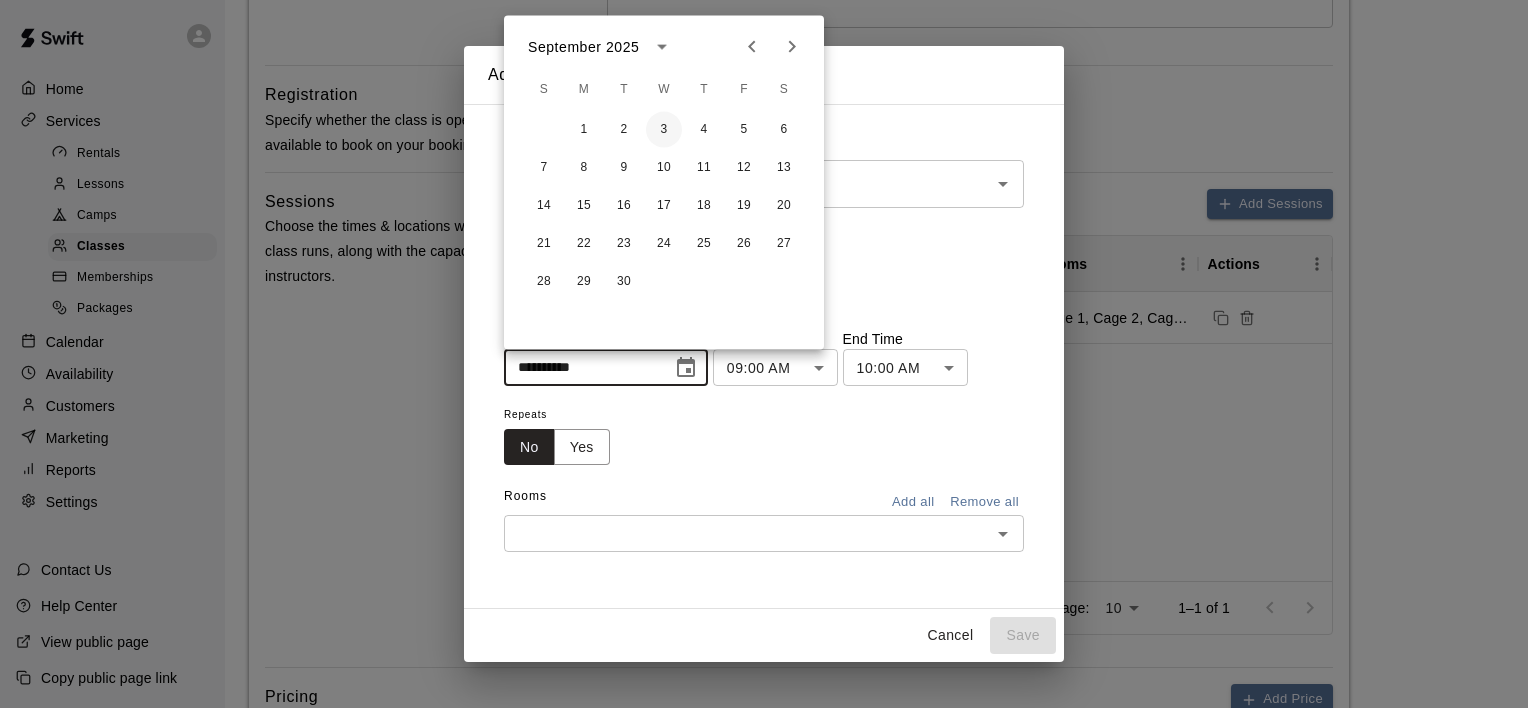 click on "3" at bounding box center (664, 130) 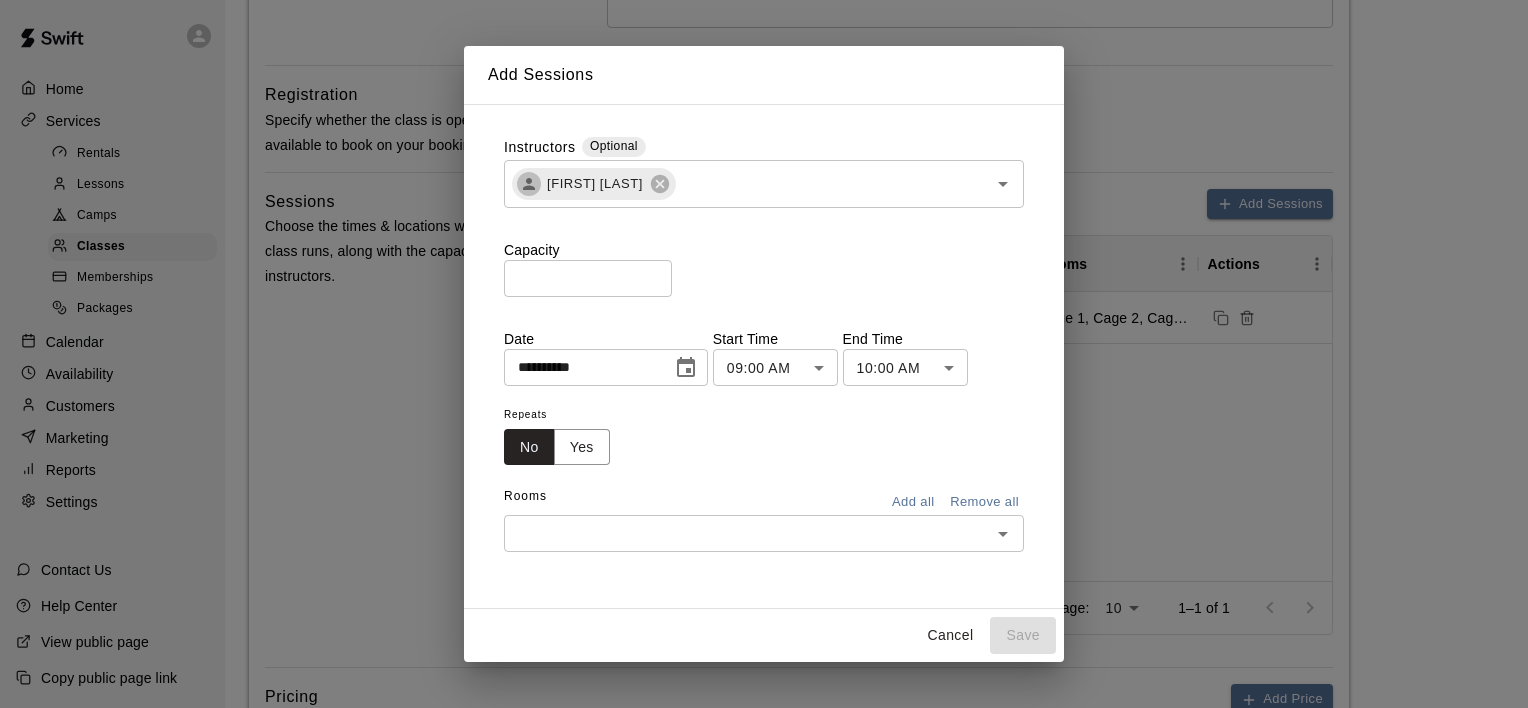 click on "**********" at bounding box center (764, 466) 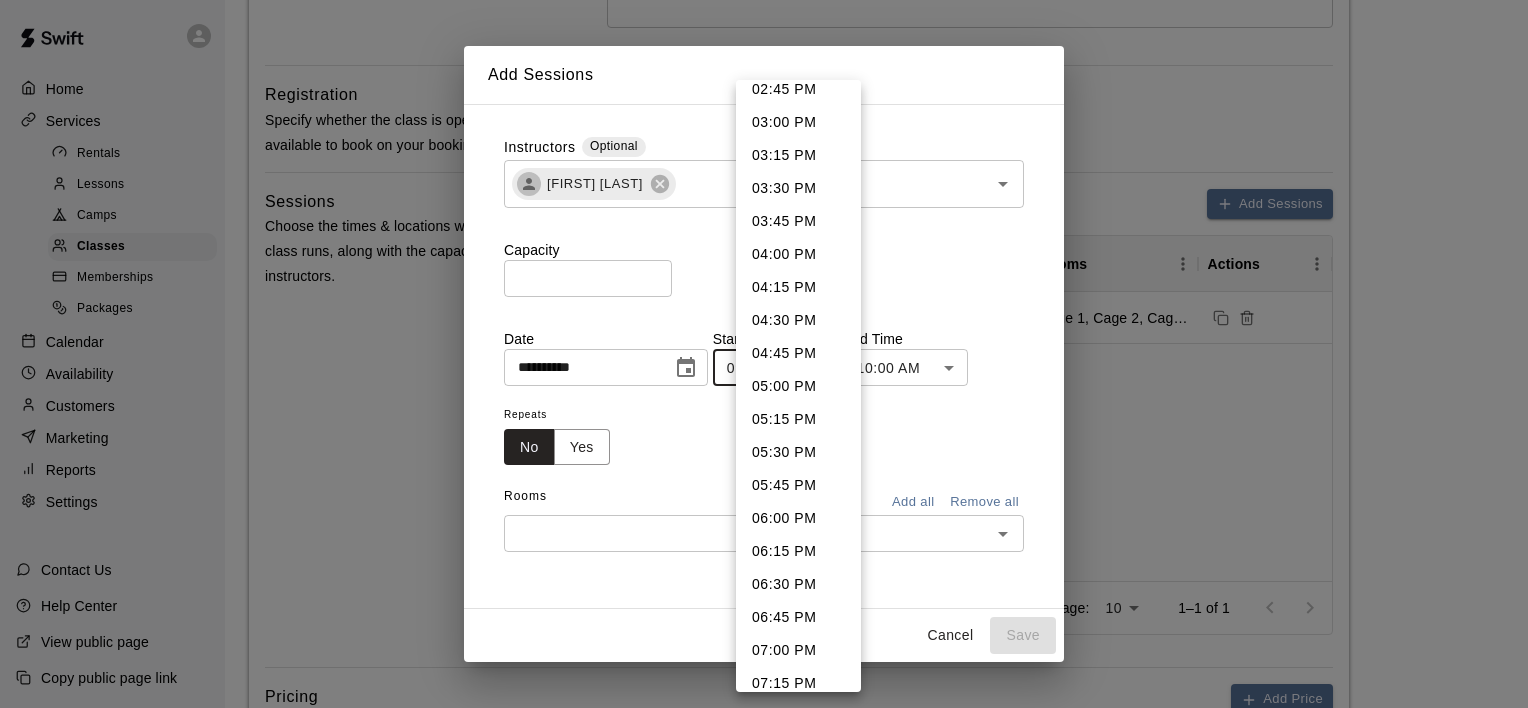 scroll, scrollTop: 2006, scrollLeft: 0, axis: vertical 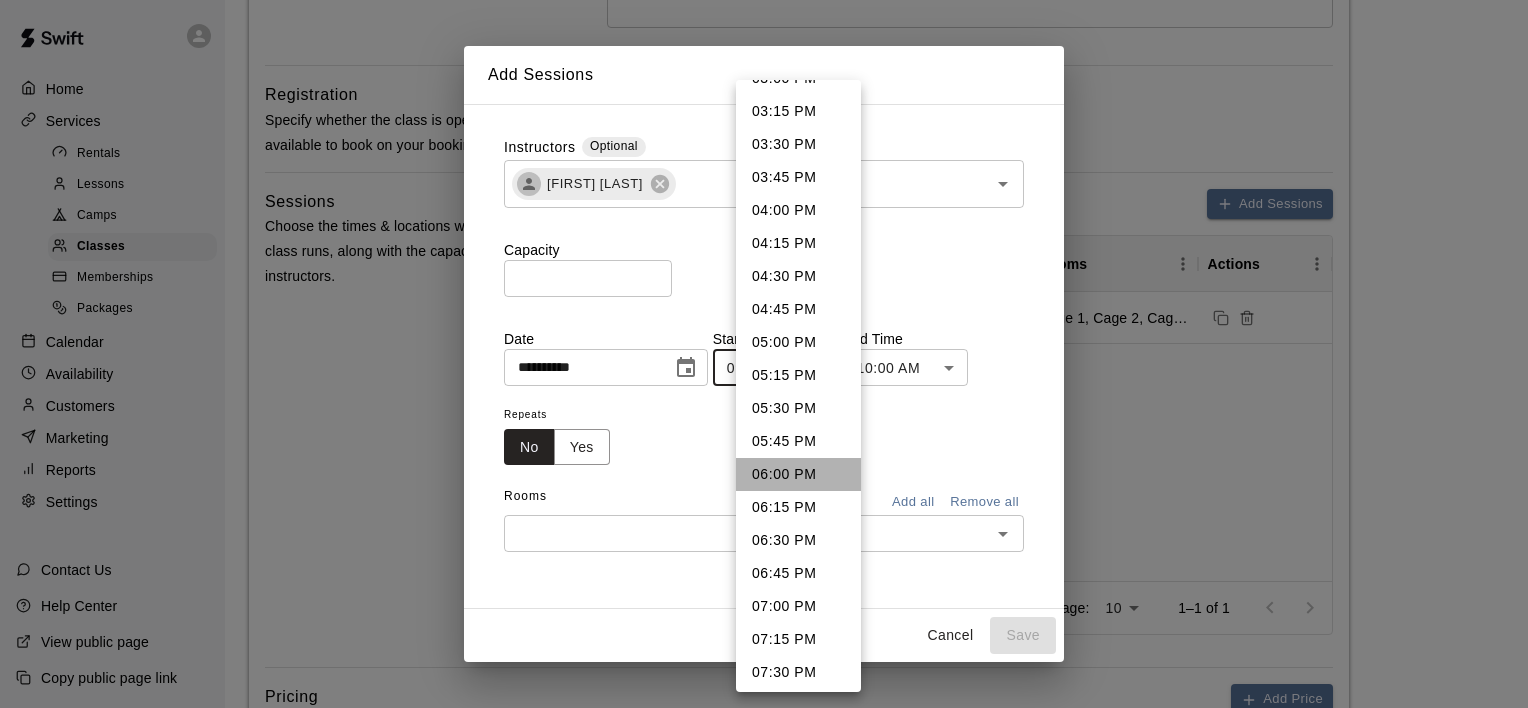click on "06:00 PM" at bounding box center [798, 474] 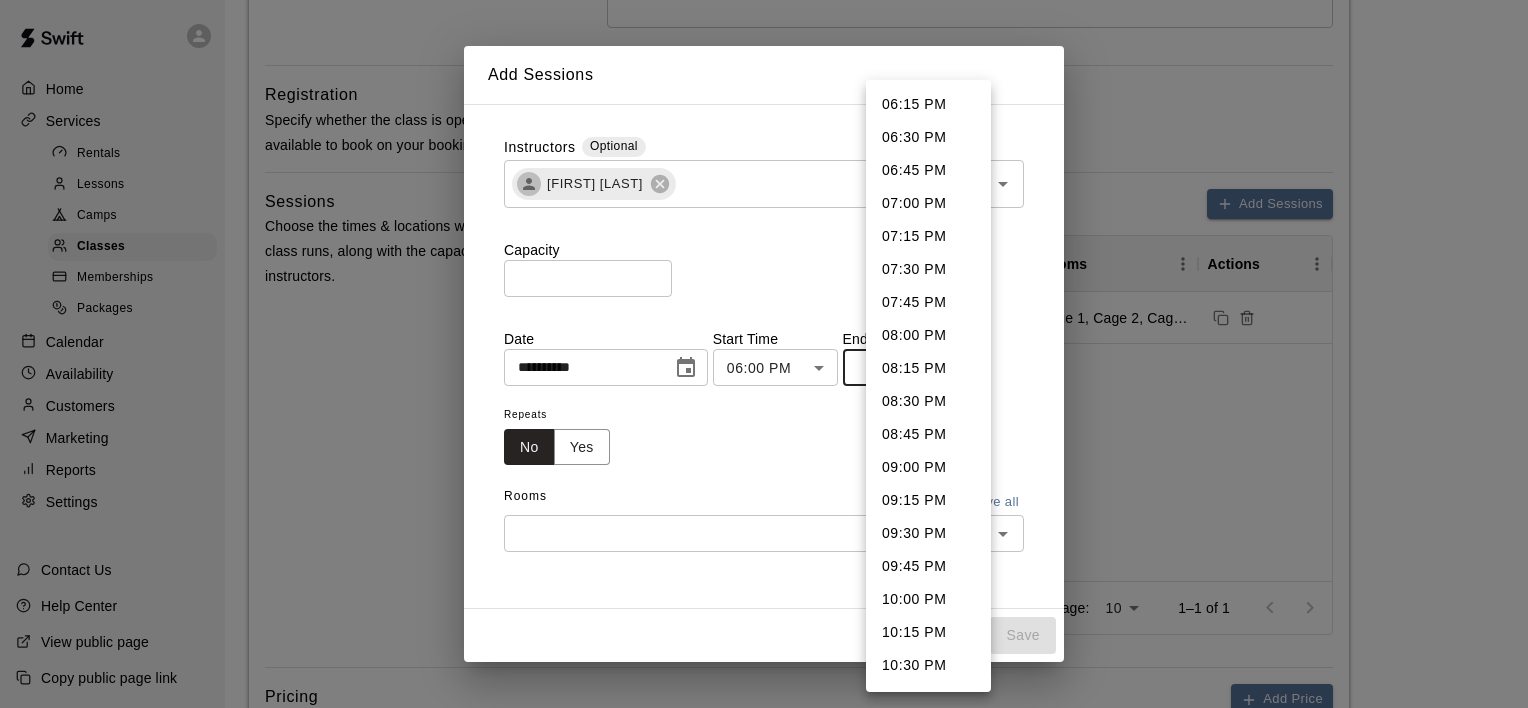 click on "**********" at bounding box center [764, 466] 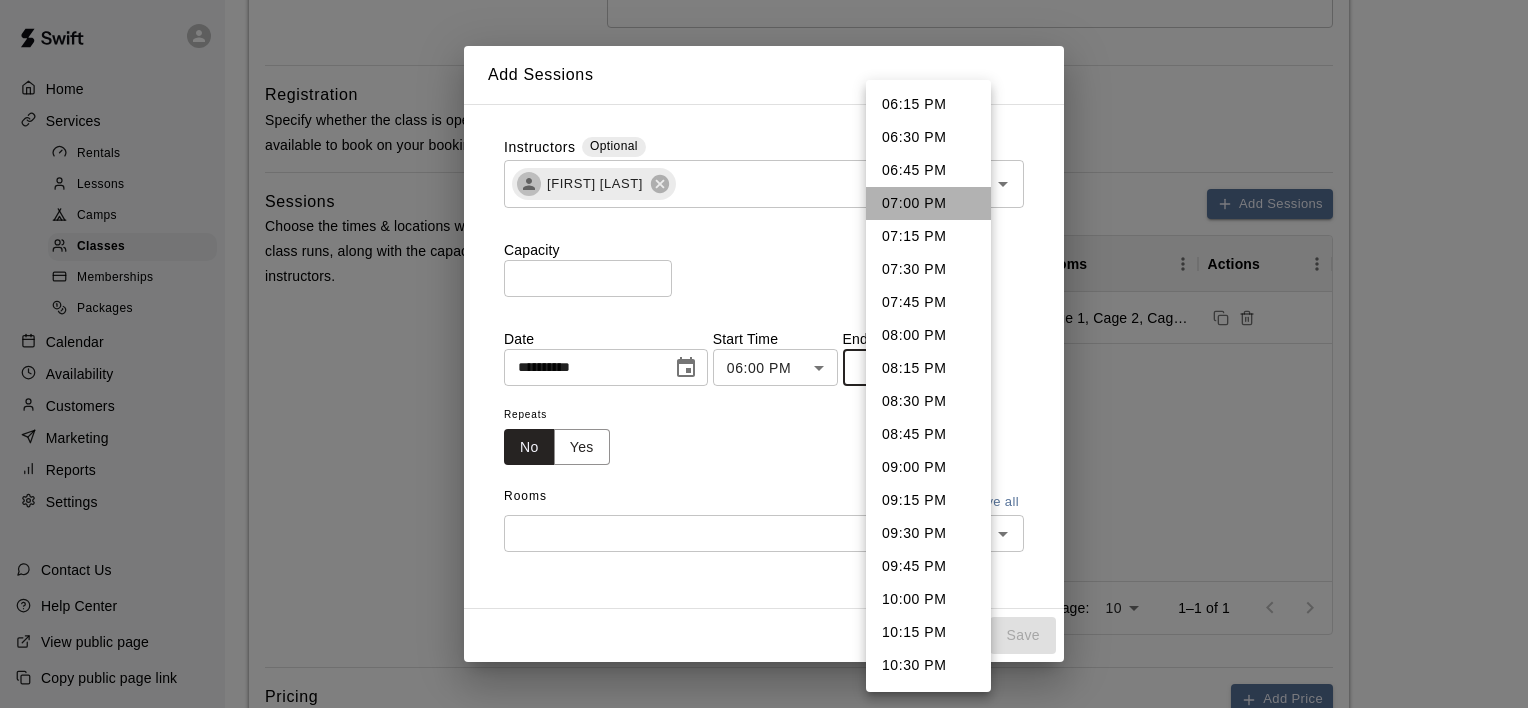 click on "07:00 PM" at bounding box center [928, 203] 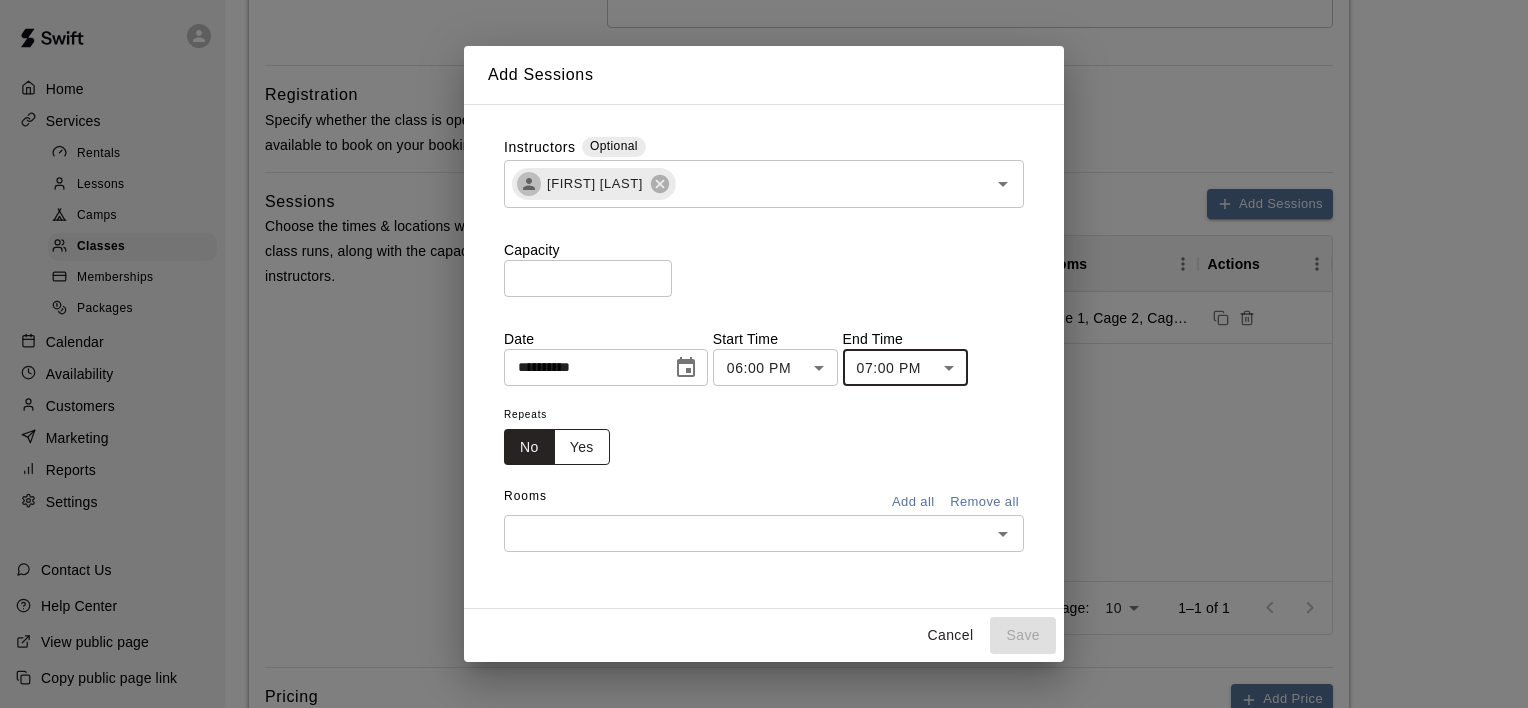 click on "Yes" at bounding box center (582, 447) 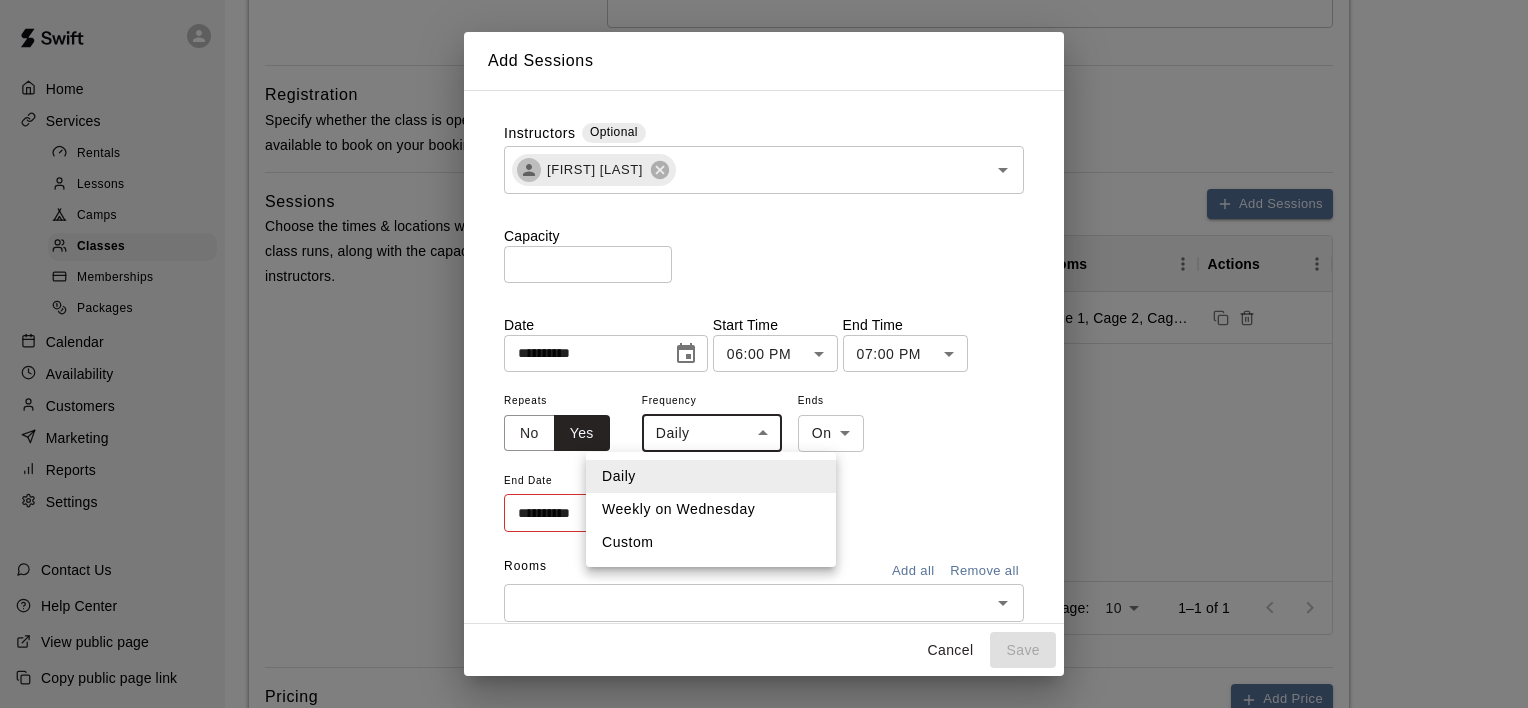 click on "**********" at bounding box center [764, 466] 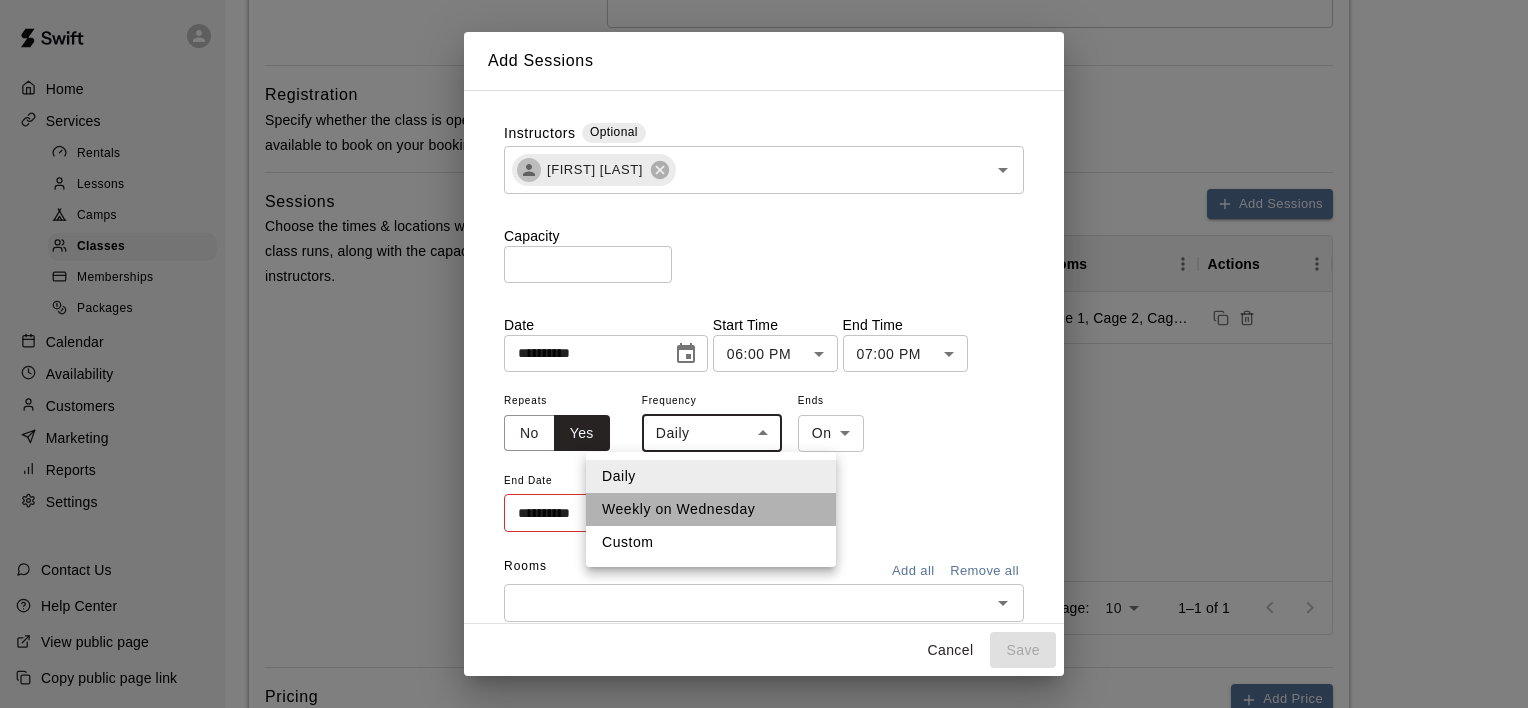 click on "Weekly on Wednesday" at bounding box center [711, 509] 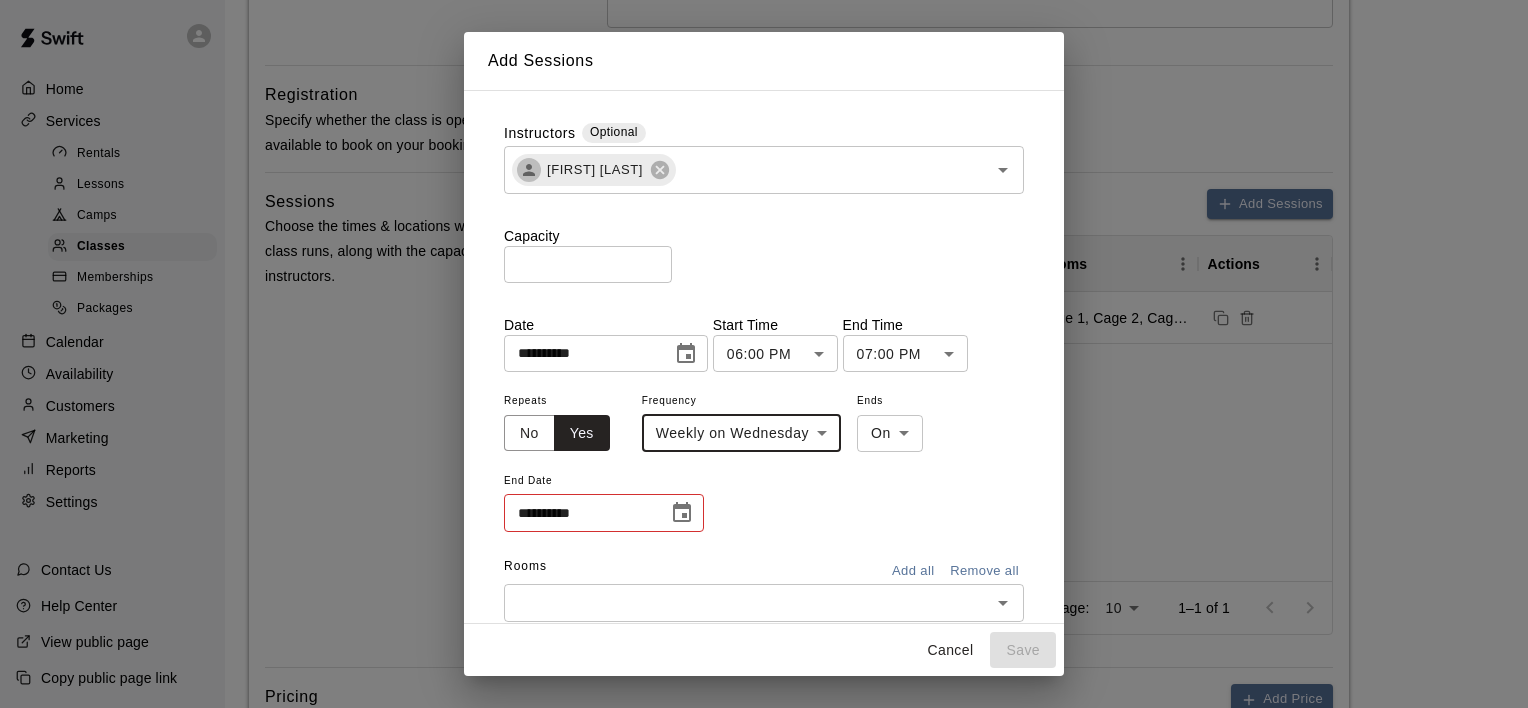 click 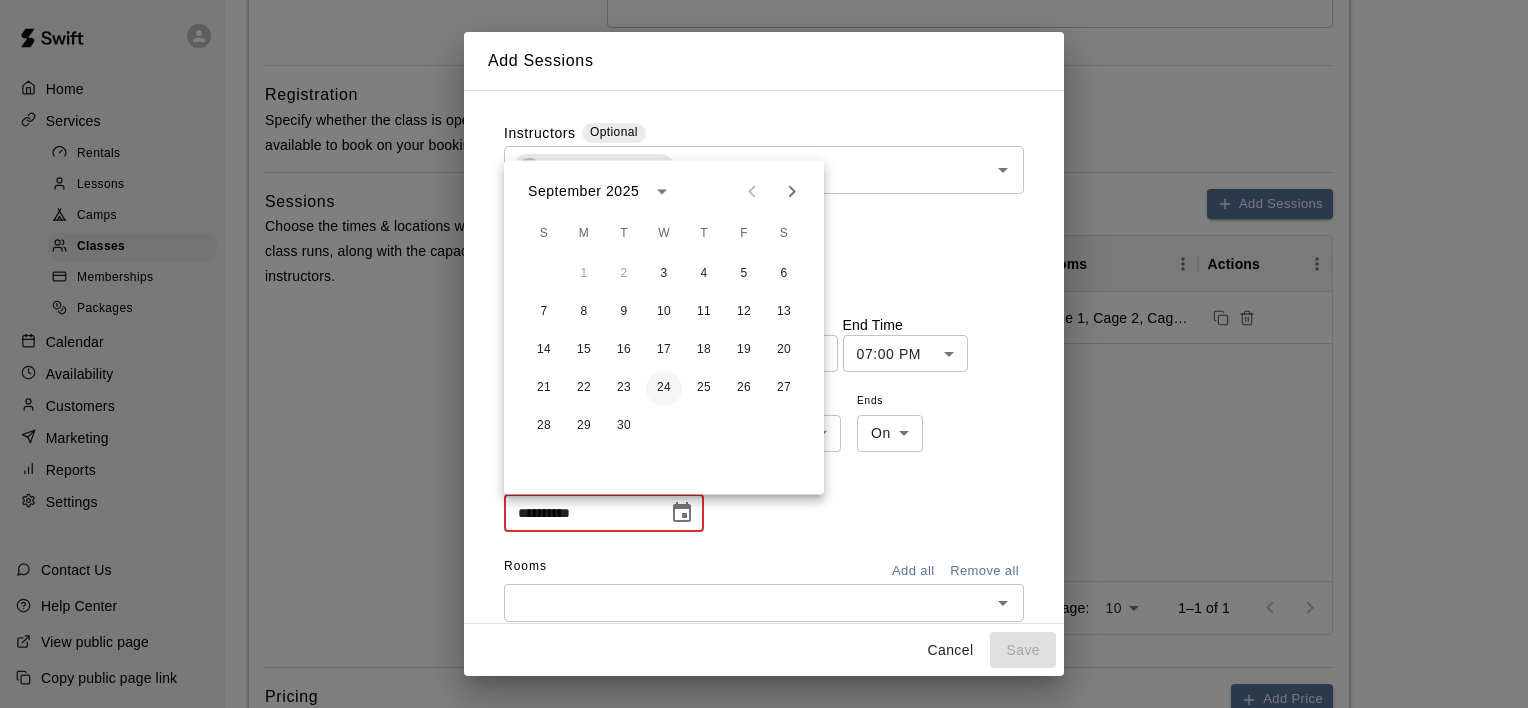 click on "24" at bounding box center [664, 388] 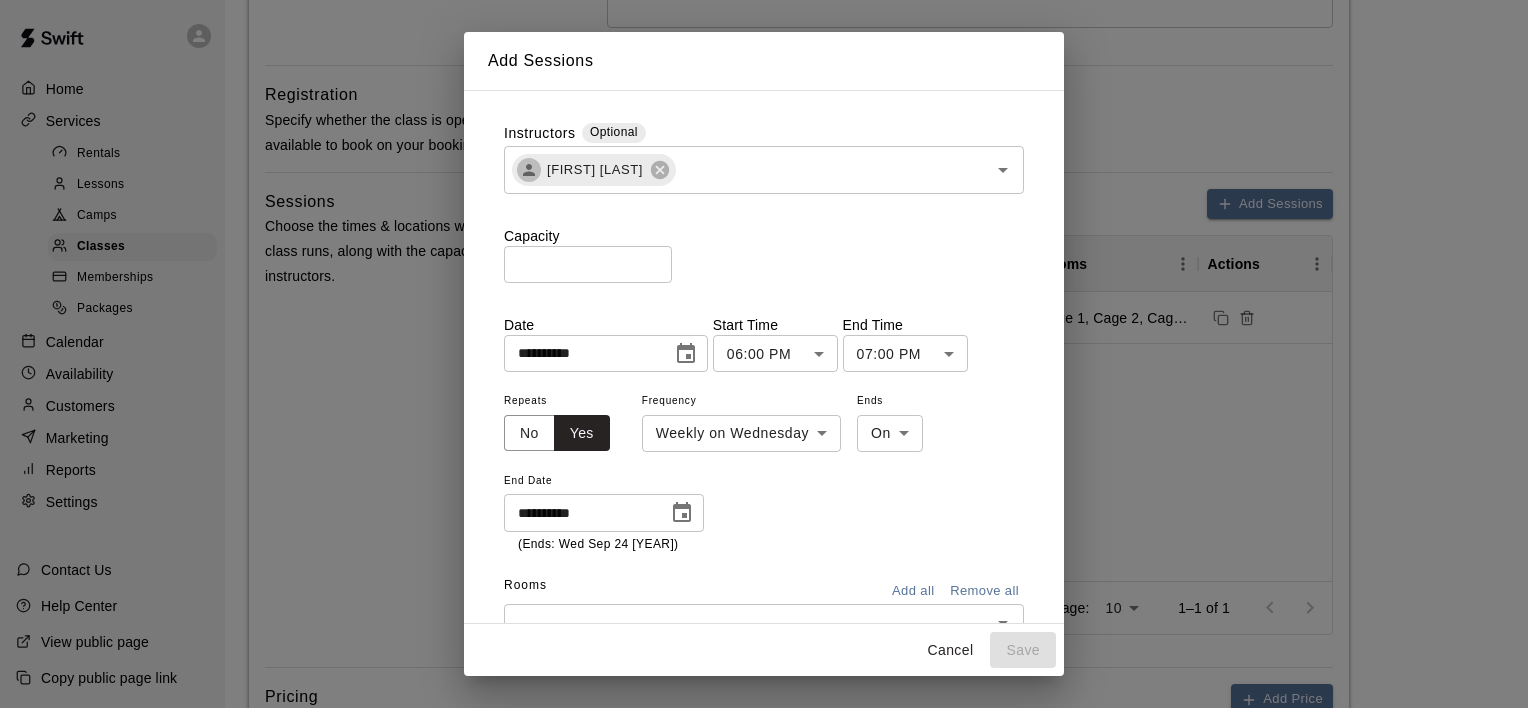 scroll, scrollTop: 75, scrollLeft: 0, axis: vertical 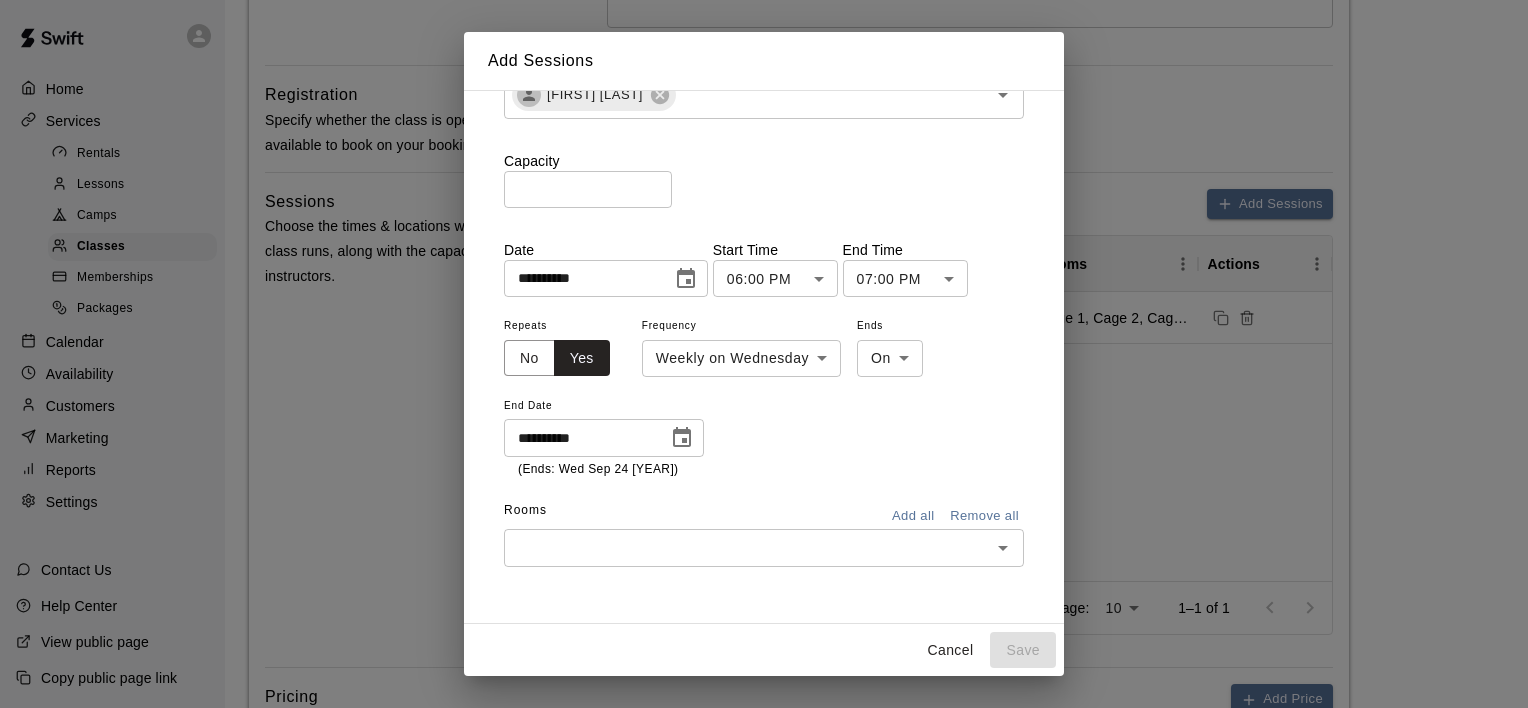 click on "Add all" at bounding box center (913, 516) 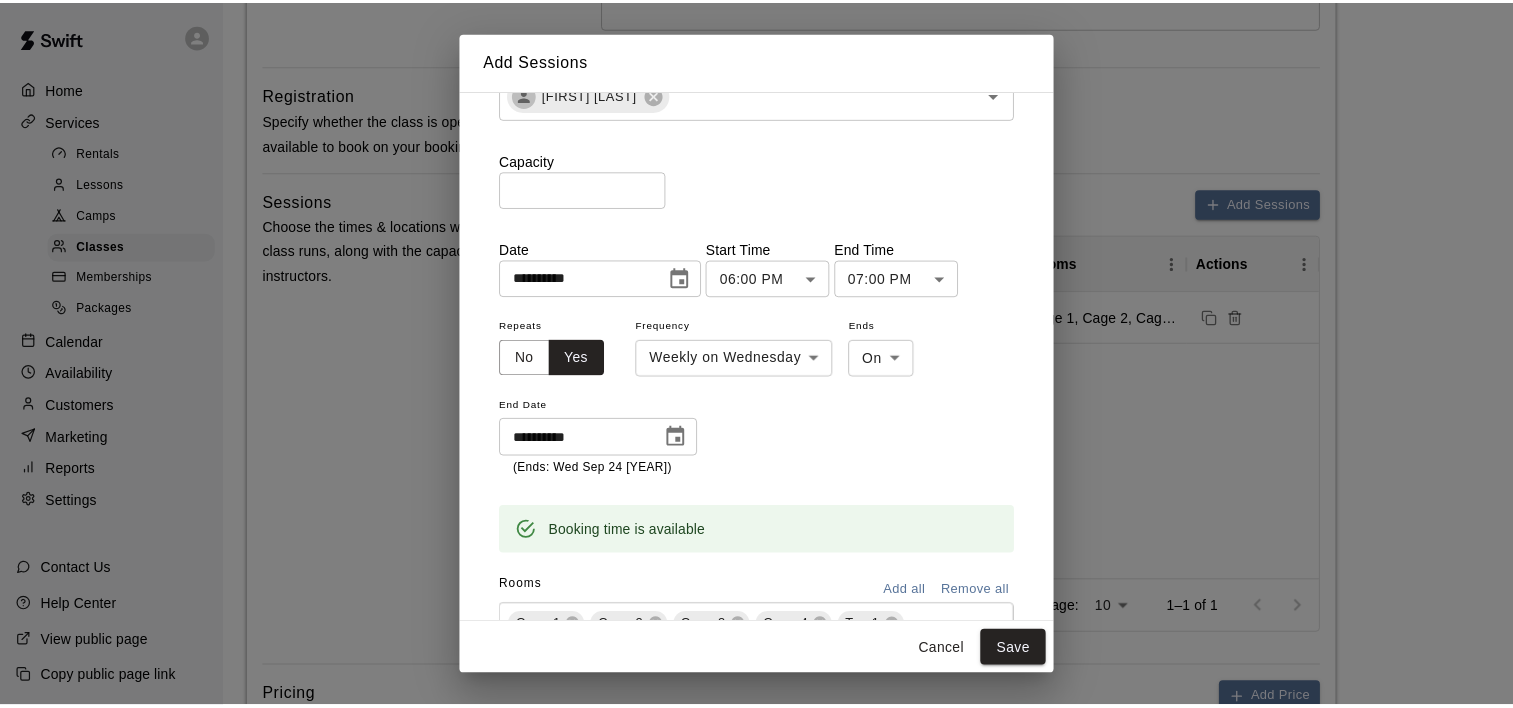 scroll, scrollTop: 216, scrollLeft: 0, axis: vertical 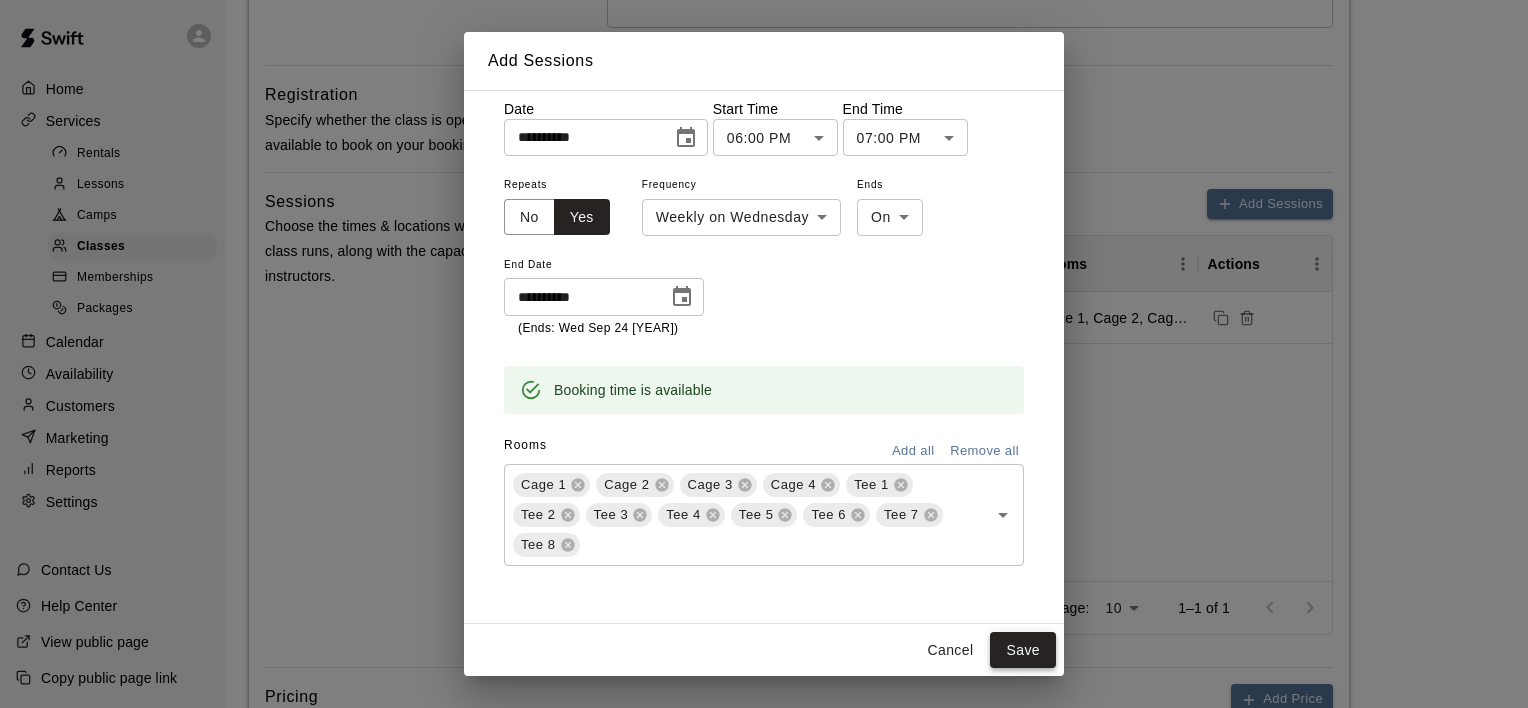 click on "Save" at bounding box center (1023, 650) 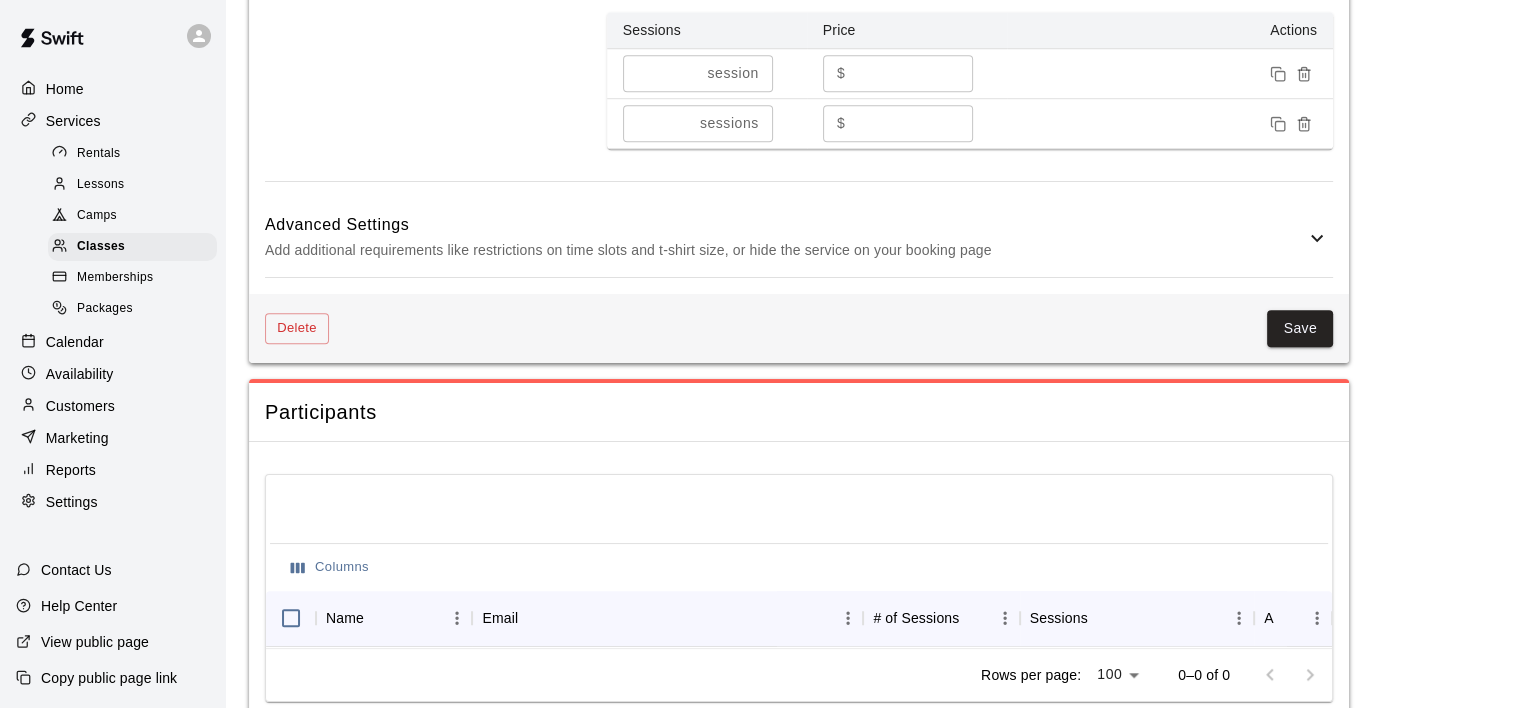 scroll, scrollTop: 1436, scrollLeft: 0, axis: vertical 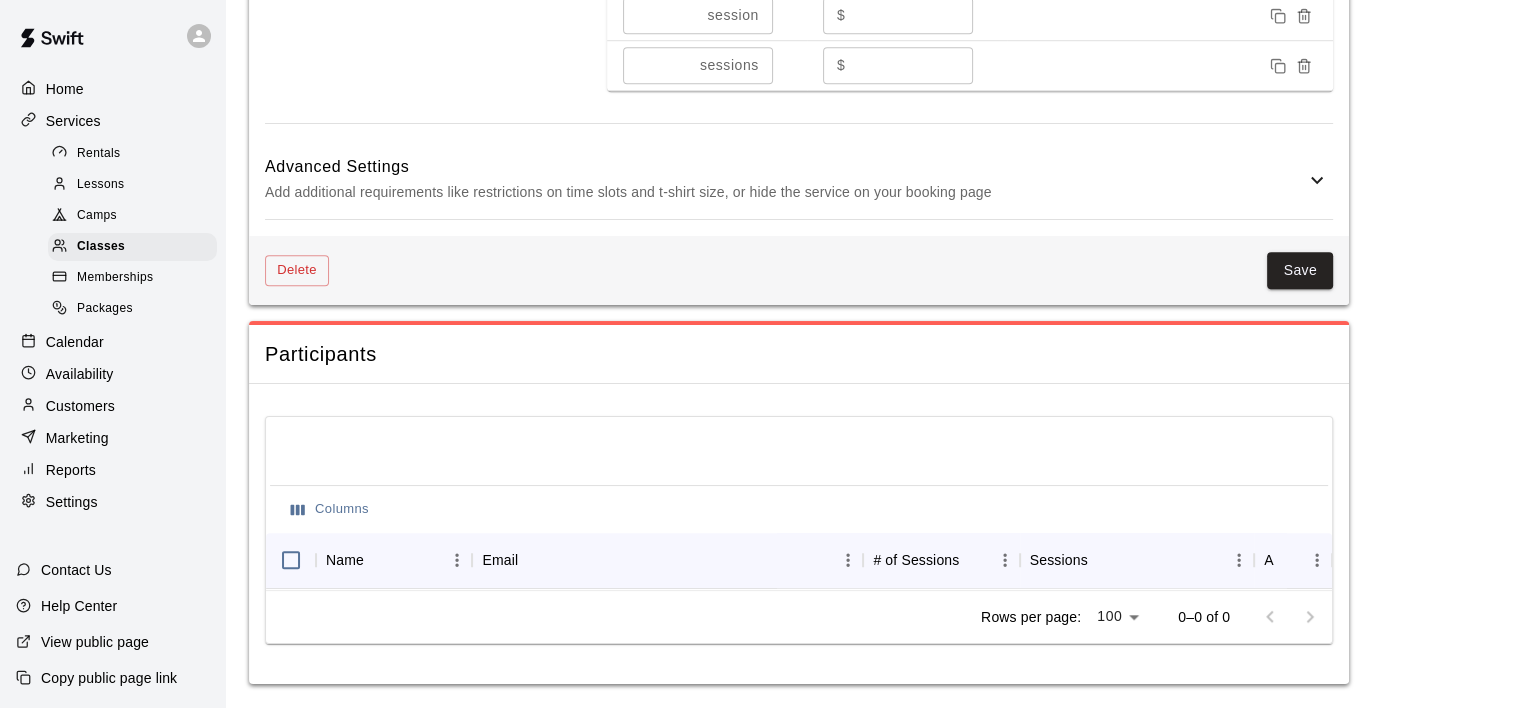 click on "Save" at bounding box center [1300, 270] 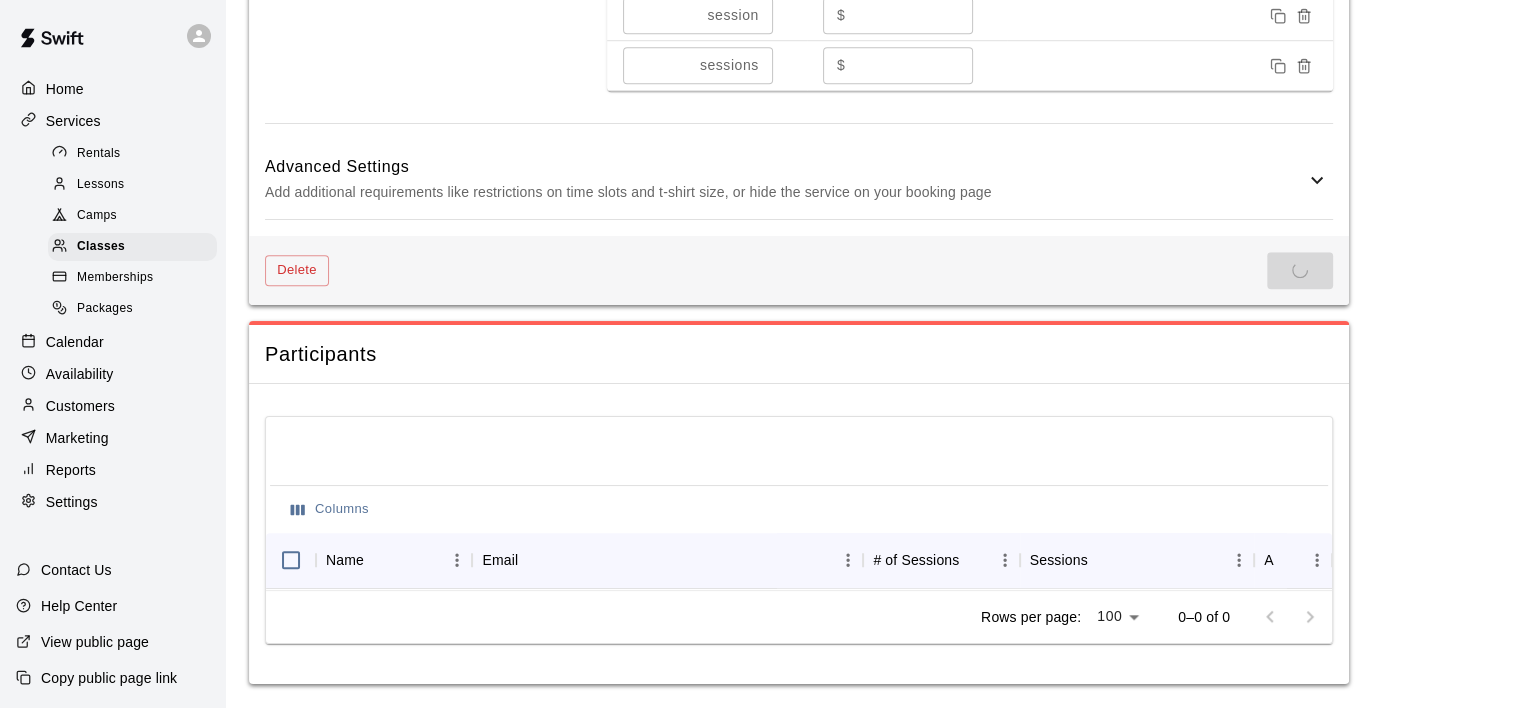 scroll, scrollTop: 0, scrollLeft: 0, axis: both 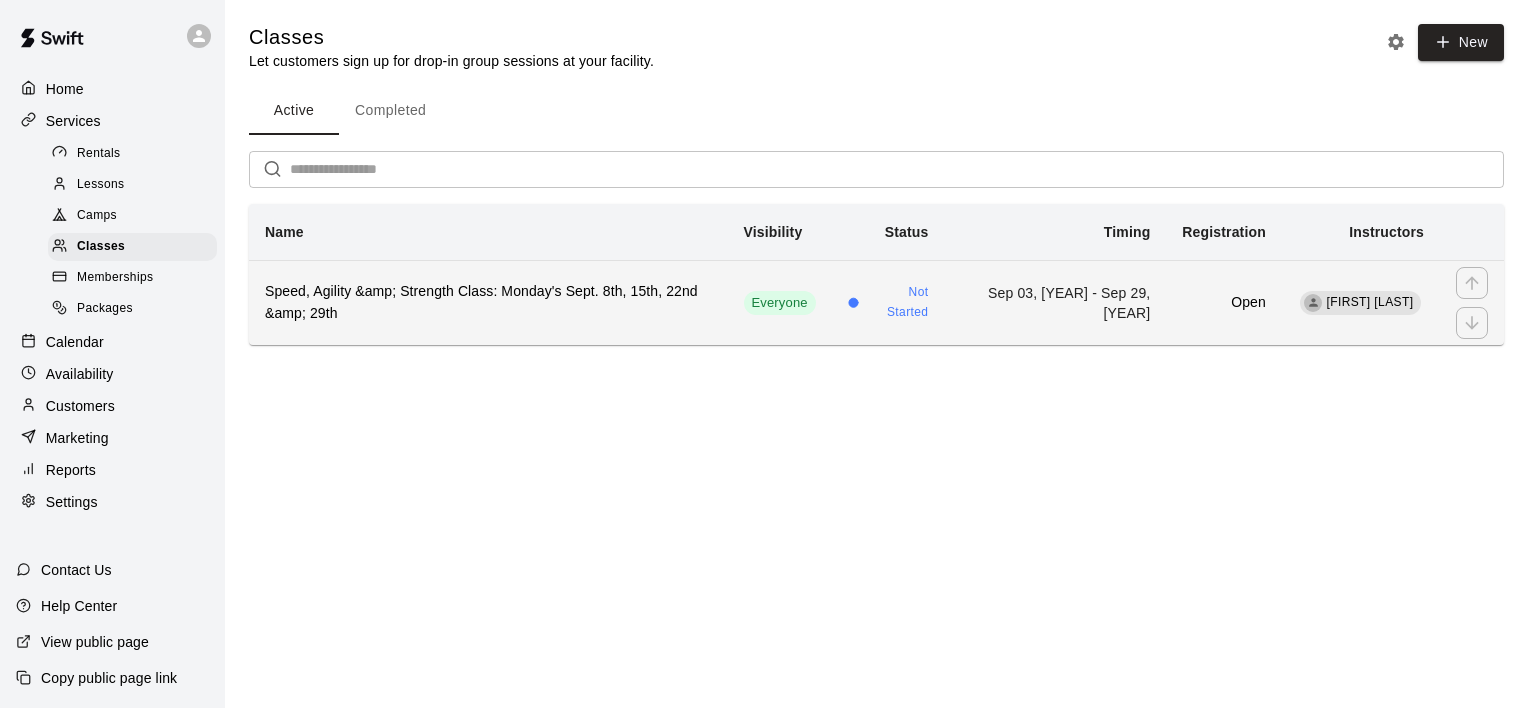 click on "Speed, Agility &amp; Strength Class: Monday's Sept. 8th, 15th, 22nd &amp; 29th" at bounding box center [488, 303] 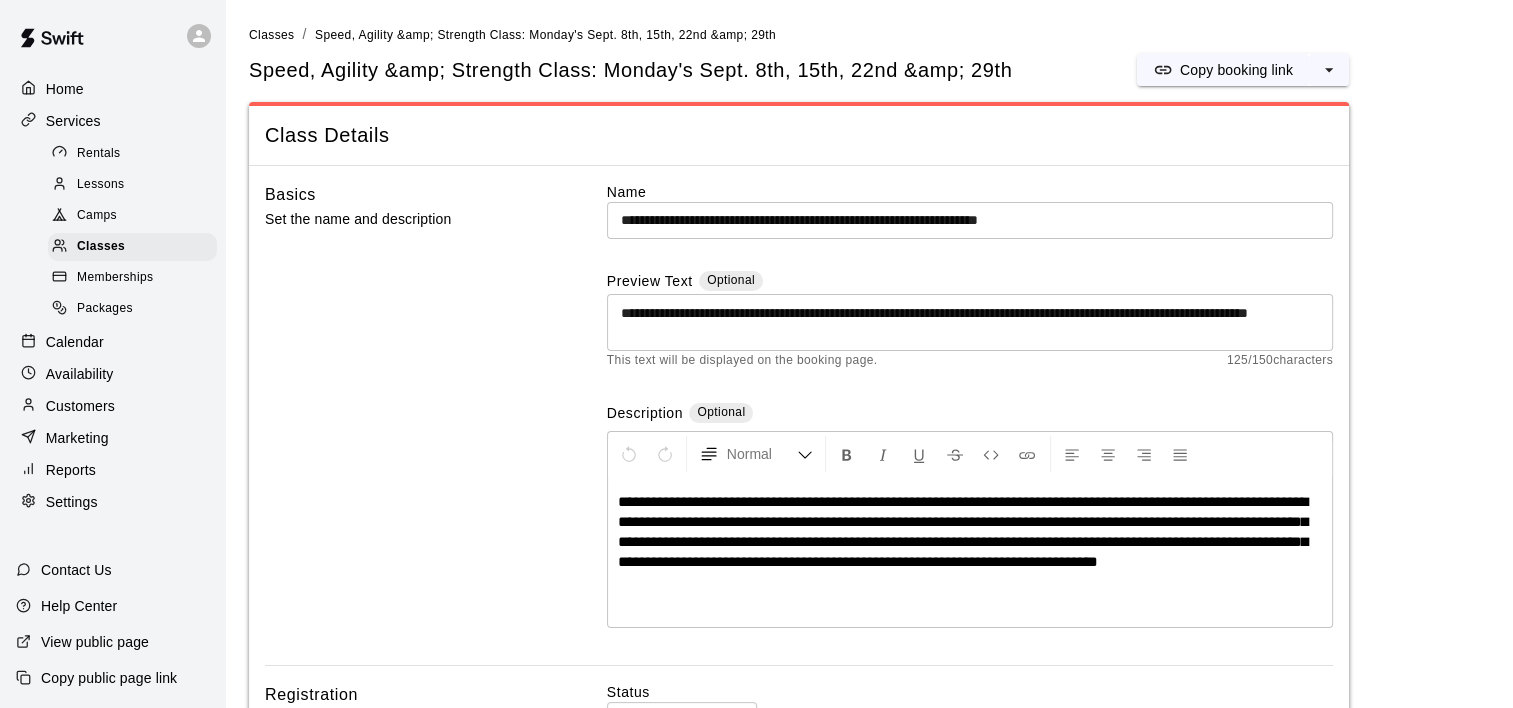 click on "**********" at bounding box center [970, 220] 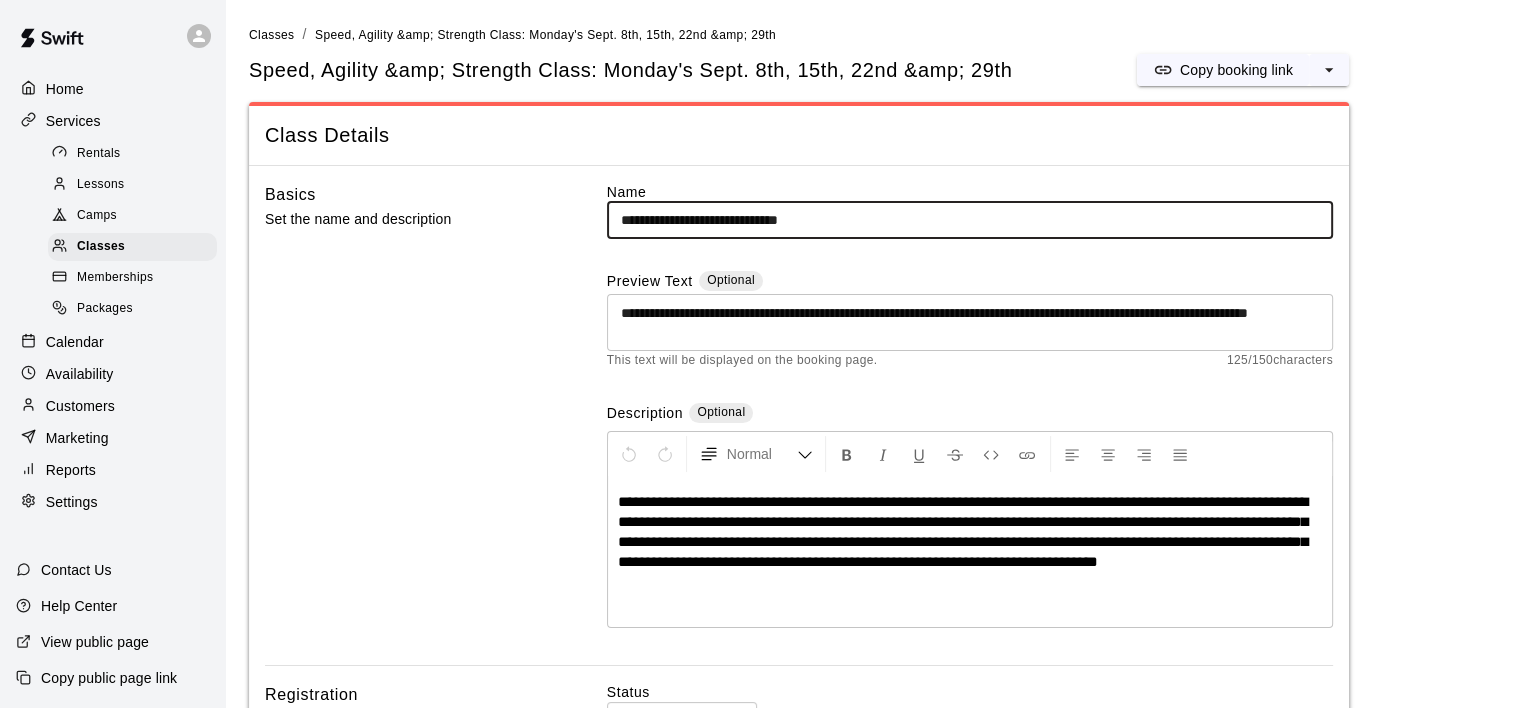 drag, startPoint x: 915, startPoint y: 232, endPoint x: 581, endPoint y: 248, distance: 334.38303 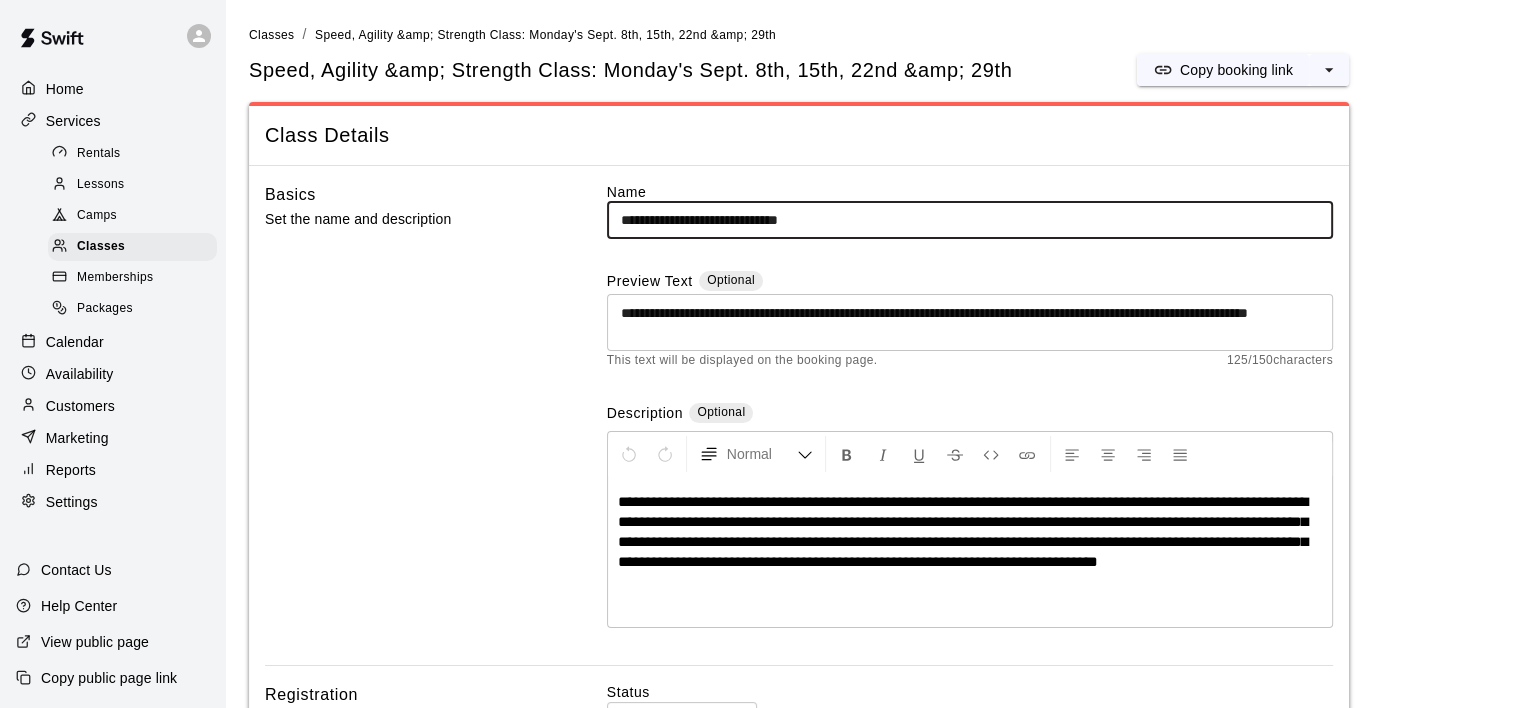 click on "**********" at bounding box center [799, 424] 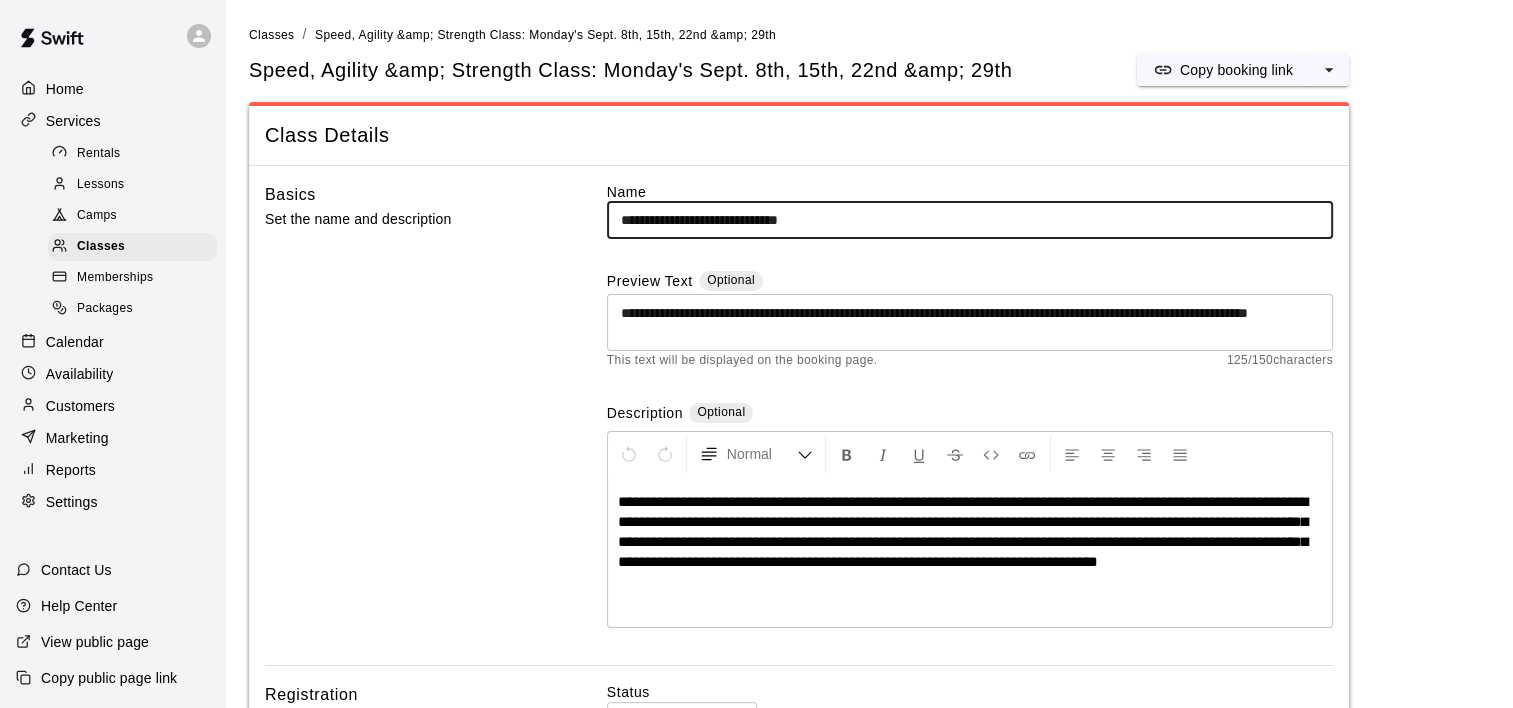 type on "**********" 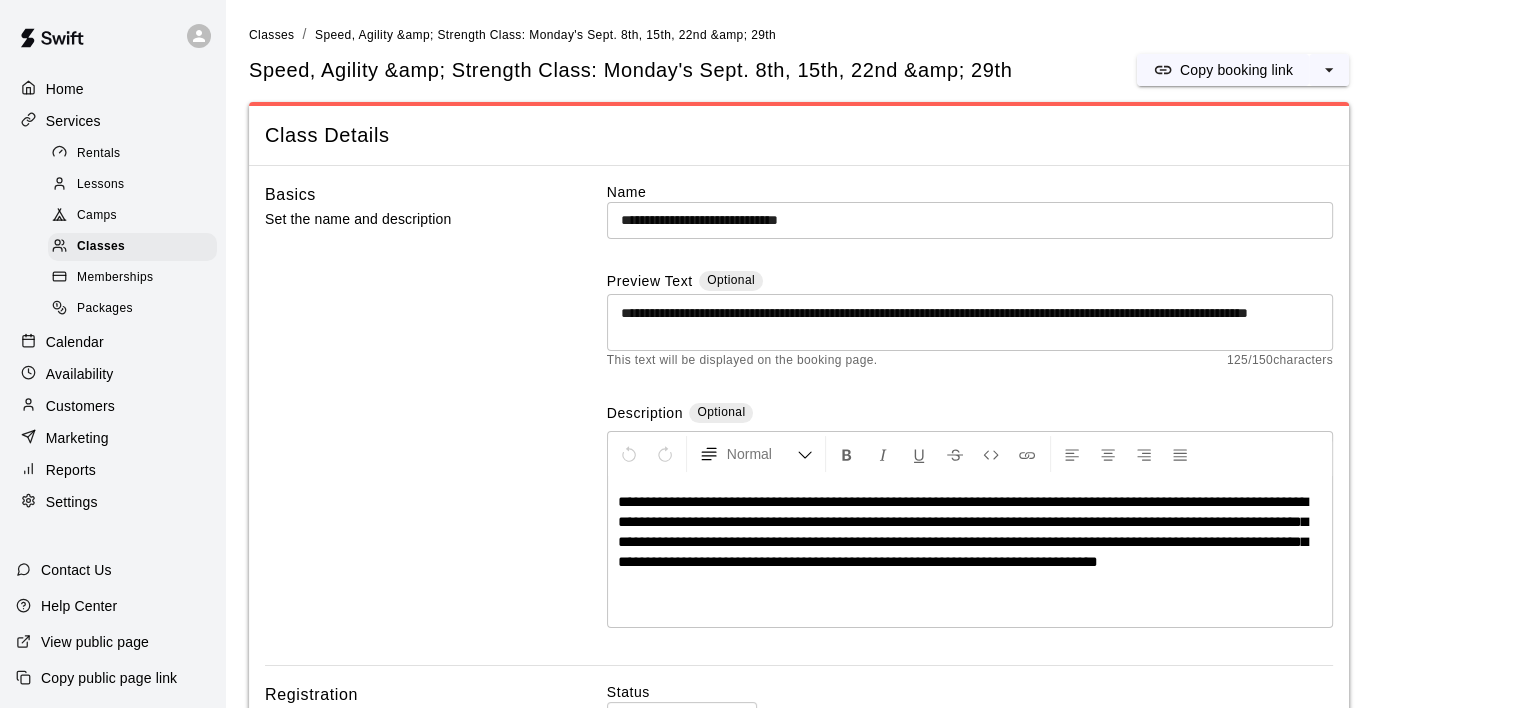 click on "**********" at bounding box center (970, 424) 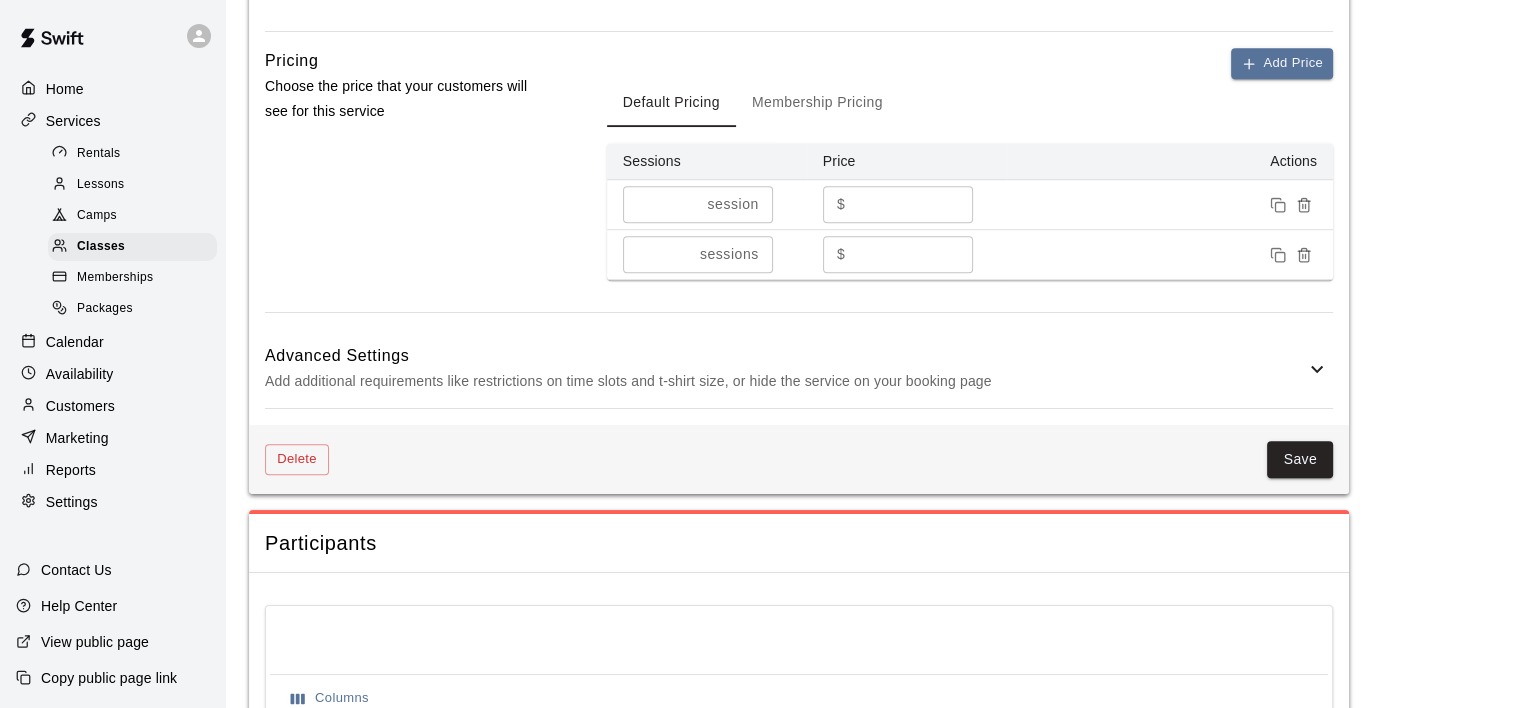 scroll, scrollTop: 1436, scrollLeft: 0, axis: vertical 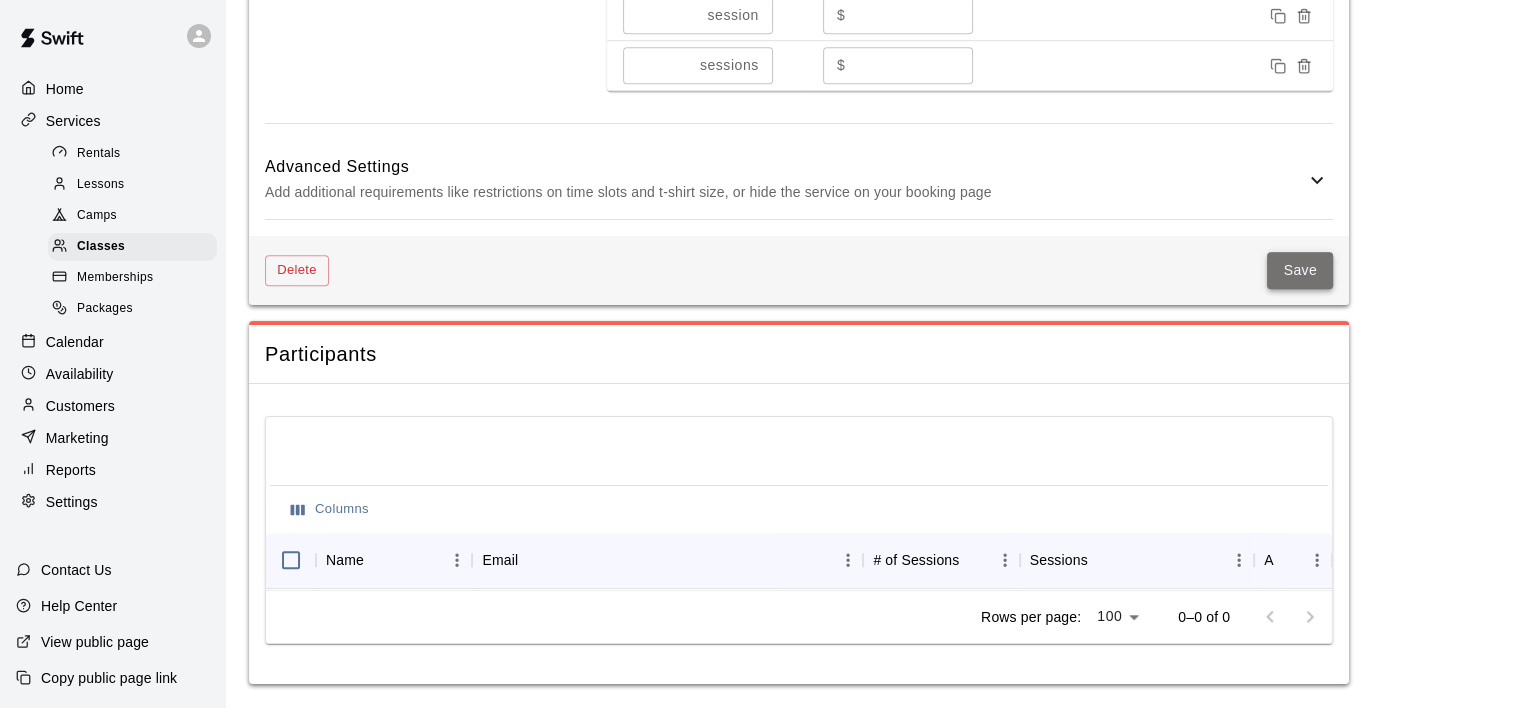 click on "Save" at bounding box center [1300, 270] 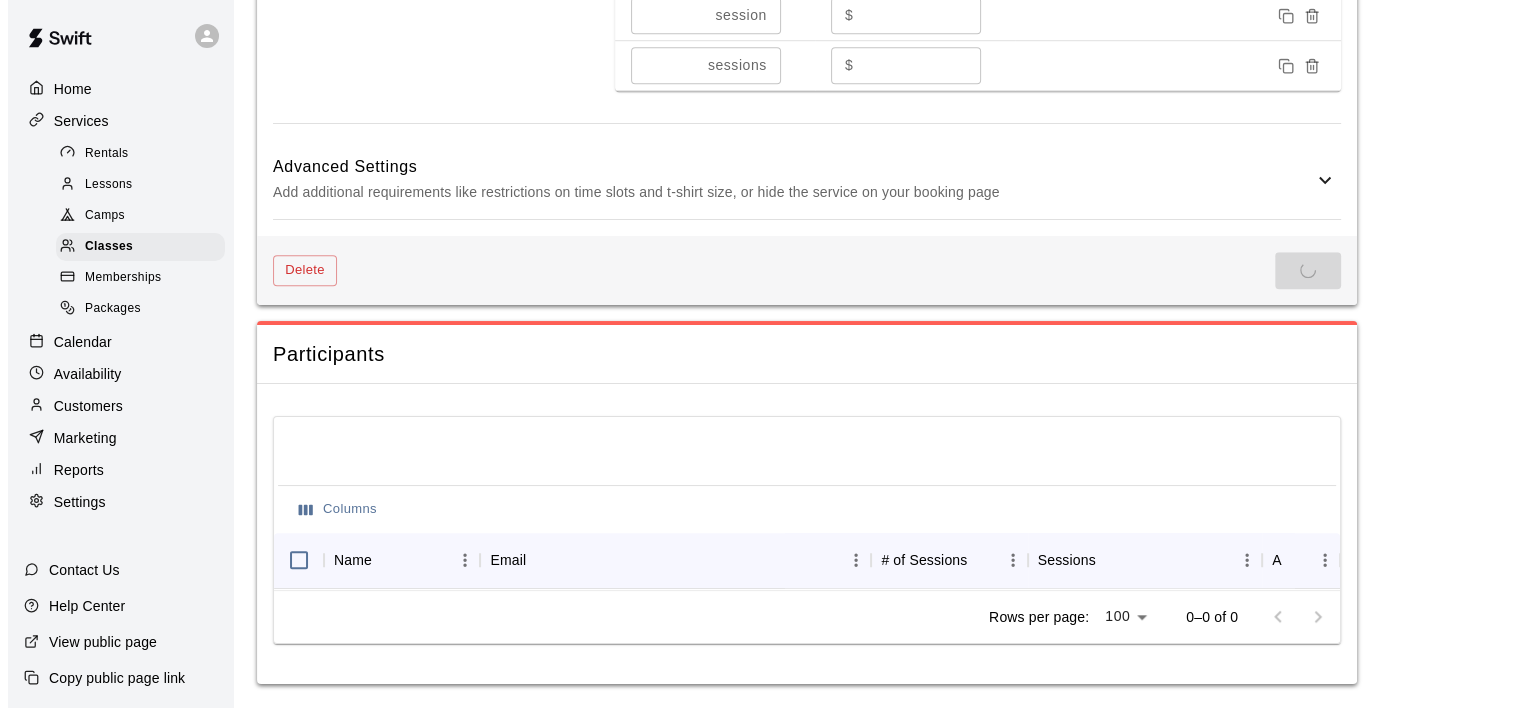 scroll, scrollTop: 0, scrollLeft: 0, axis: both 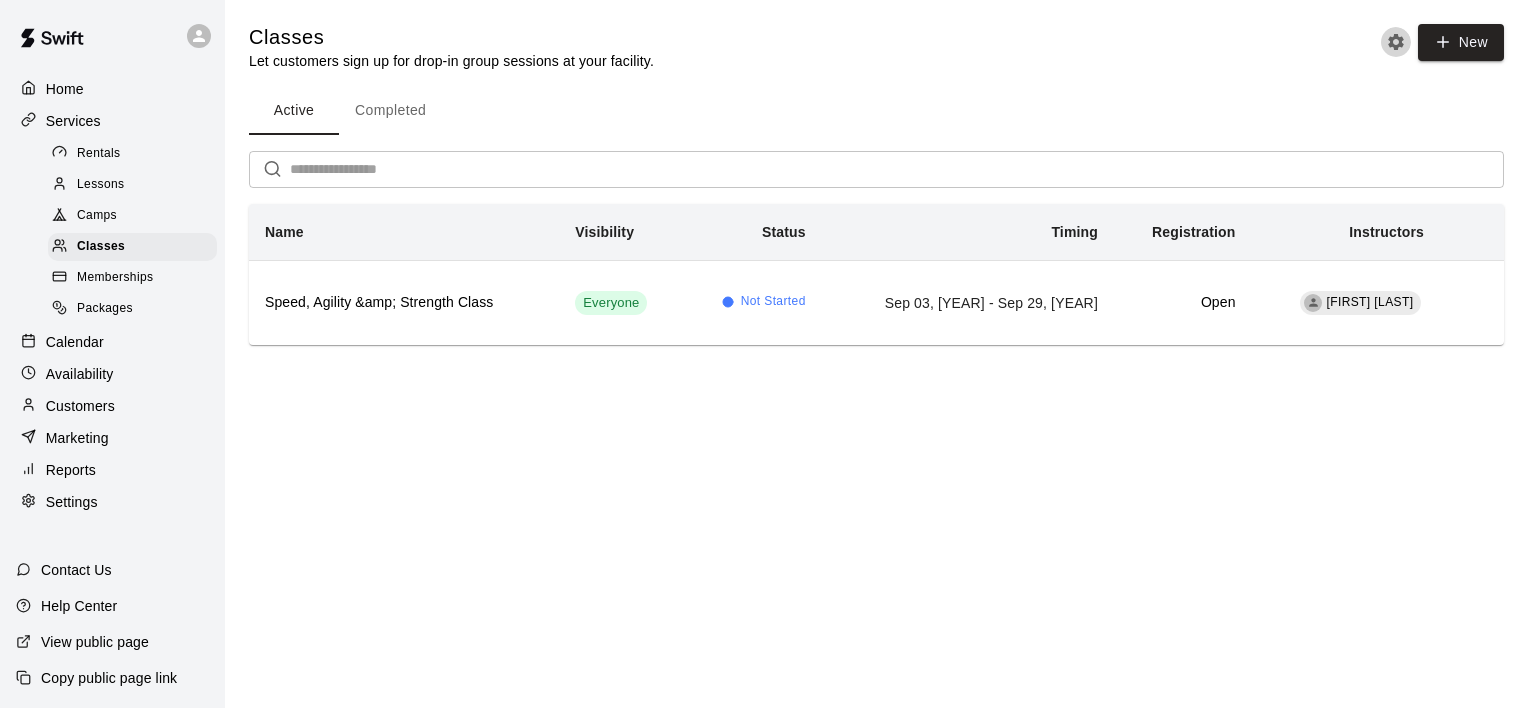 click 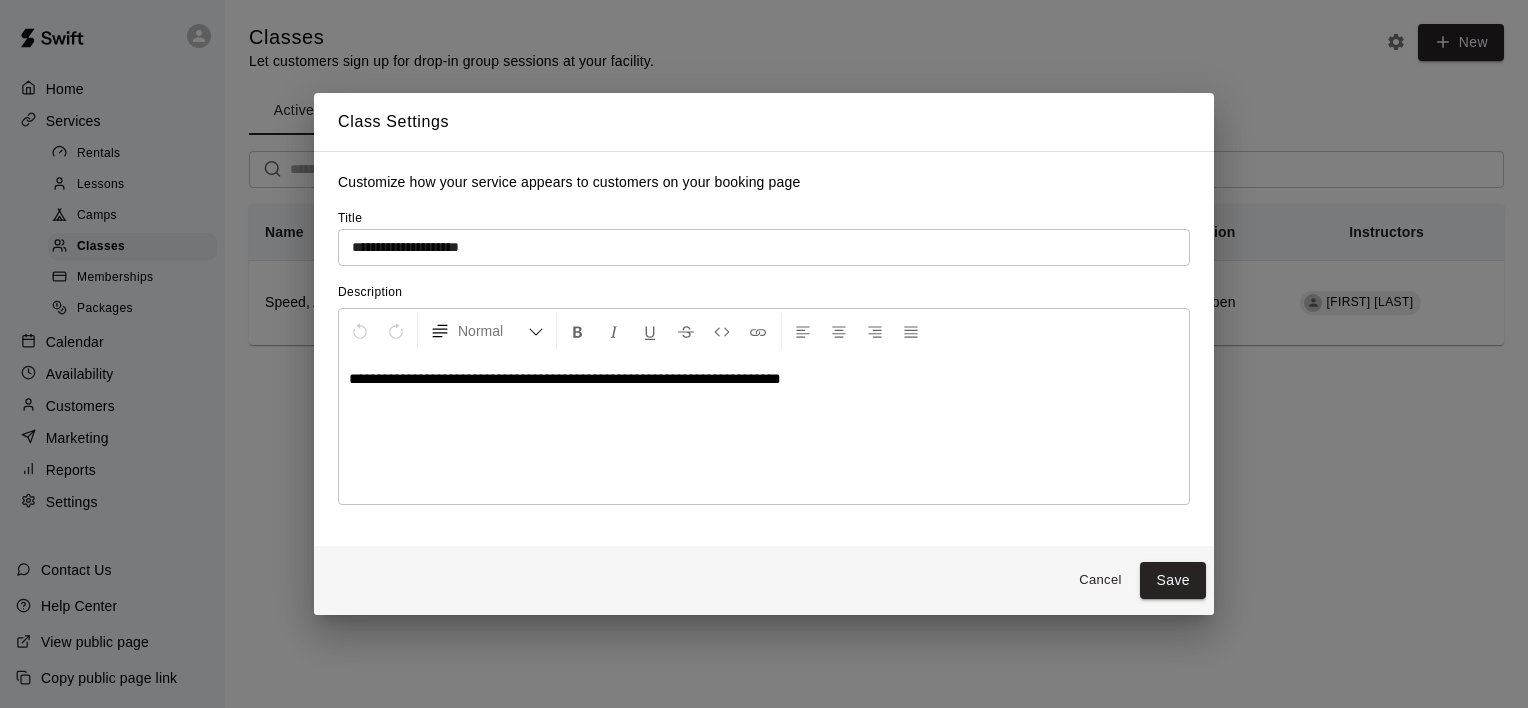 click on "**********" at bounding box center [764, 247] 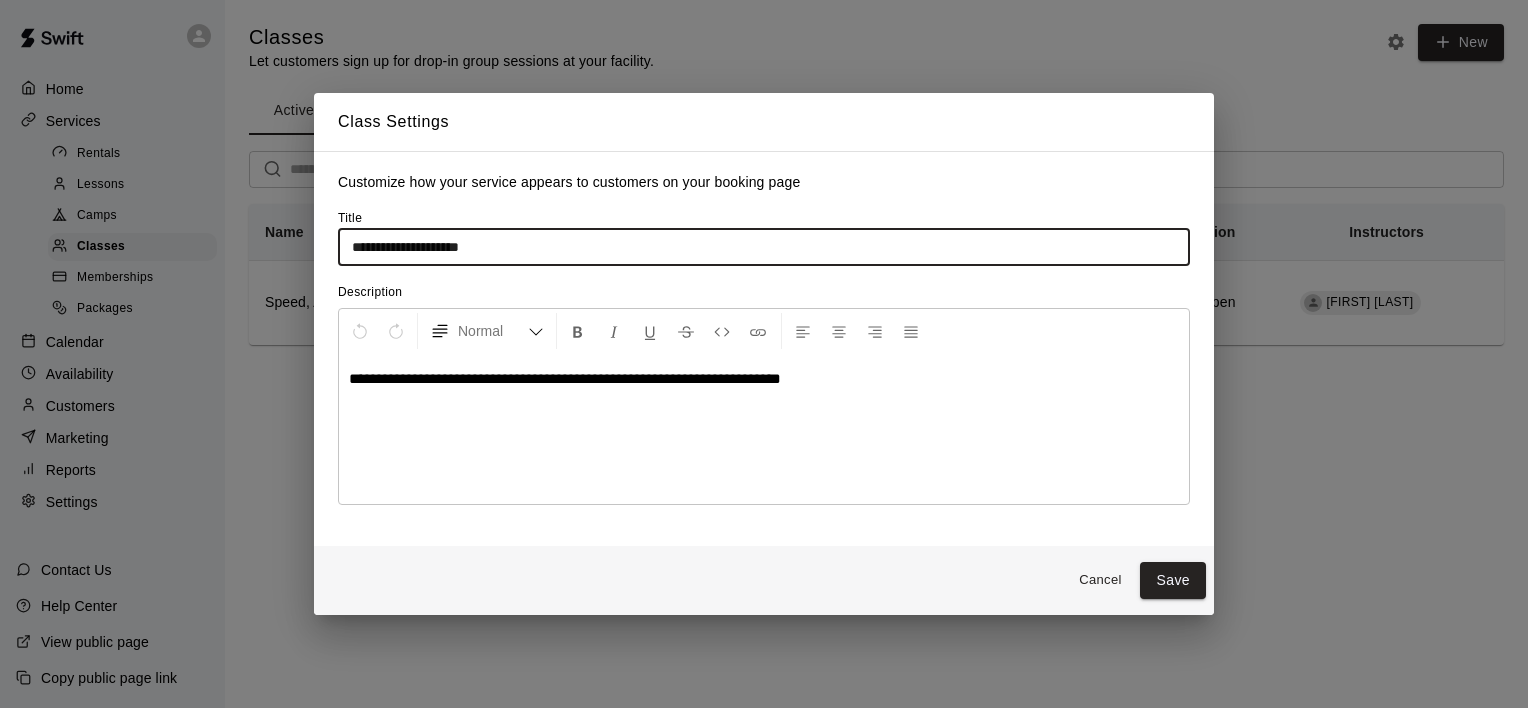click on "**********" at bounding box center (764, 247) 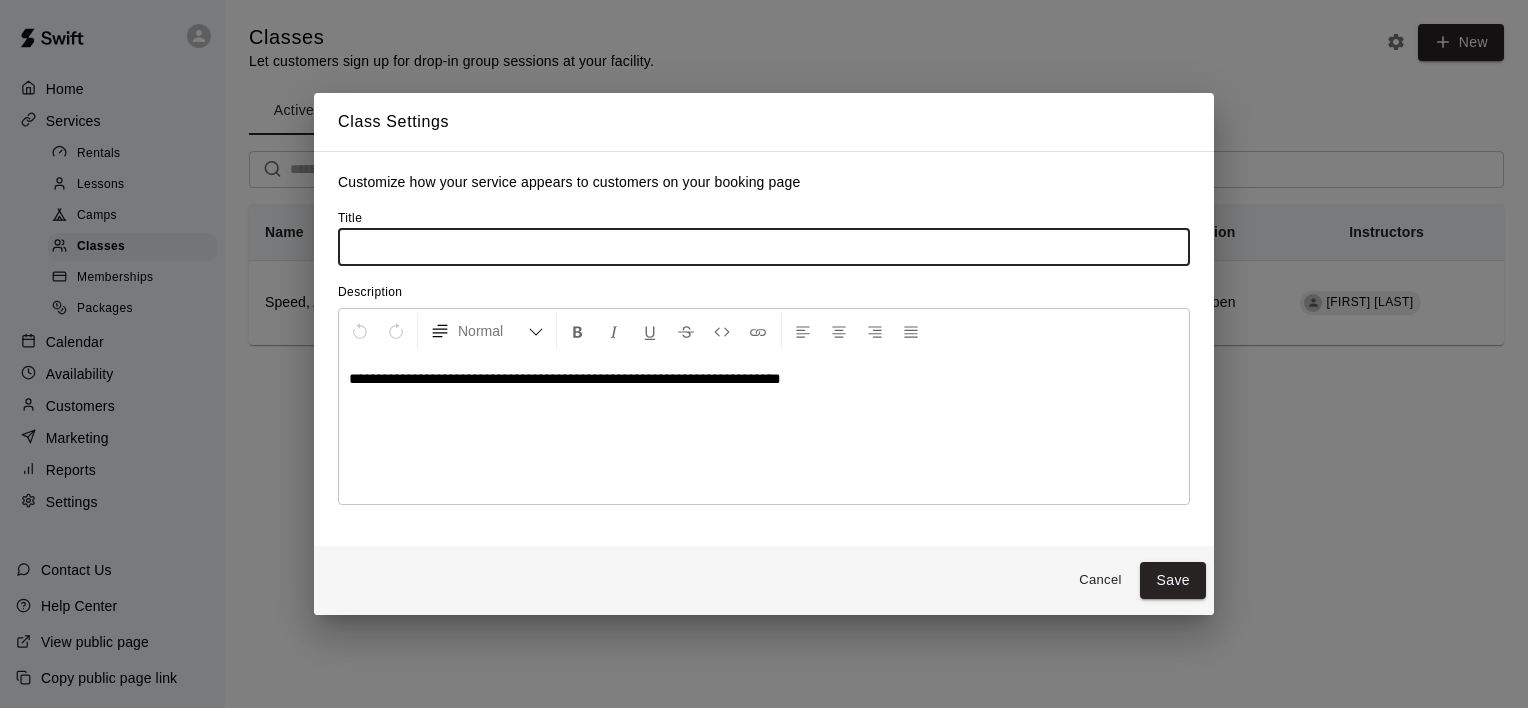 paste on "**********" 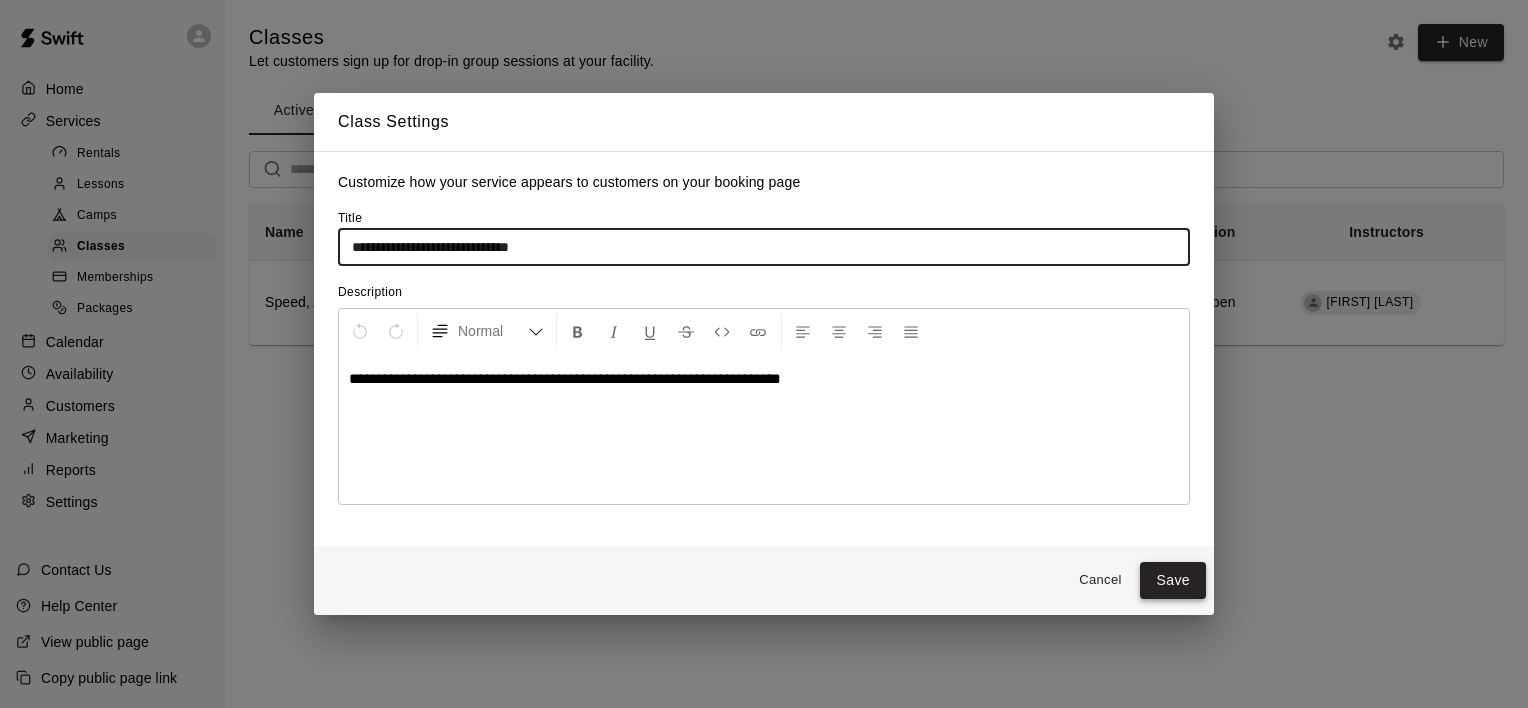 type on "**********" 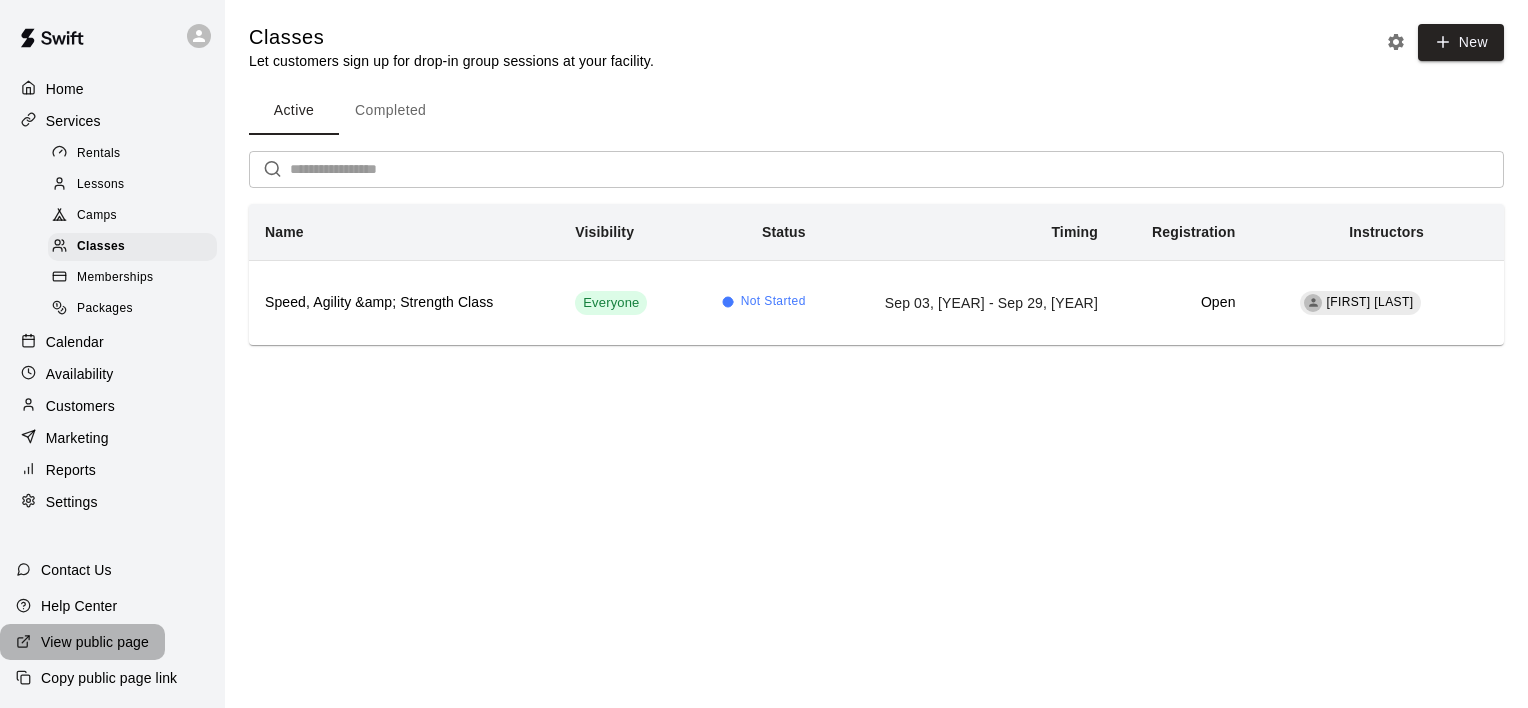 click on "View public page" at bounding box center (95, 642) 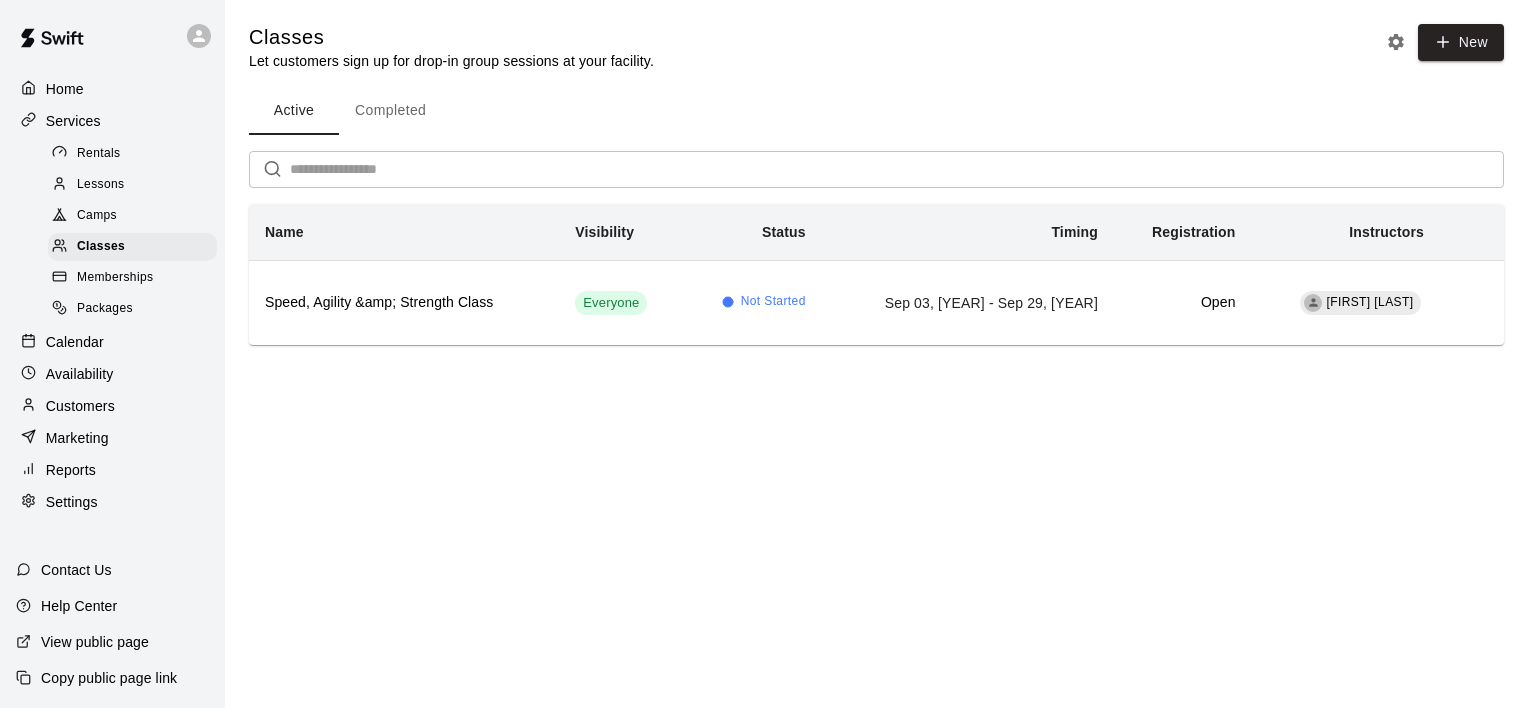 click on "Settings" at bounding box center [112, 502] 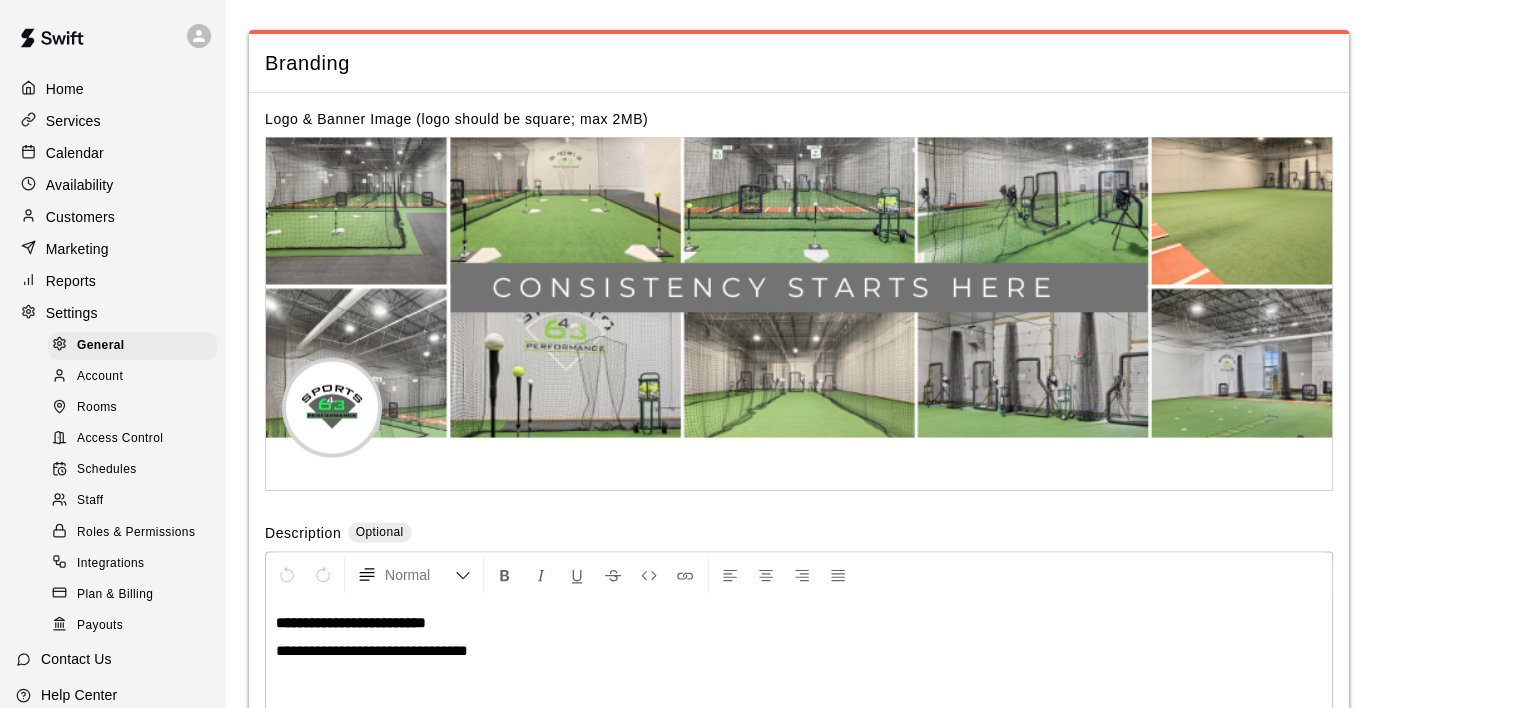 scroll, scrollTop: 4119, scrollLeft: 0, axis: vertical 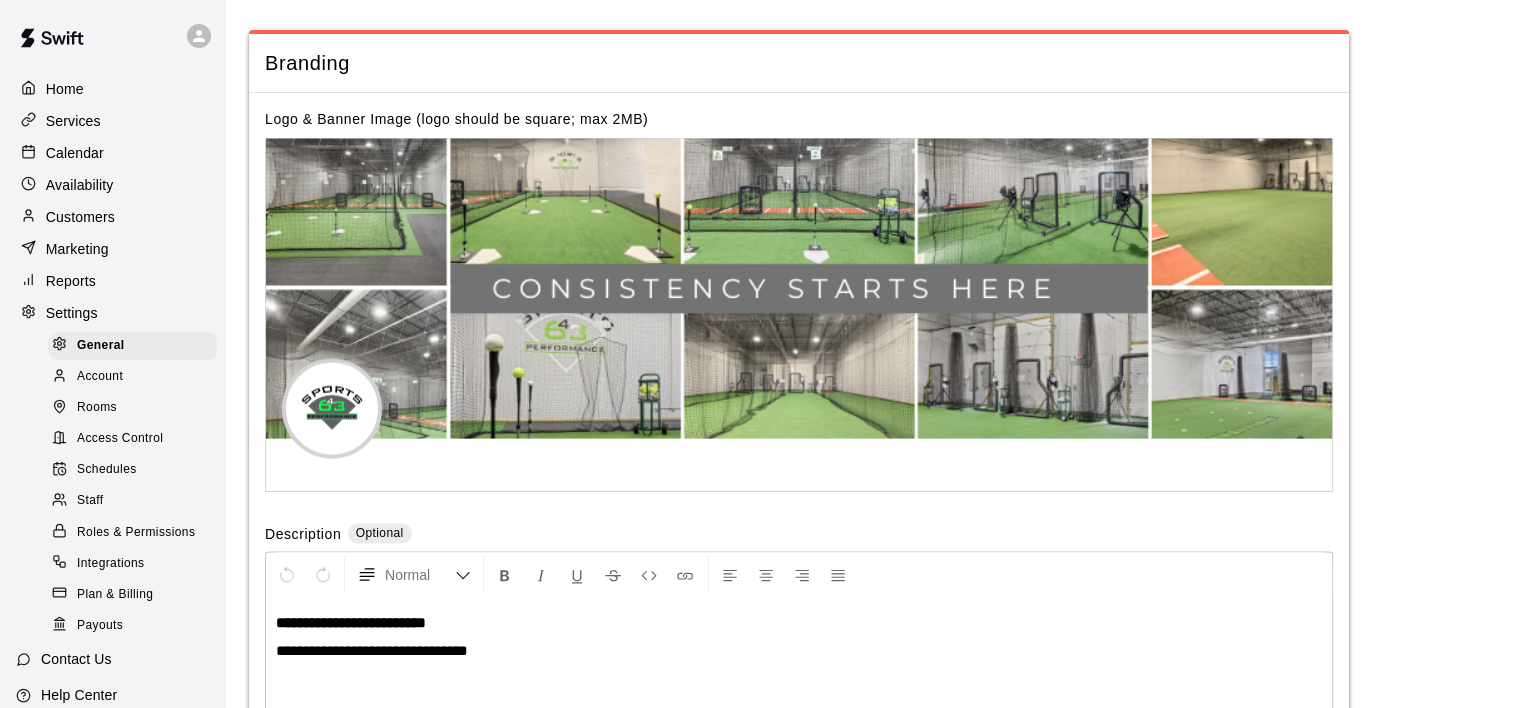 click on "Staff" at bounding box center [90, 501] 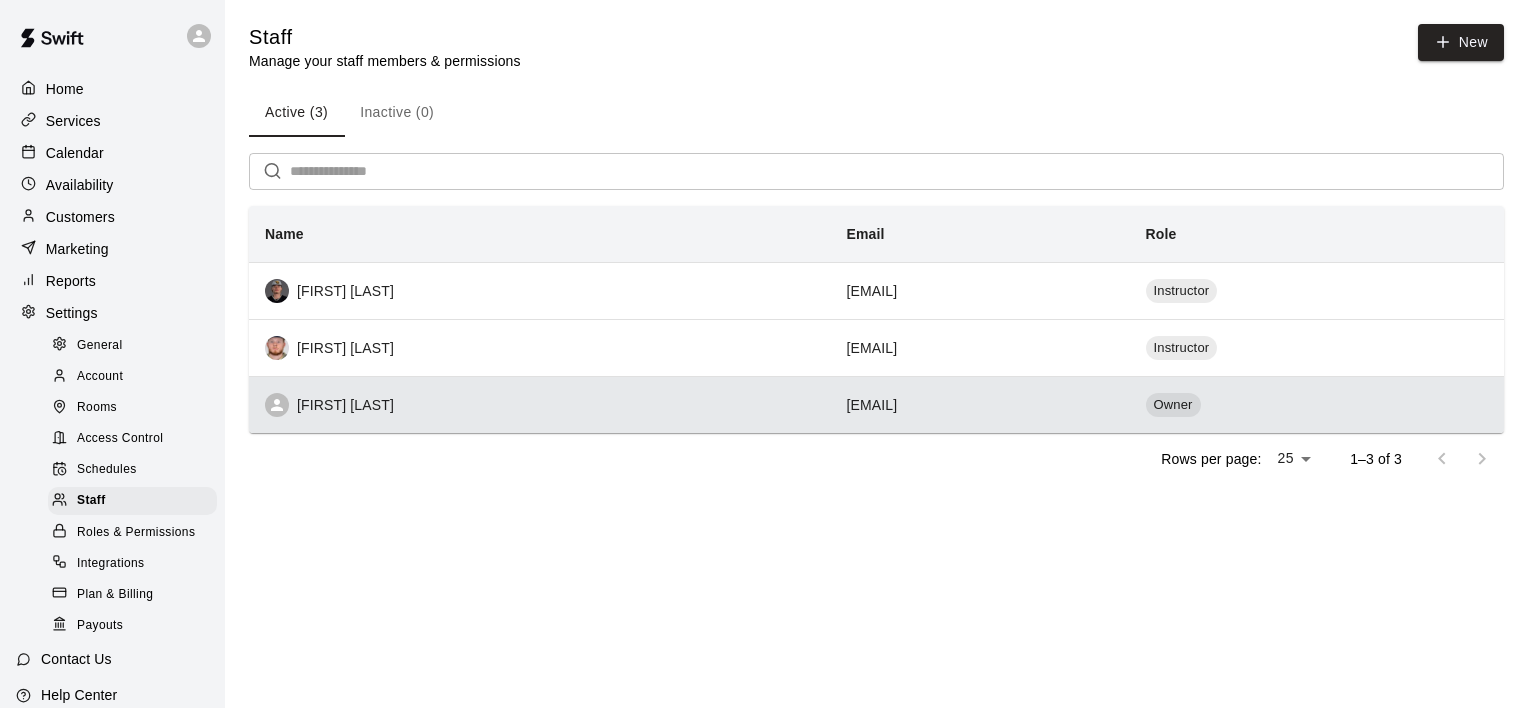 click on "[EMAIL]" at bounding box center (979, 404) 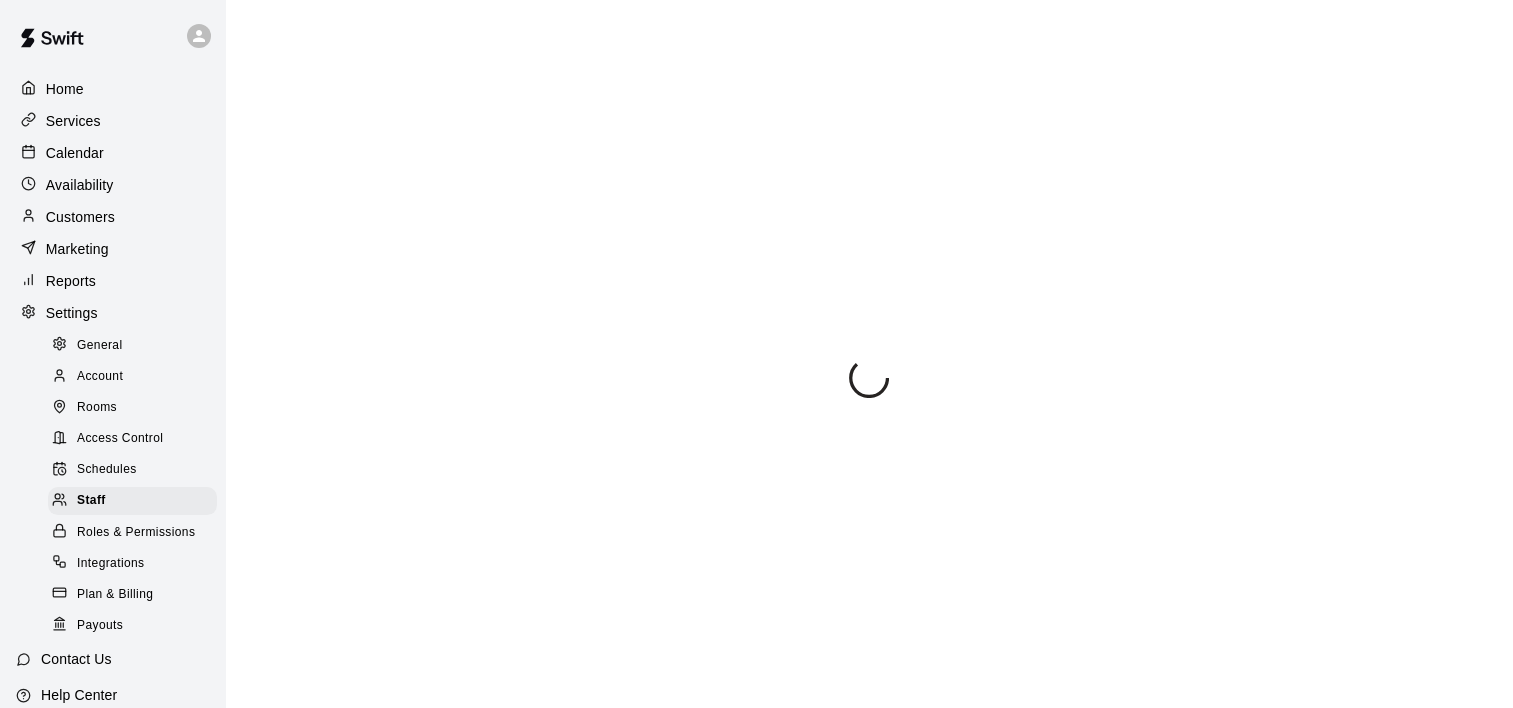 select on "**" 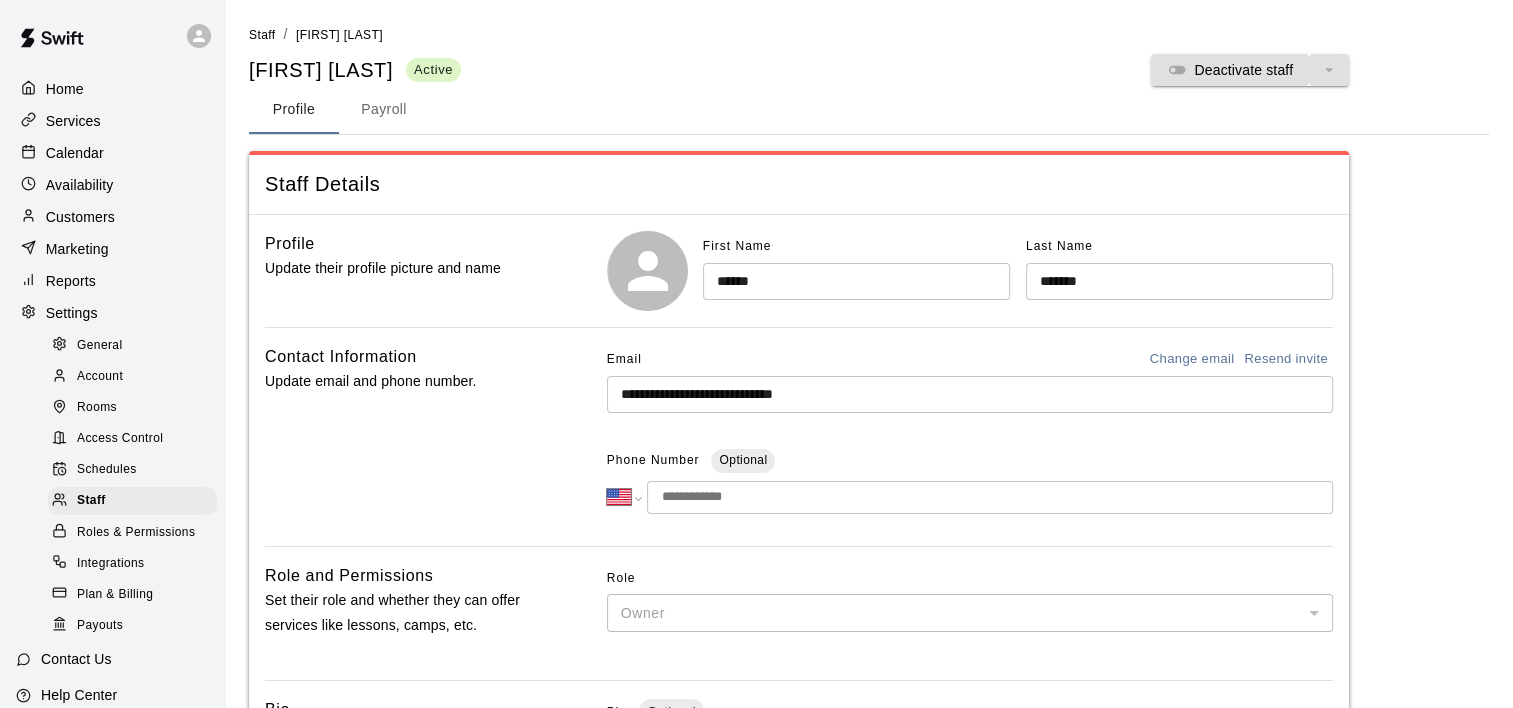 scroll, scrollTop: 100, scrollLeft: 0, axis: vertical 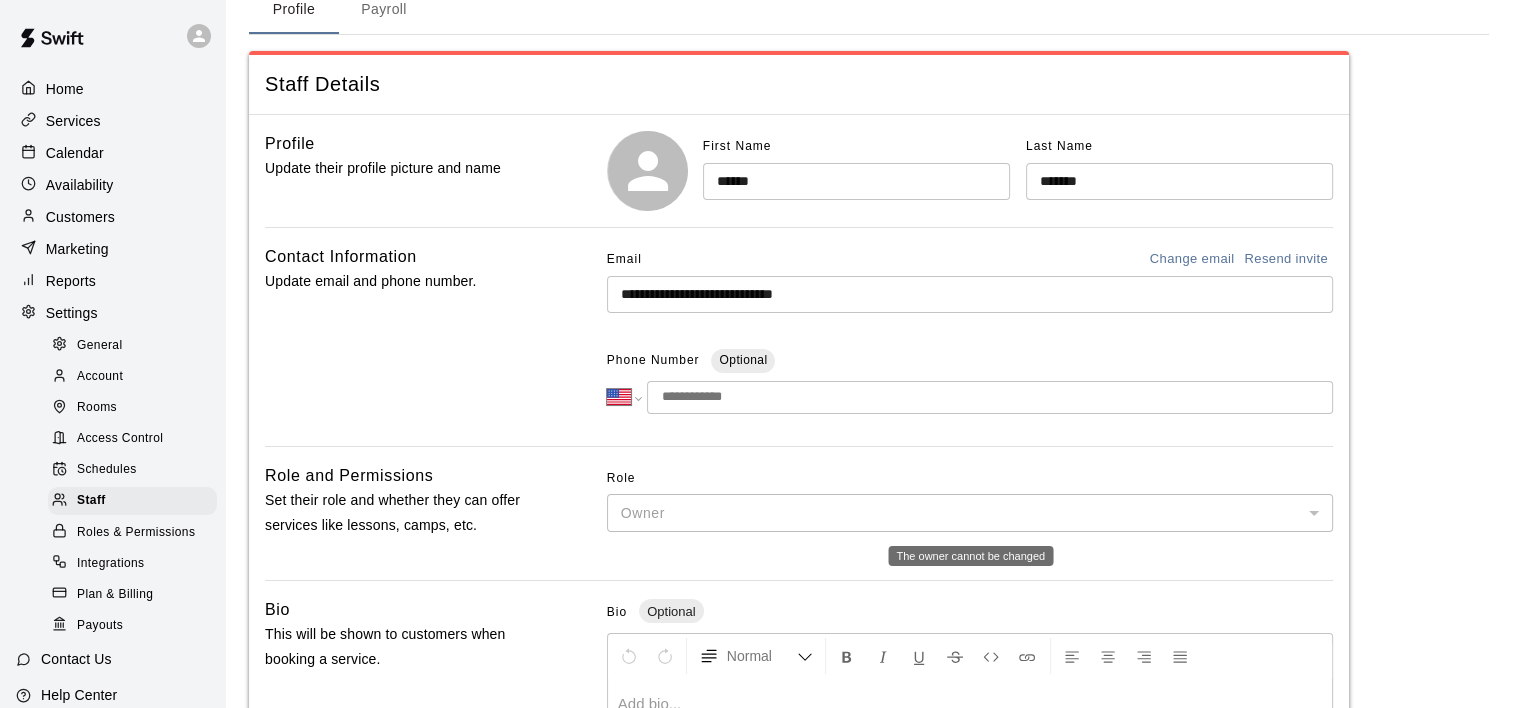 click on "Owner" at bounding box center (970, 512) 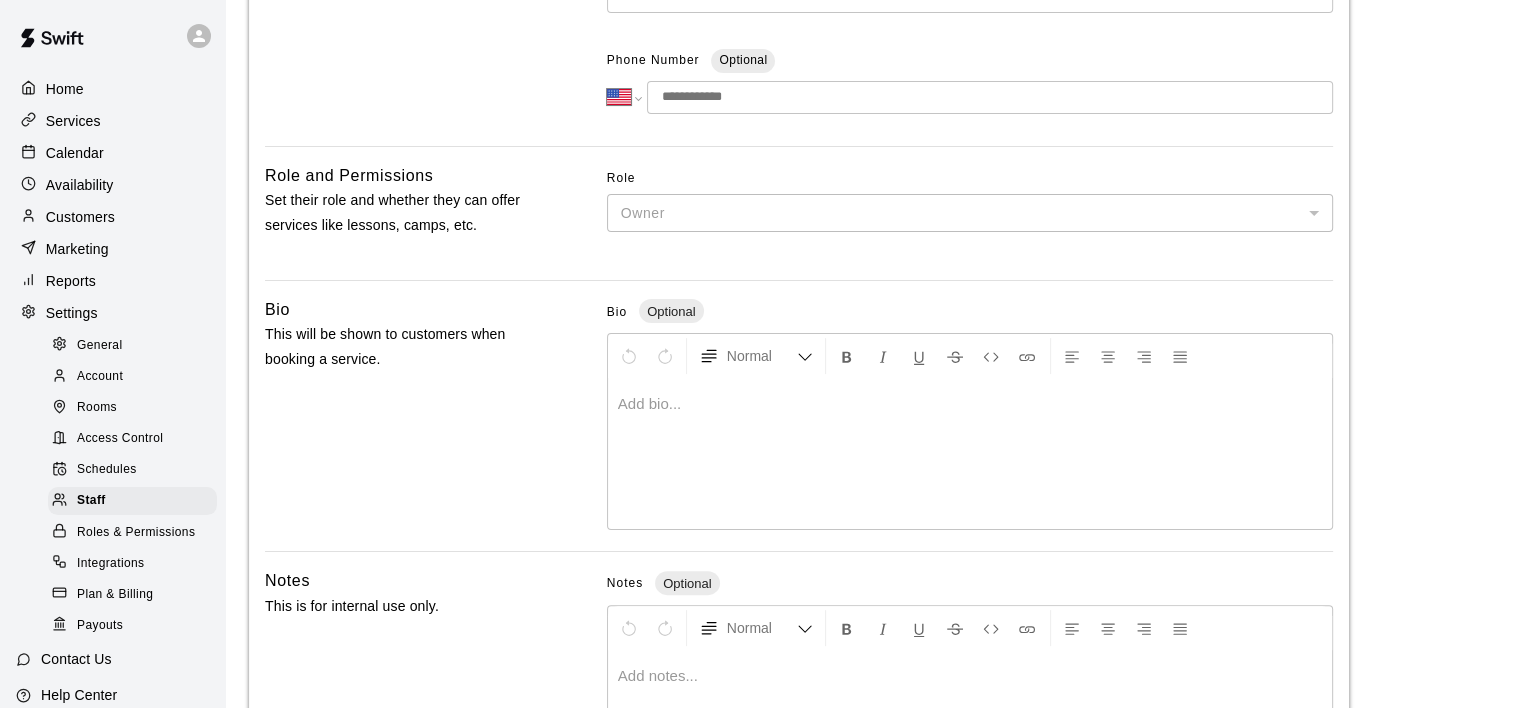 scroll, scrollTop: 607, scrollLeft: 0, axis: vertical 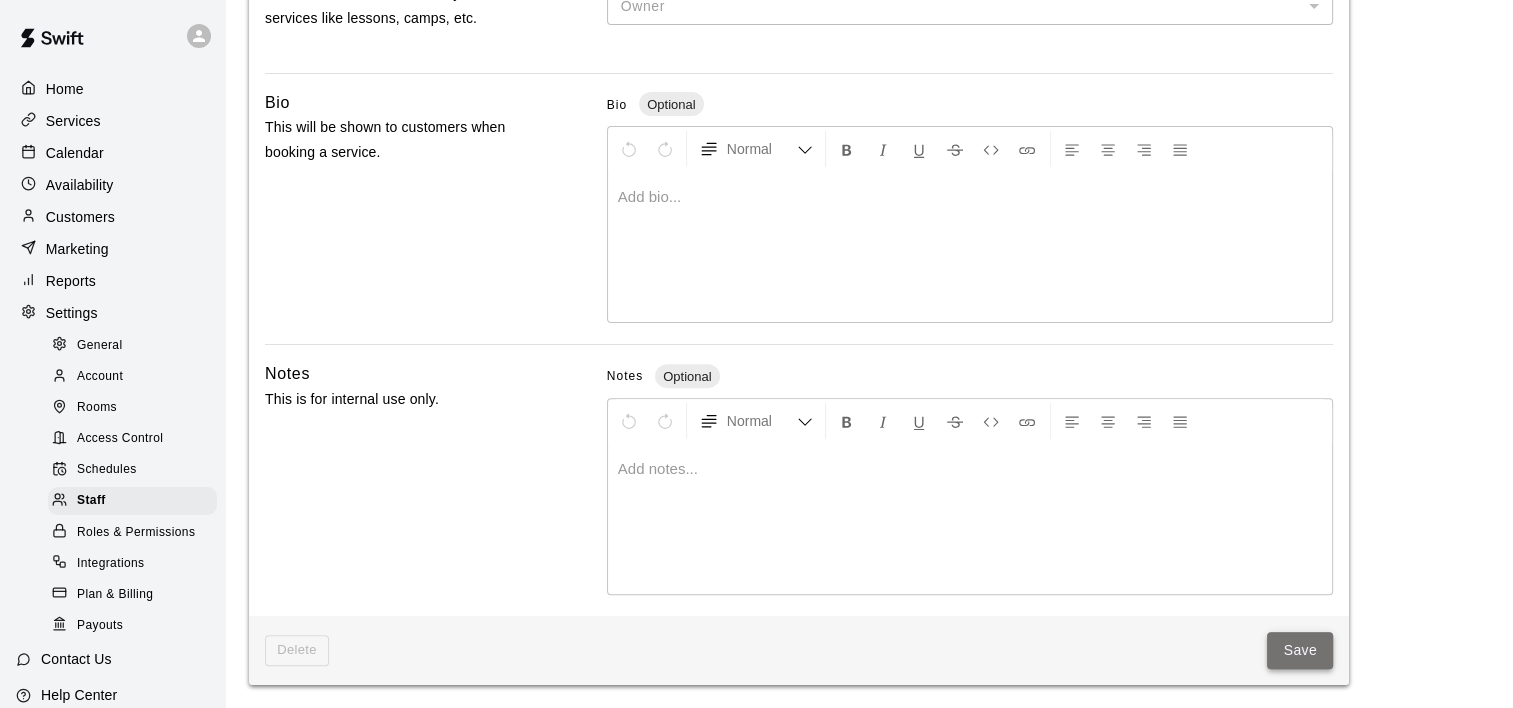click on "Save" at bounding box center [1300, 650] 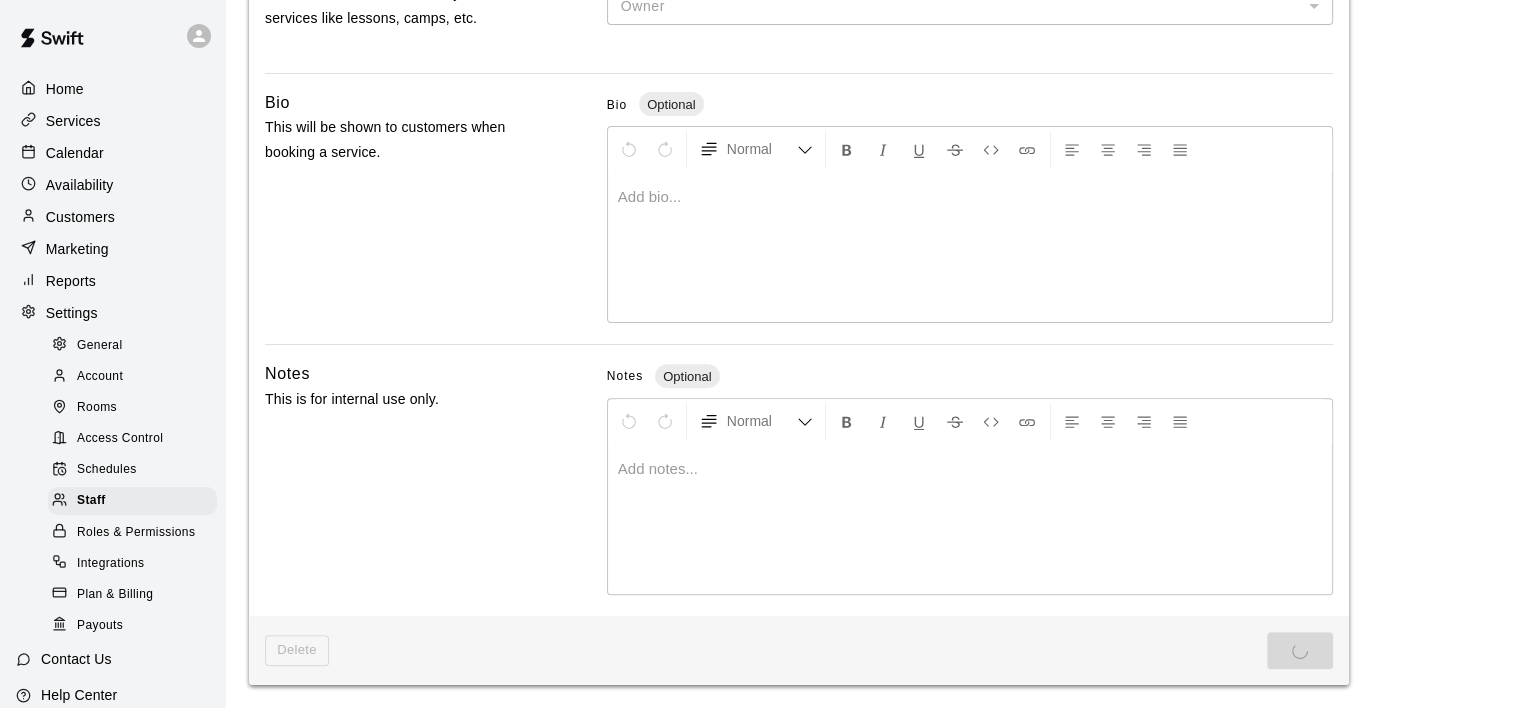 scroll, scrollTop: 0, scrollLeft: 0, axis: both 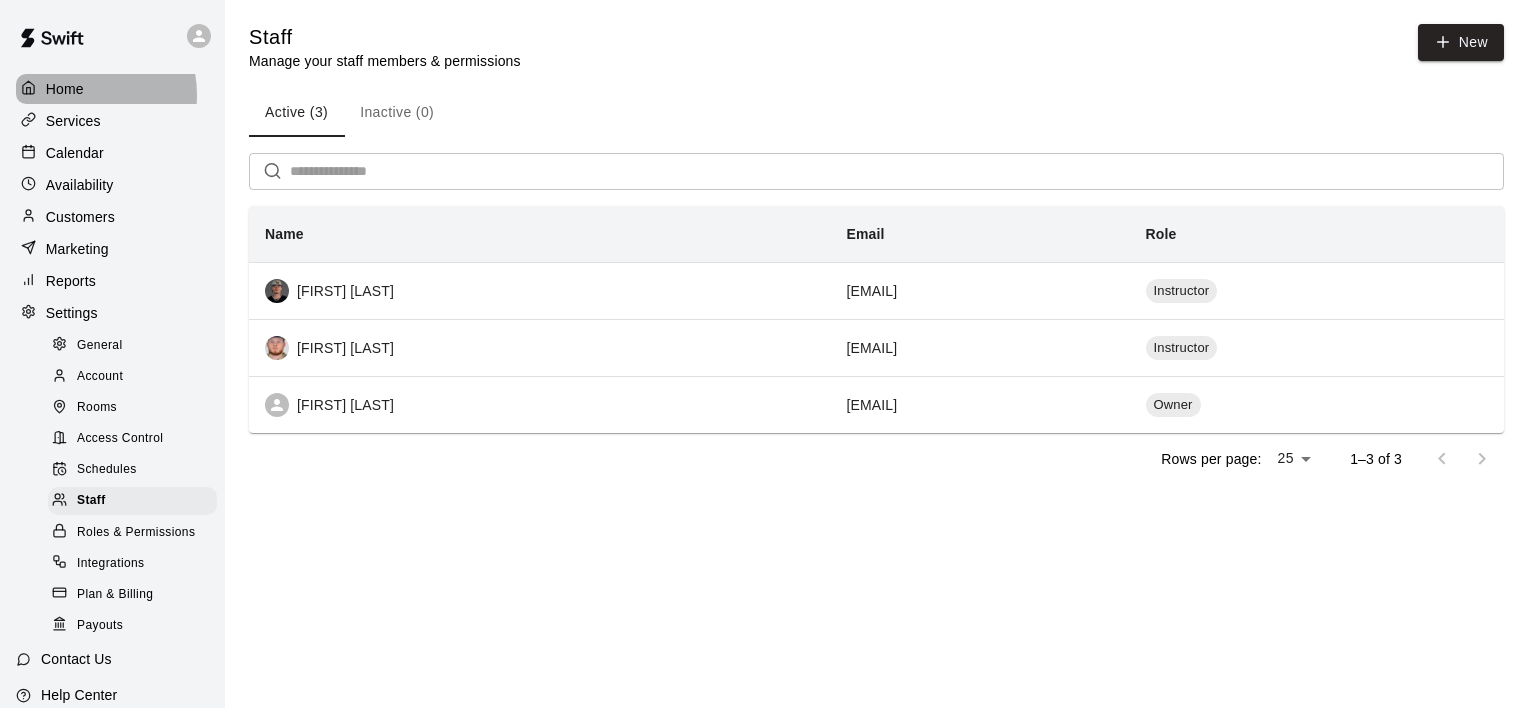 click on "Home" at bounding box center [65, 89] 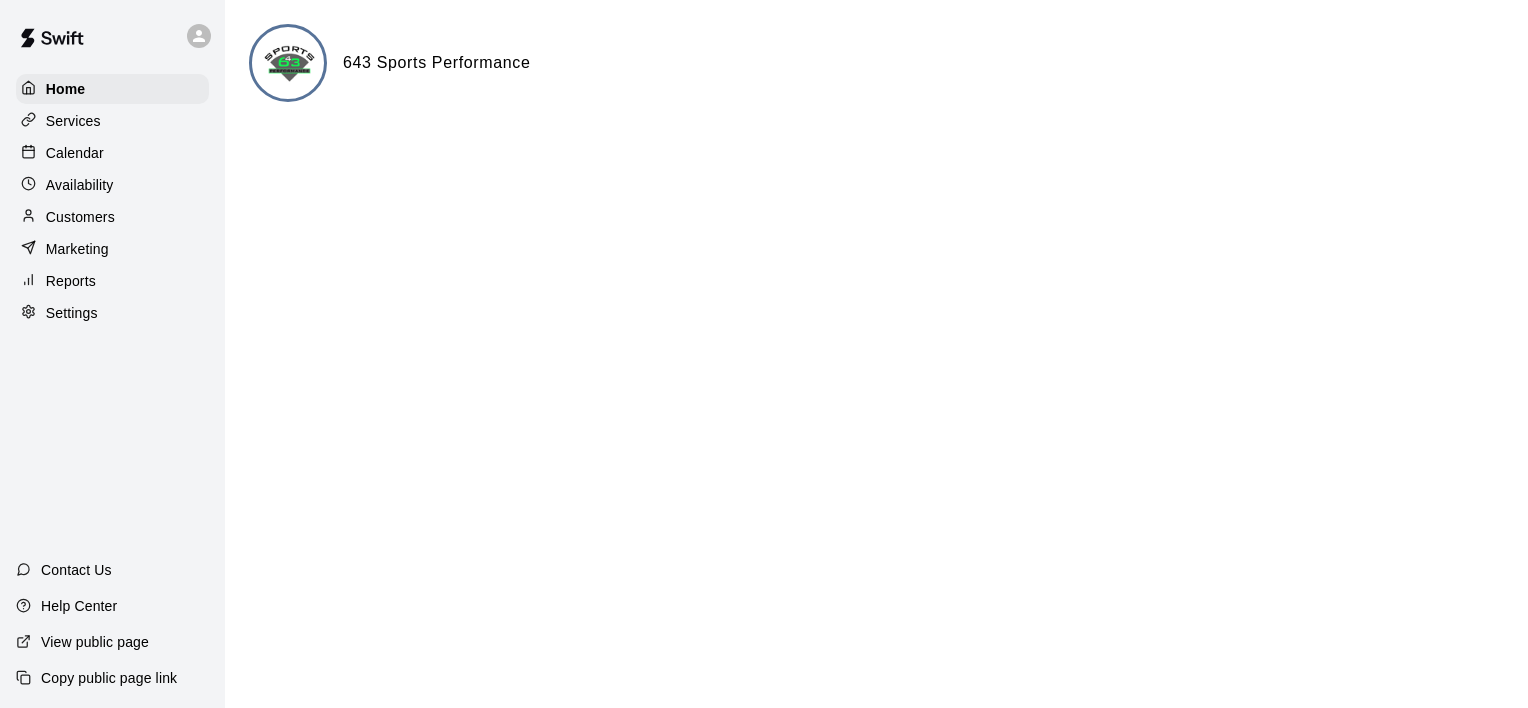 click on "Services" at bounding box center [73, 121] 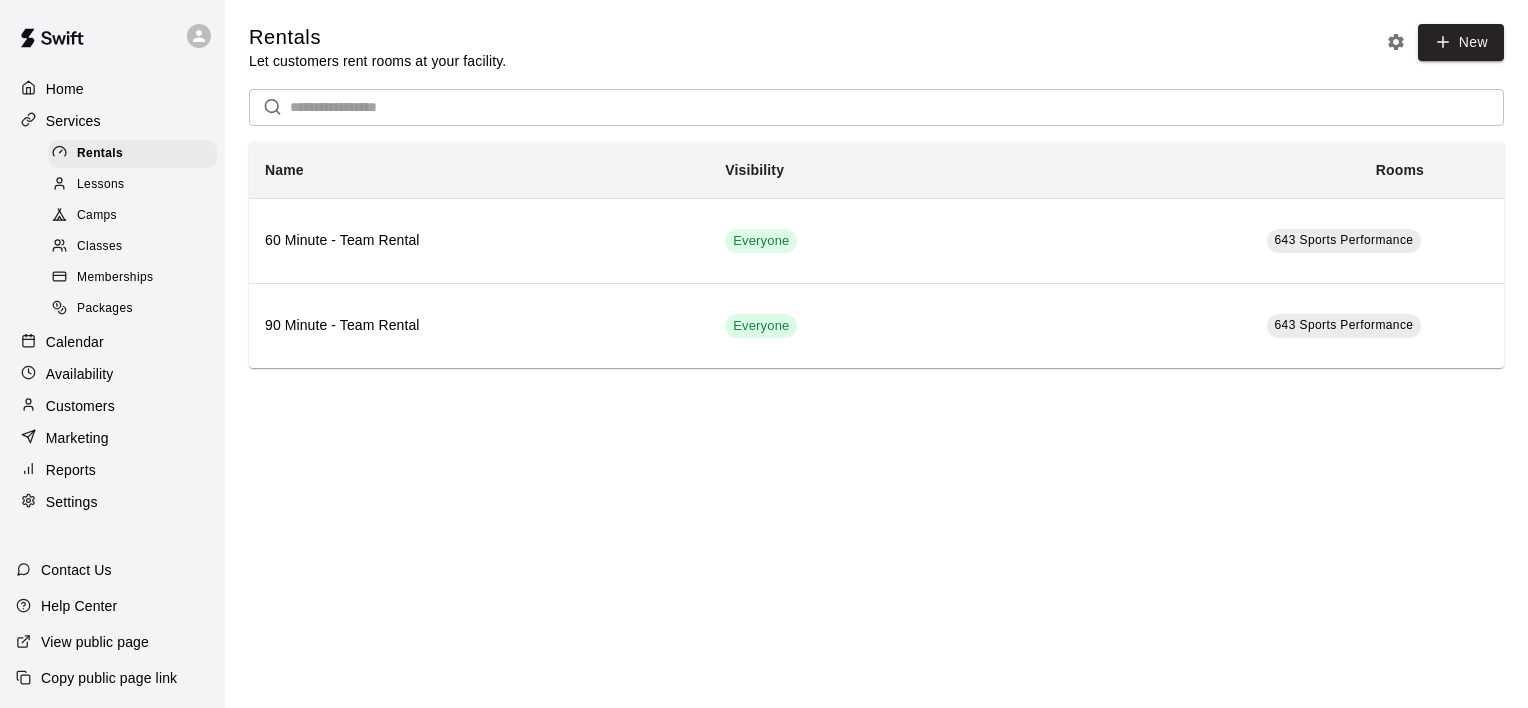 click on "View public page" at bounding box center [95, 642] 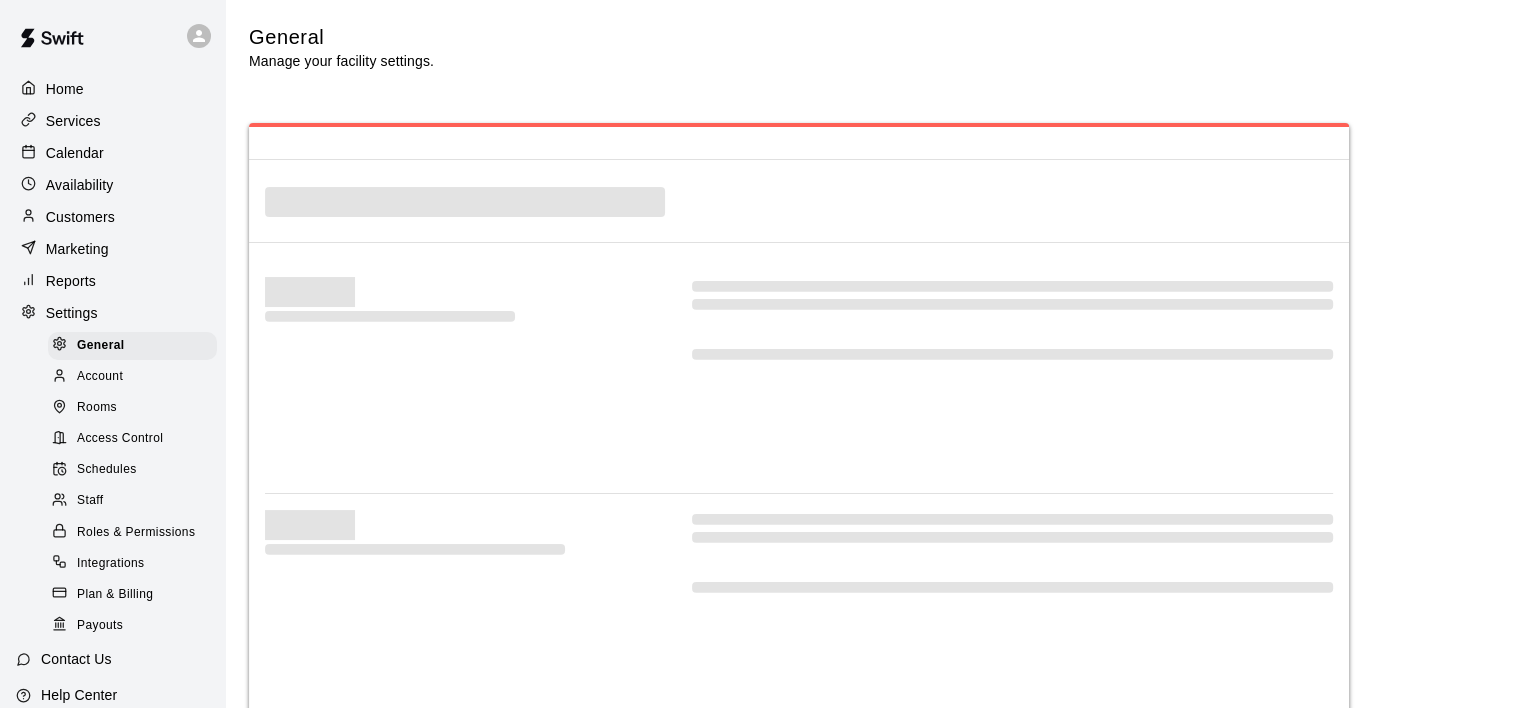 scroll, scrollTop: 4118, scrollLeft: 0, axis: vertical 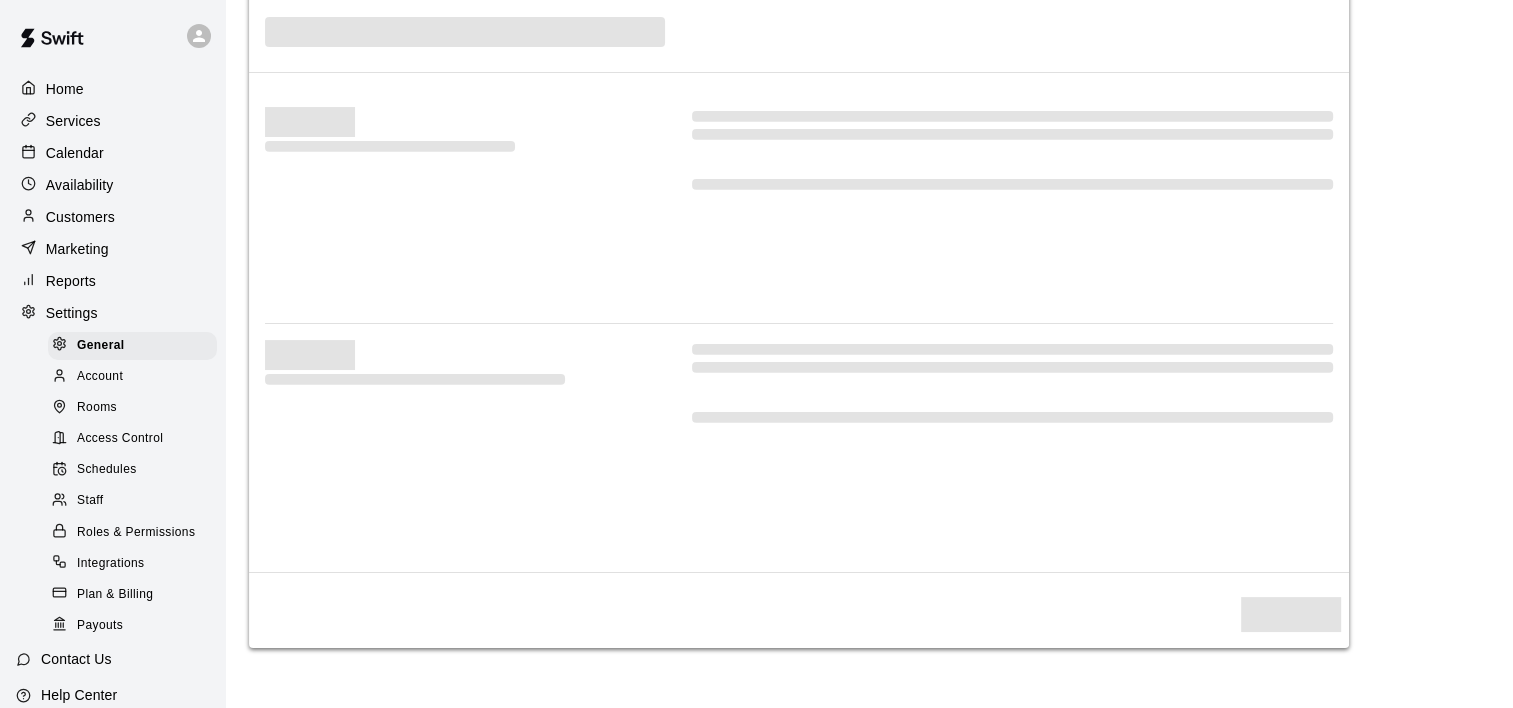 select on "**" 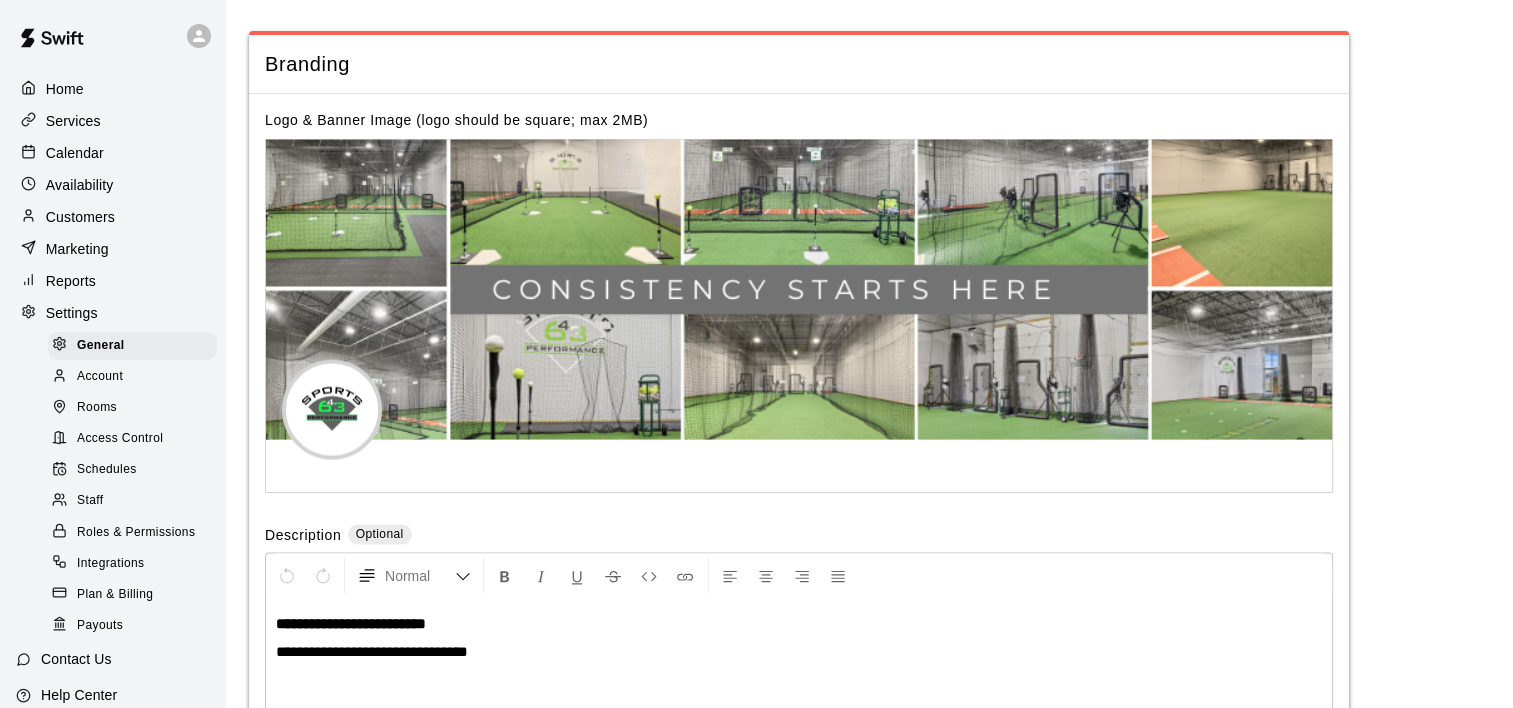 click on "Staff" at bounding box center [132, 501] 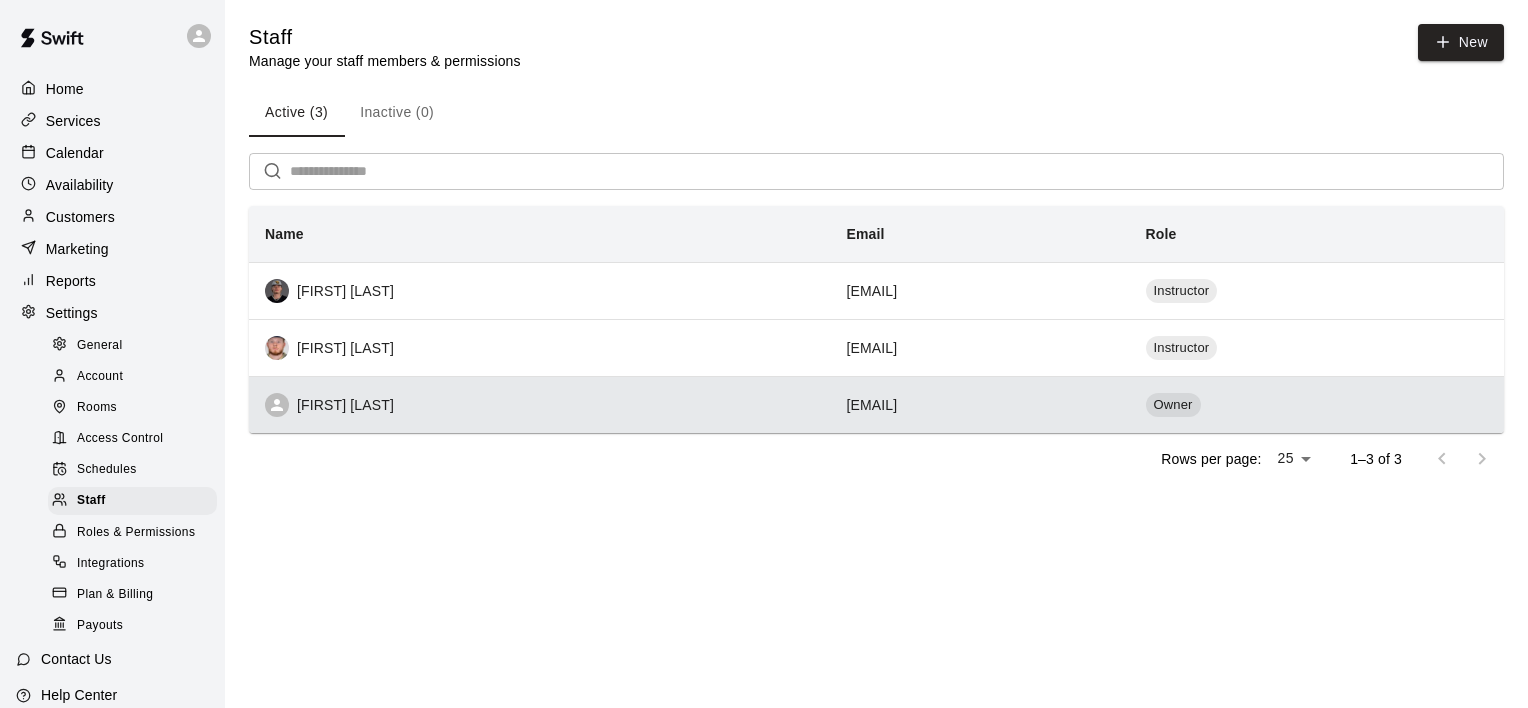 click on "[FIRST] [LAST]" at bounding box center (539, 405) 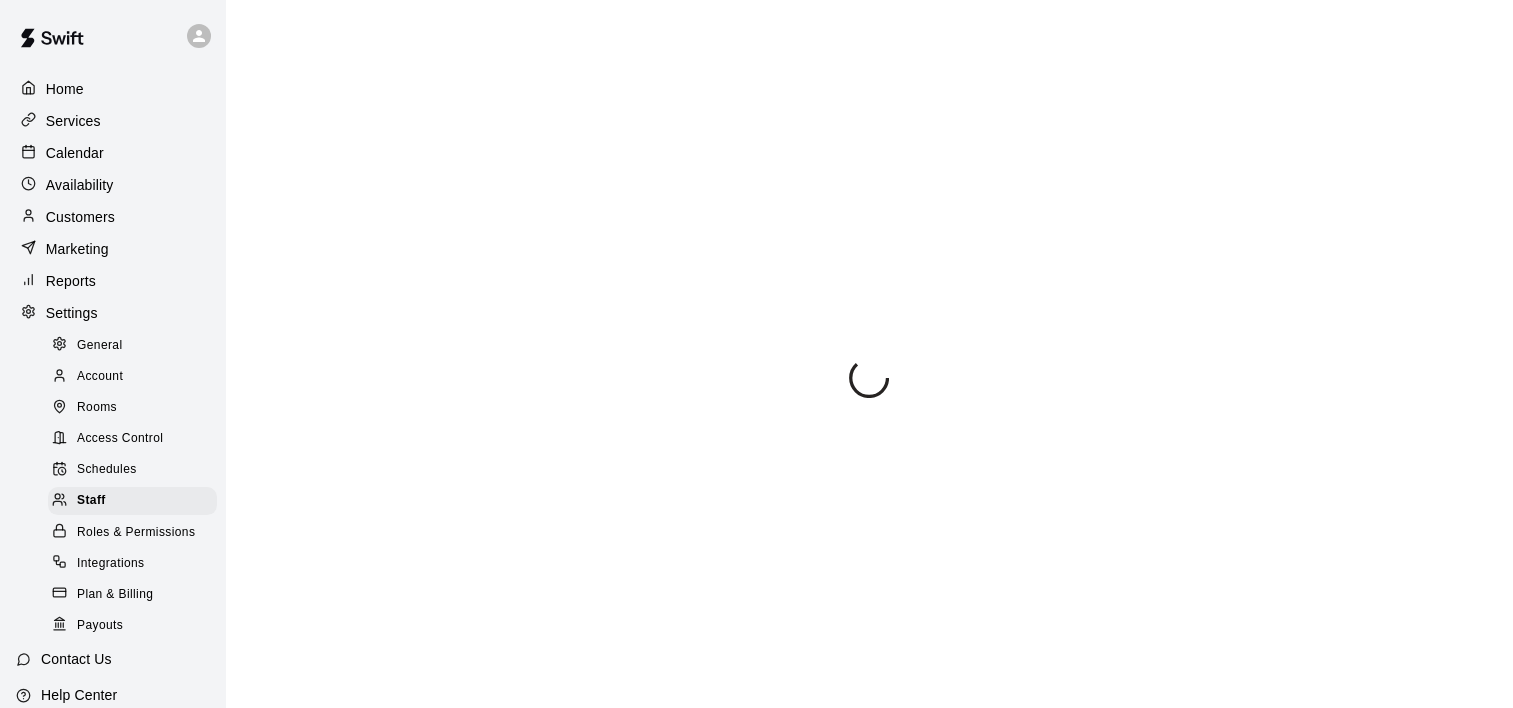 select on "**" 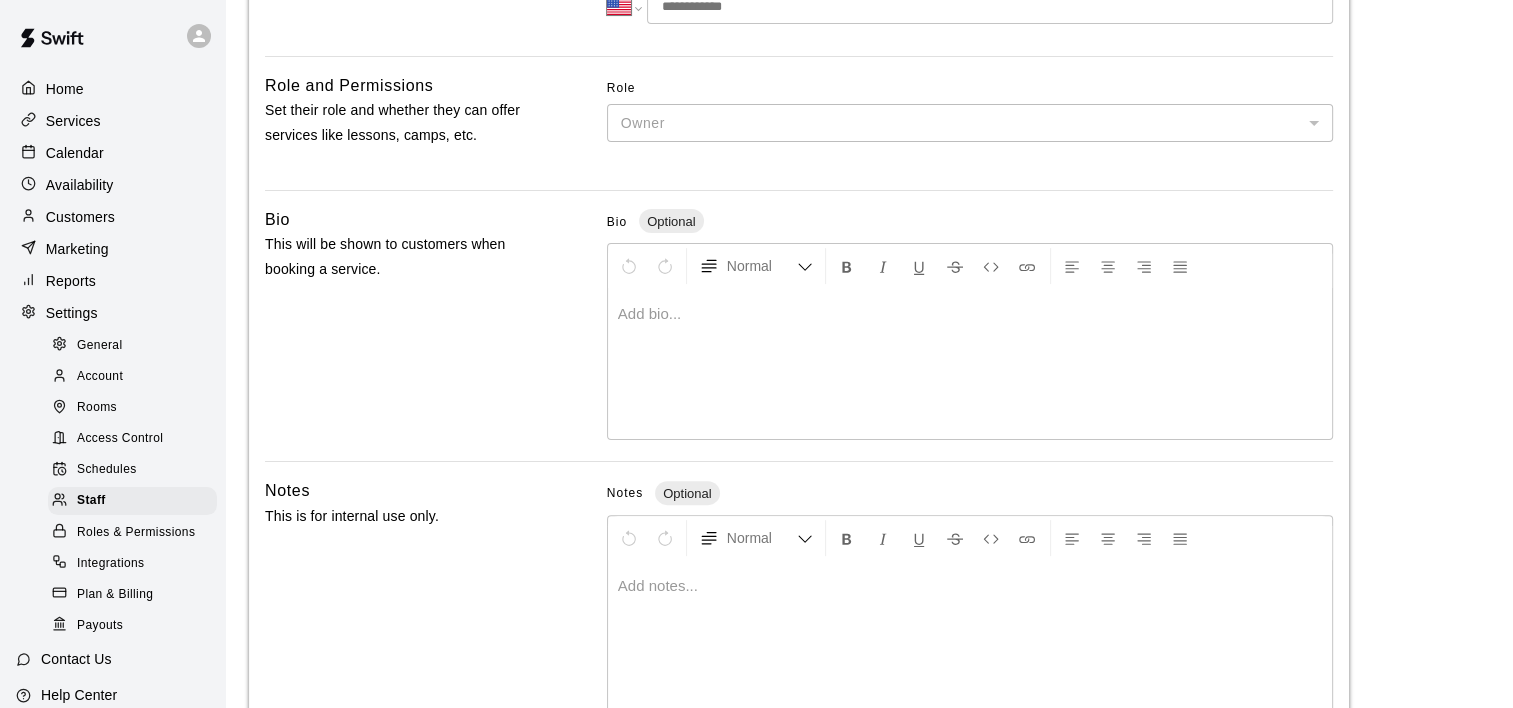 scroll, scrollTop: 500, scrollLeft: 0, axis: vertical 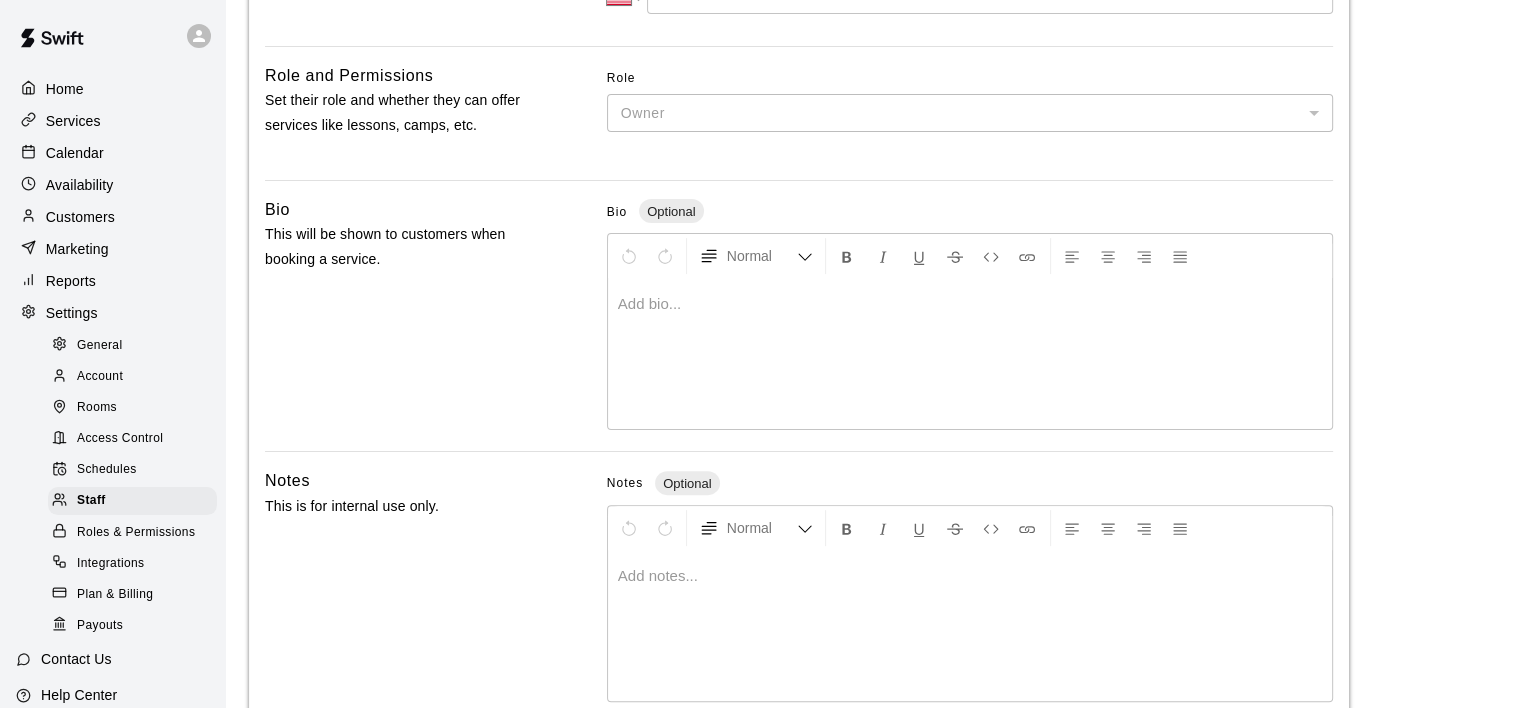 click at bounding box center [970, 304] 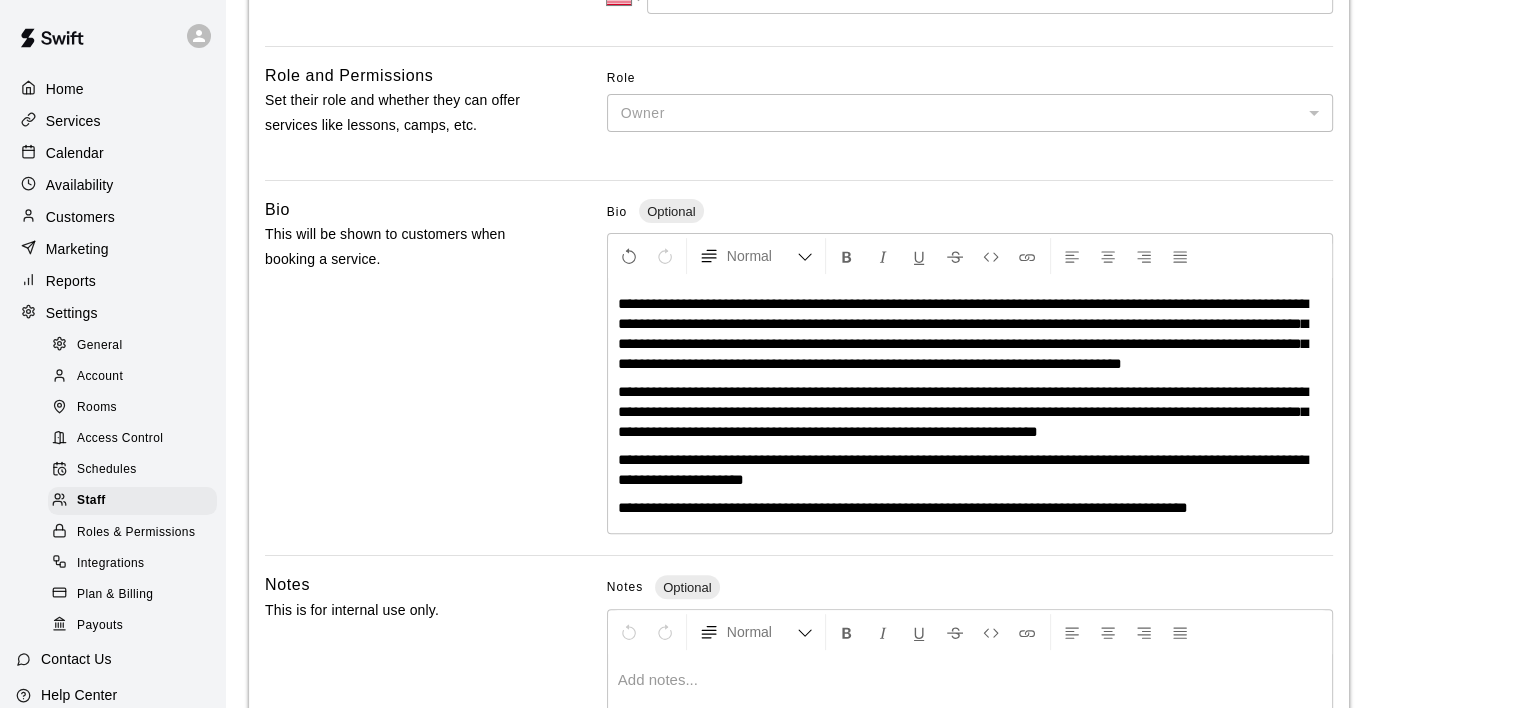 click on "**********" at bounding box center (970, 406) 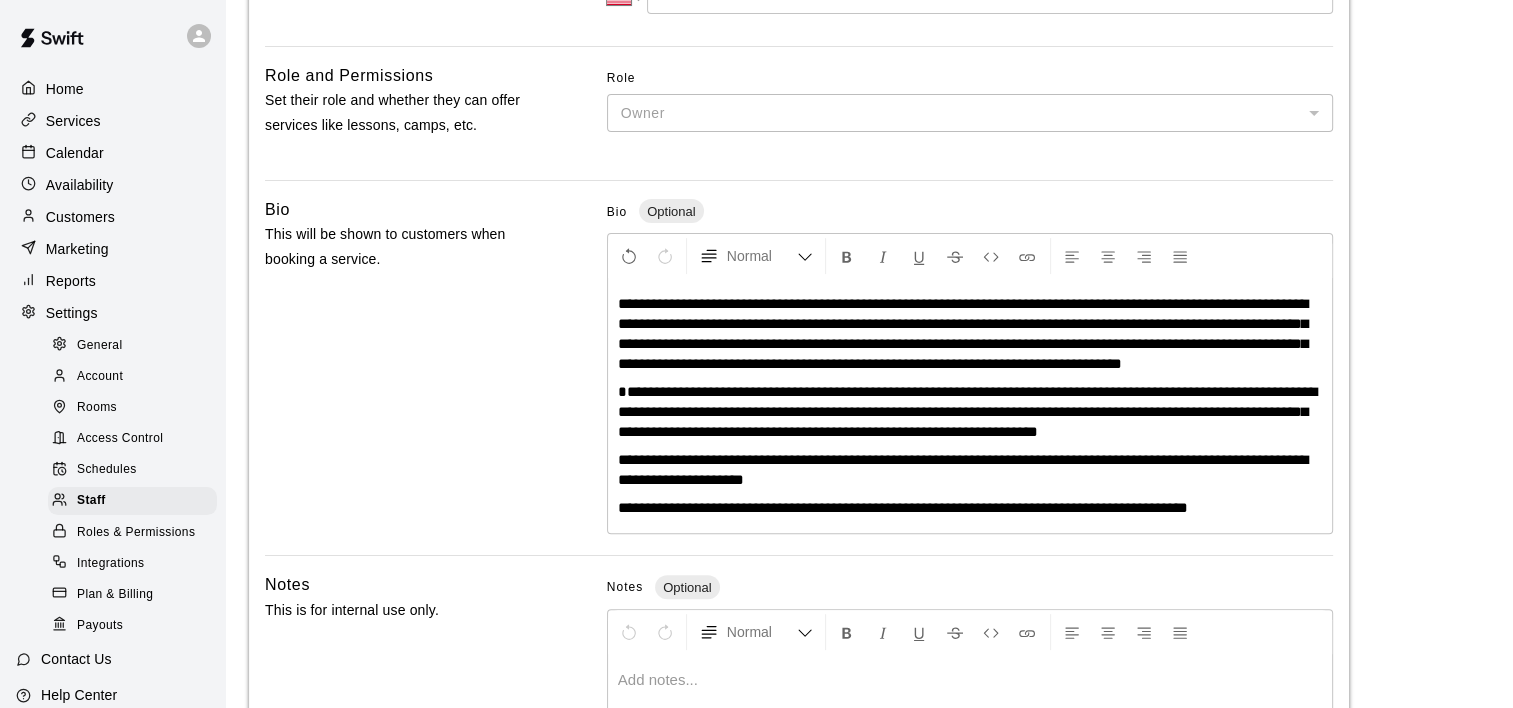 scroll, scrollTop: 600, scrollLeft: 0, axis: vertical 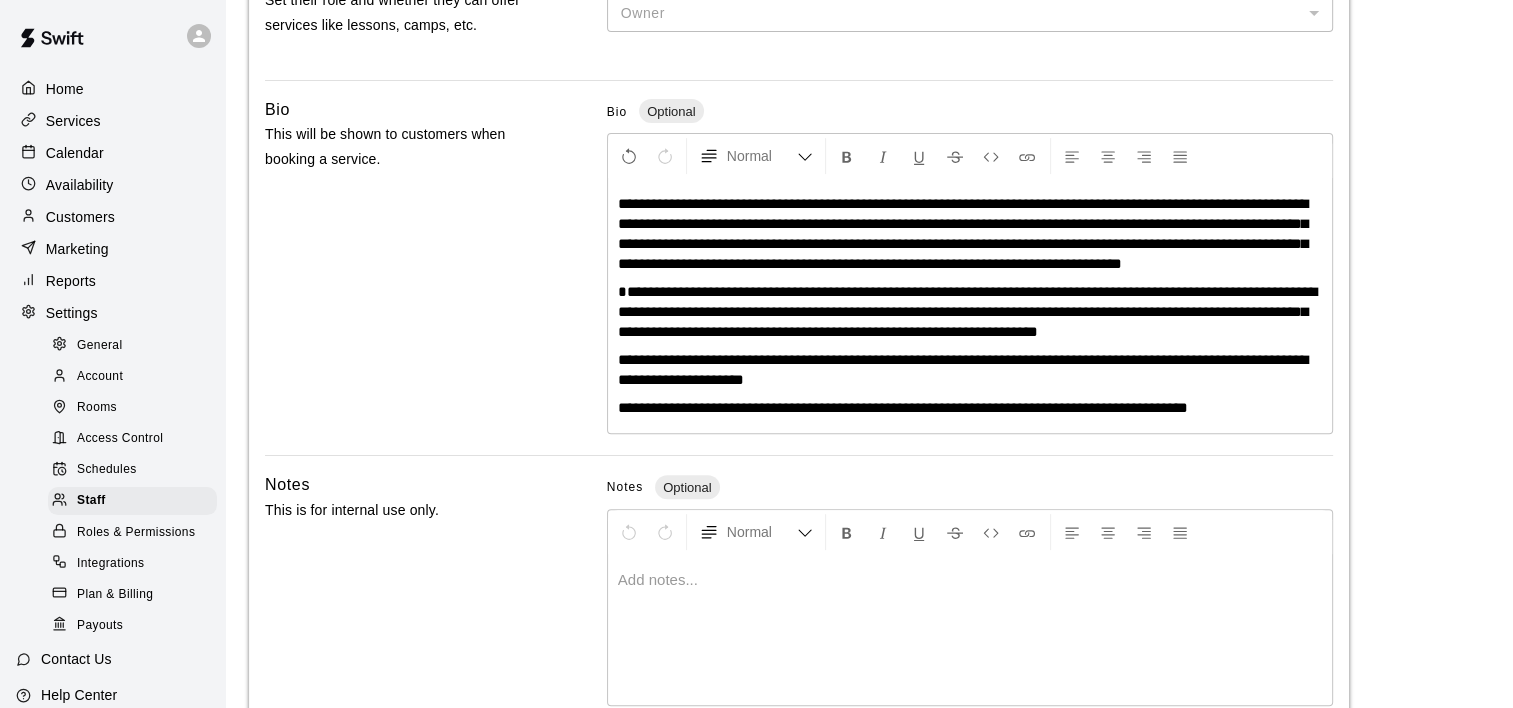 click on "**********" at bounding box center [963, 369] 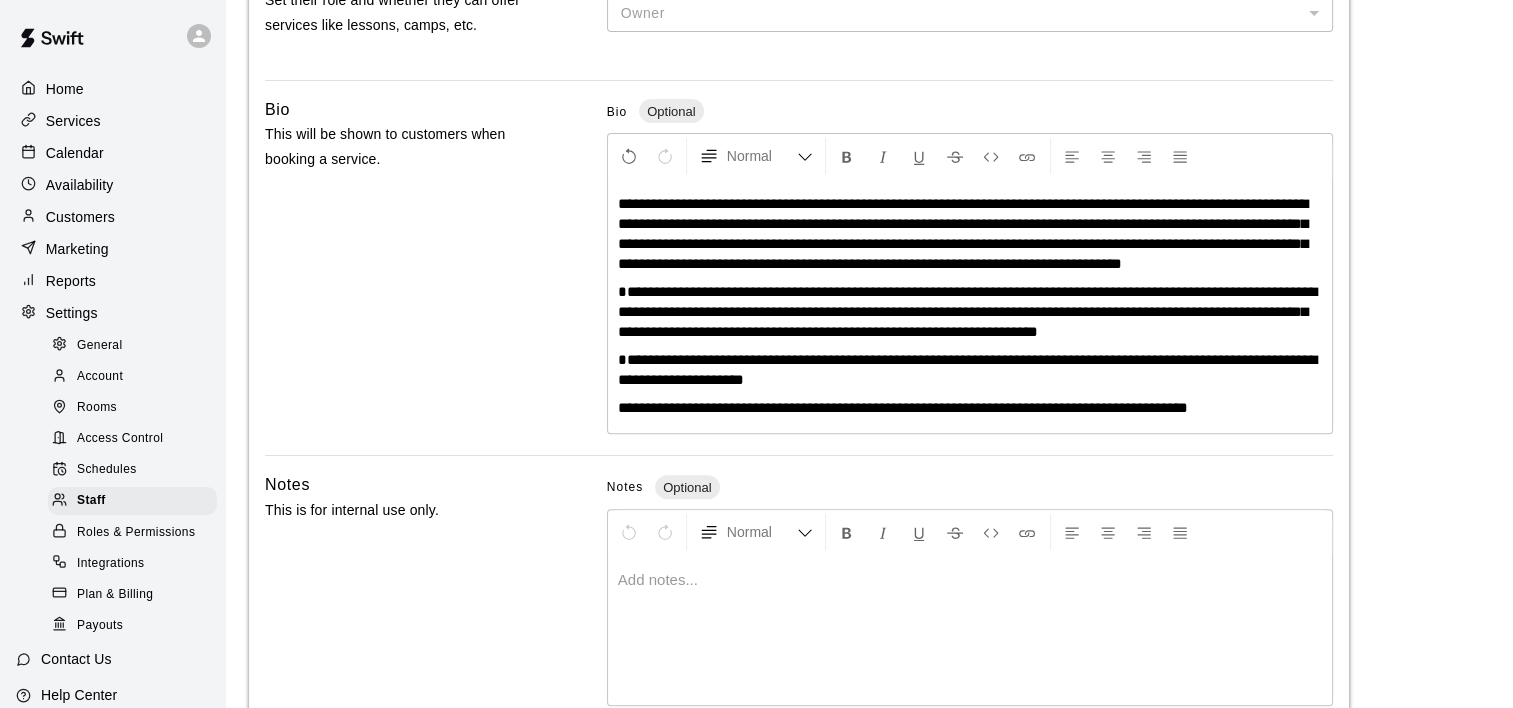click on "**********" at bounding box center (970, 306) 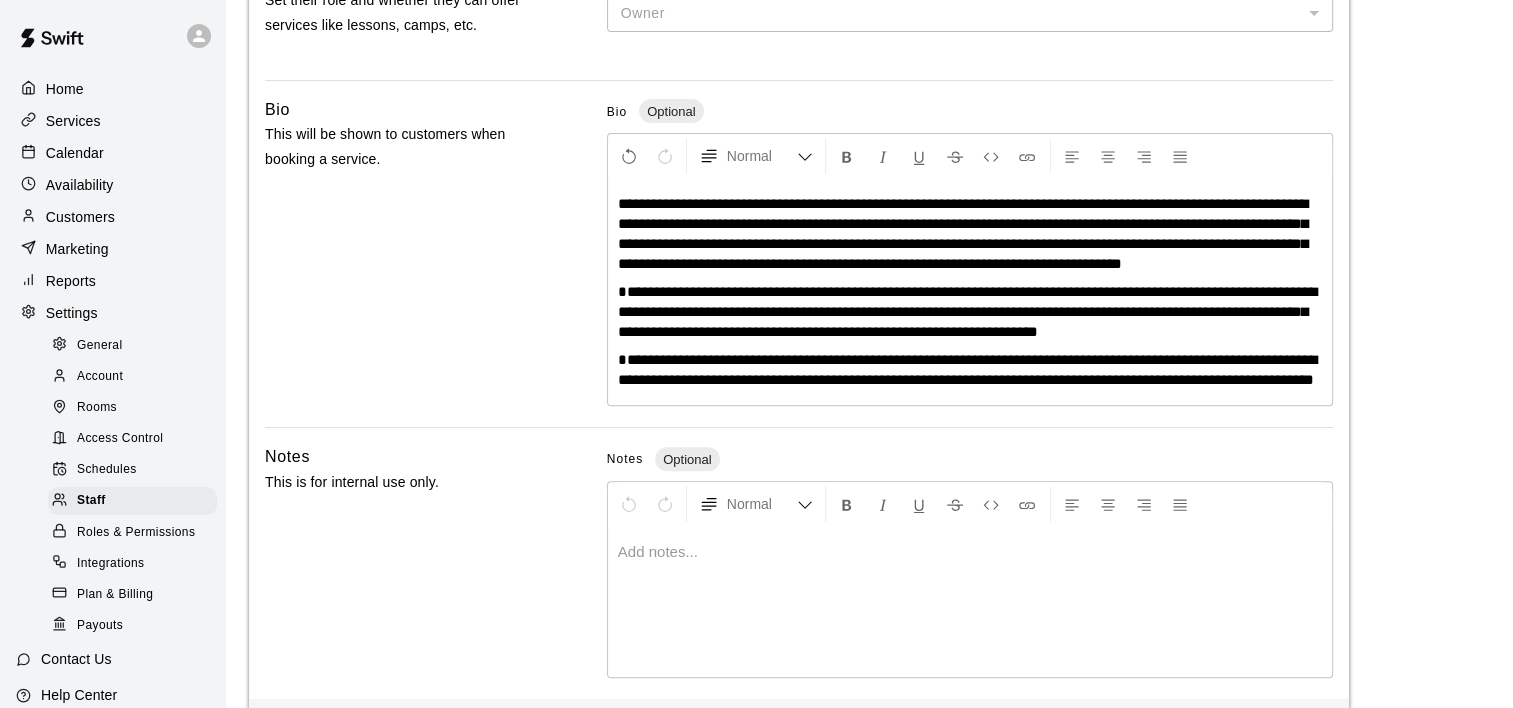 click on "**********" at bounding box center (970, 234) 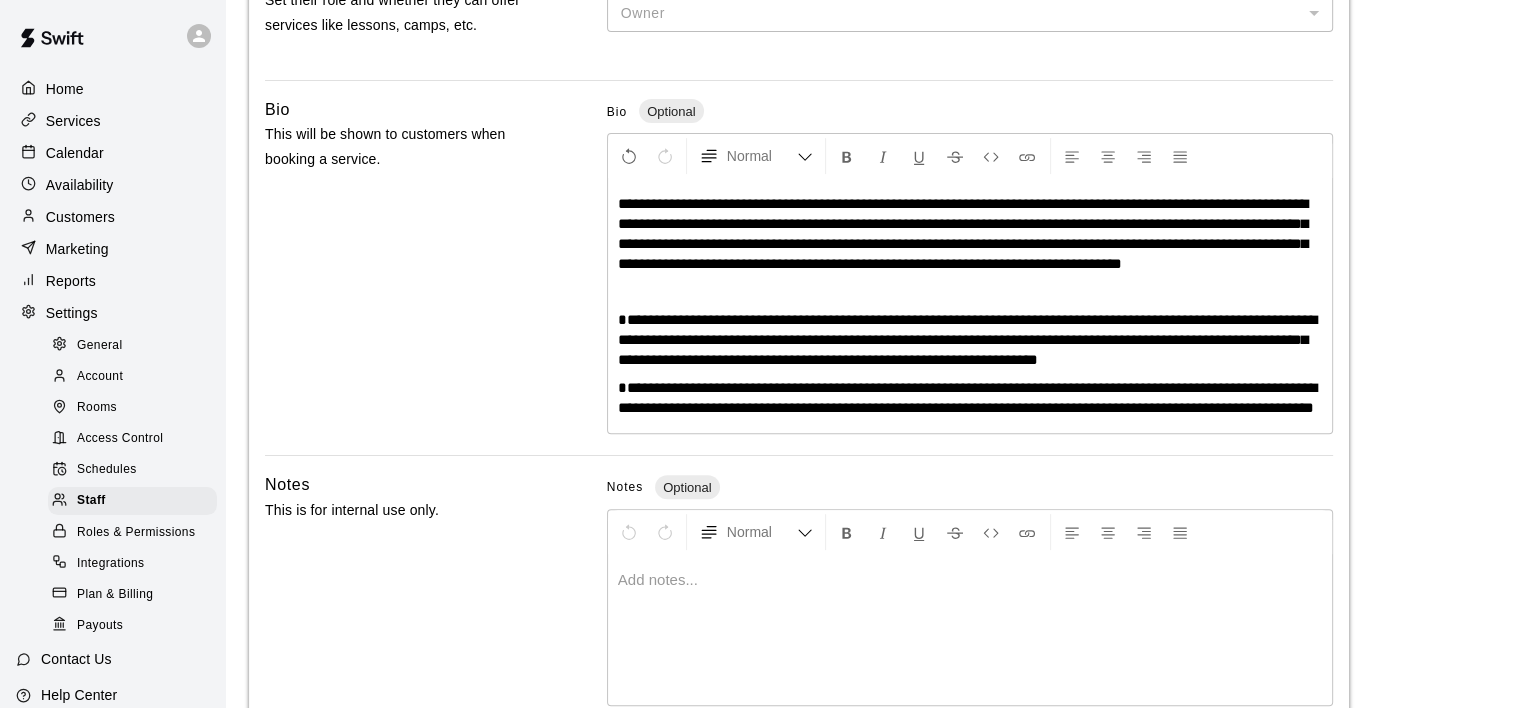 click on "**********" at bounding box center [970, 340] 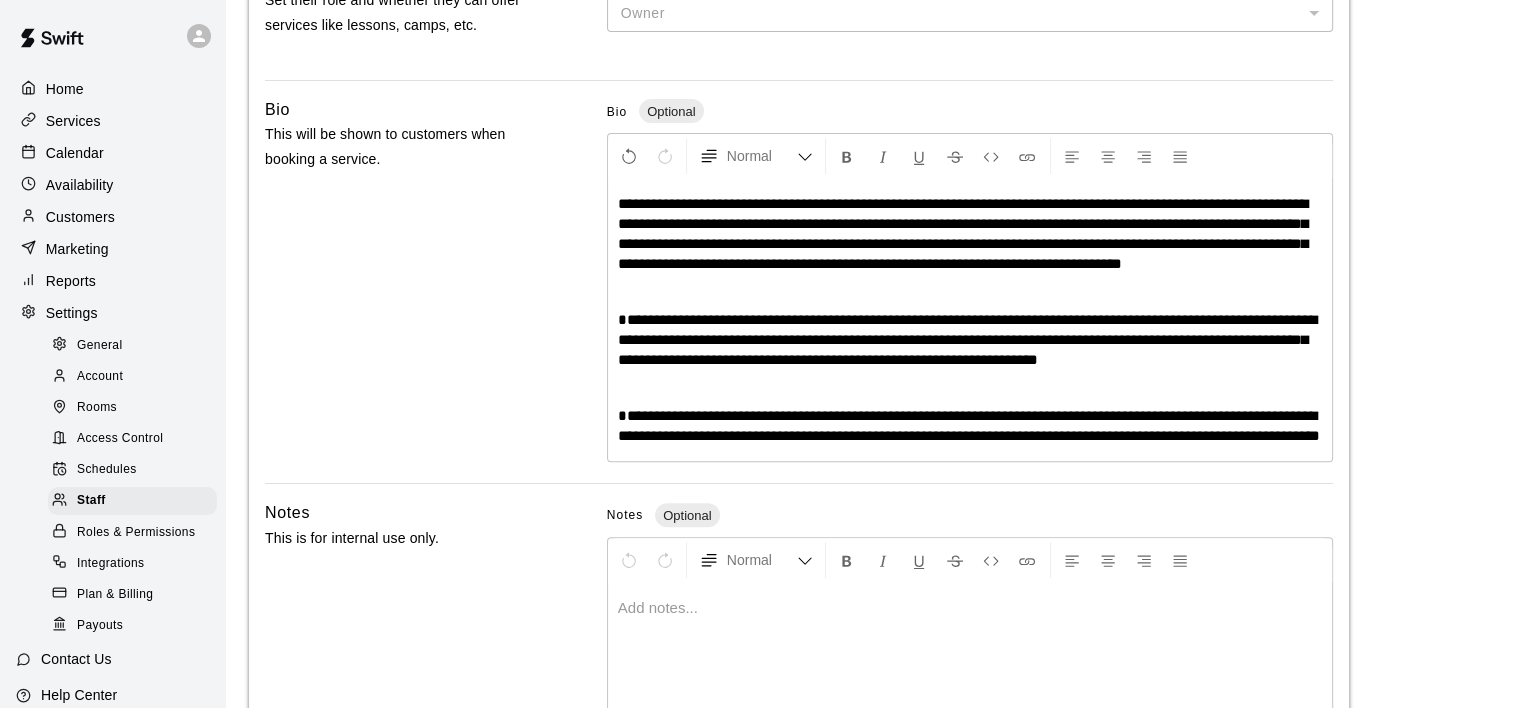 click on "**********" at bounding box center (969, 425) 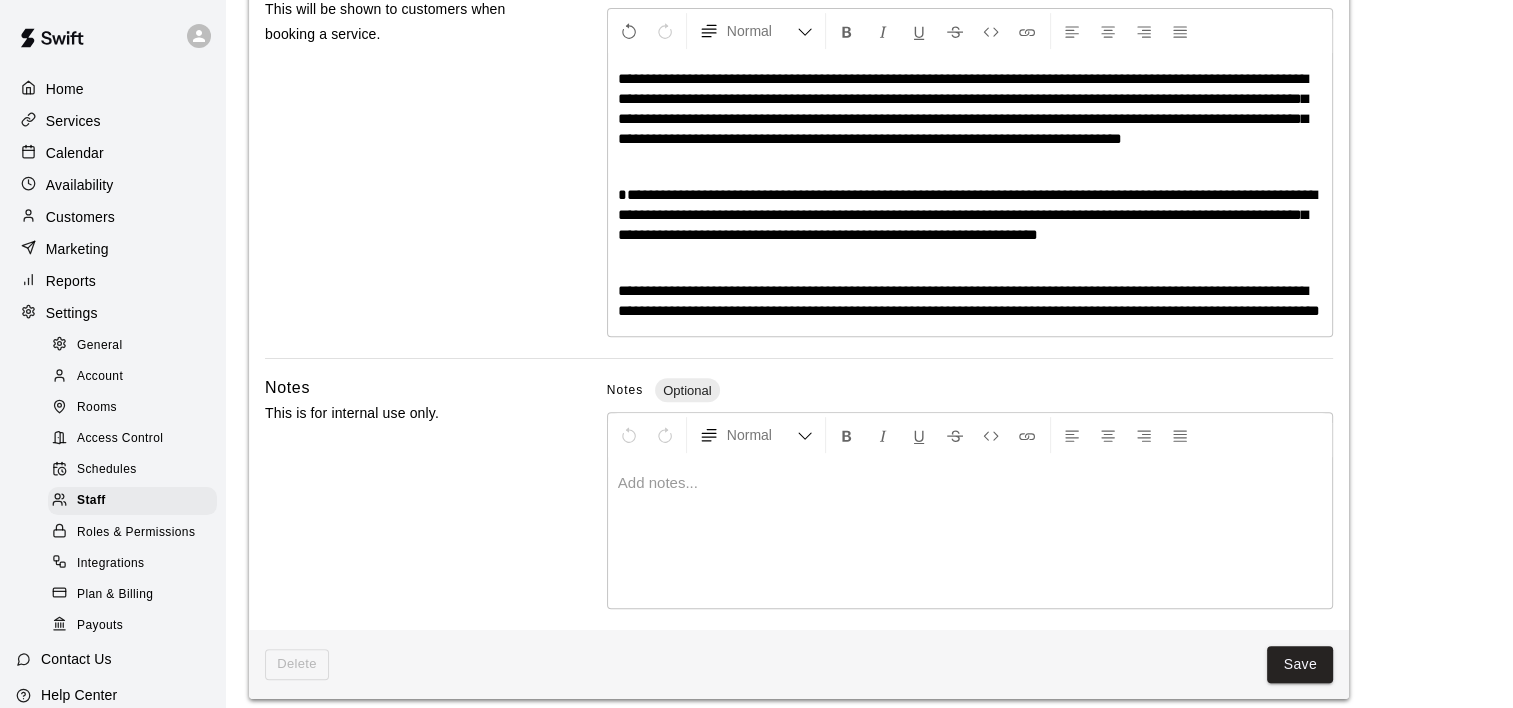 scroll, scrollTop: 679, scrollLeft: 0, axis: vertical 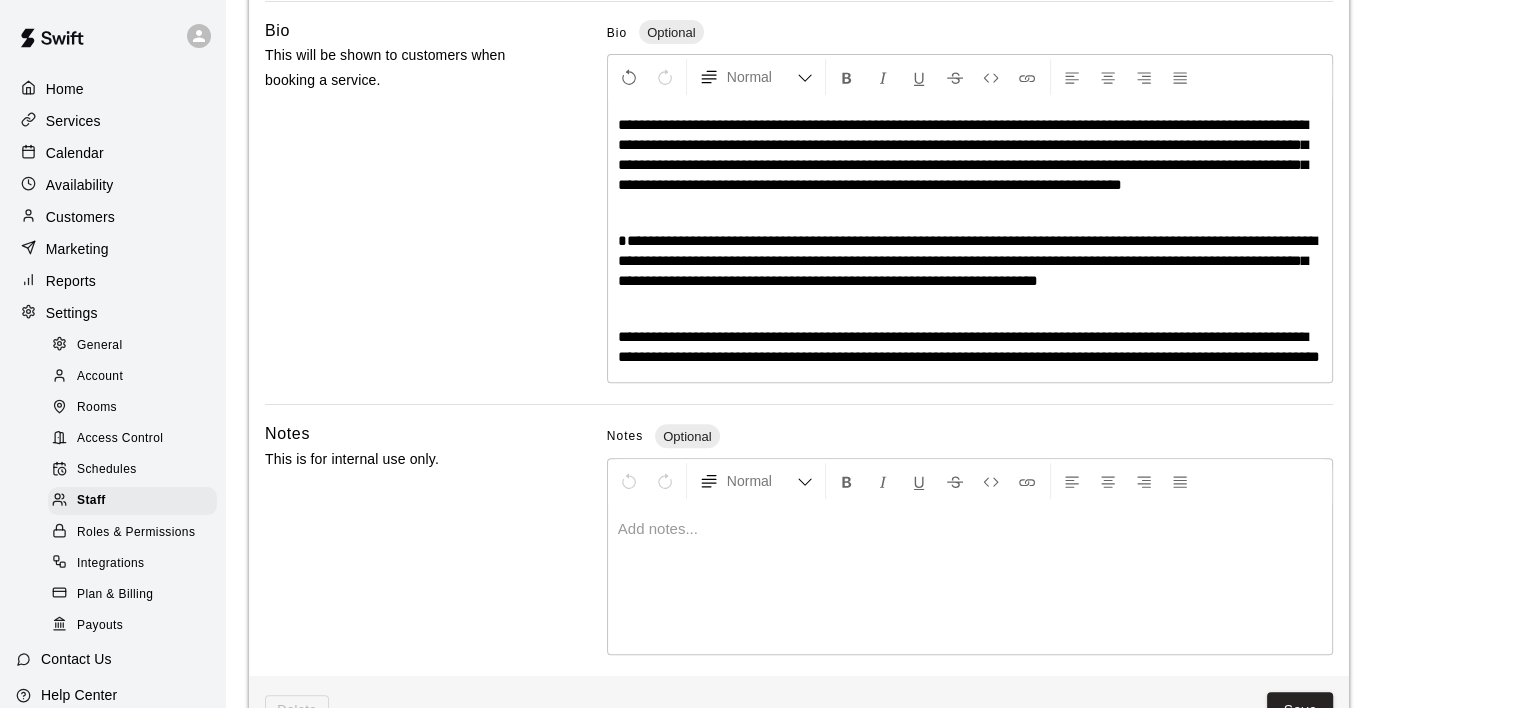 click on "**********" at bounding box center [967, 260] 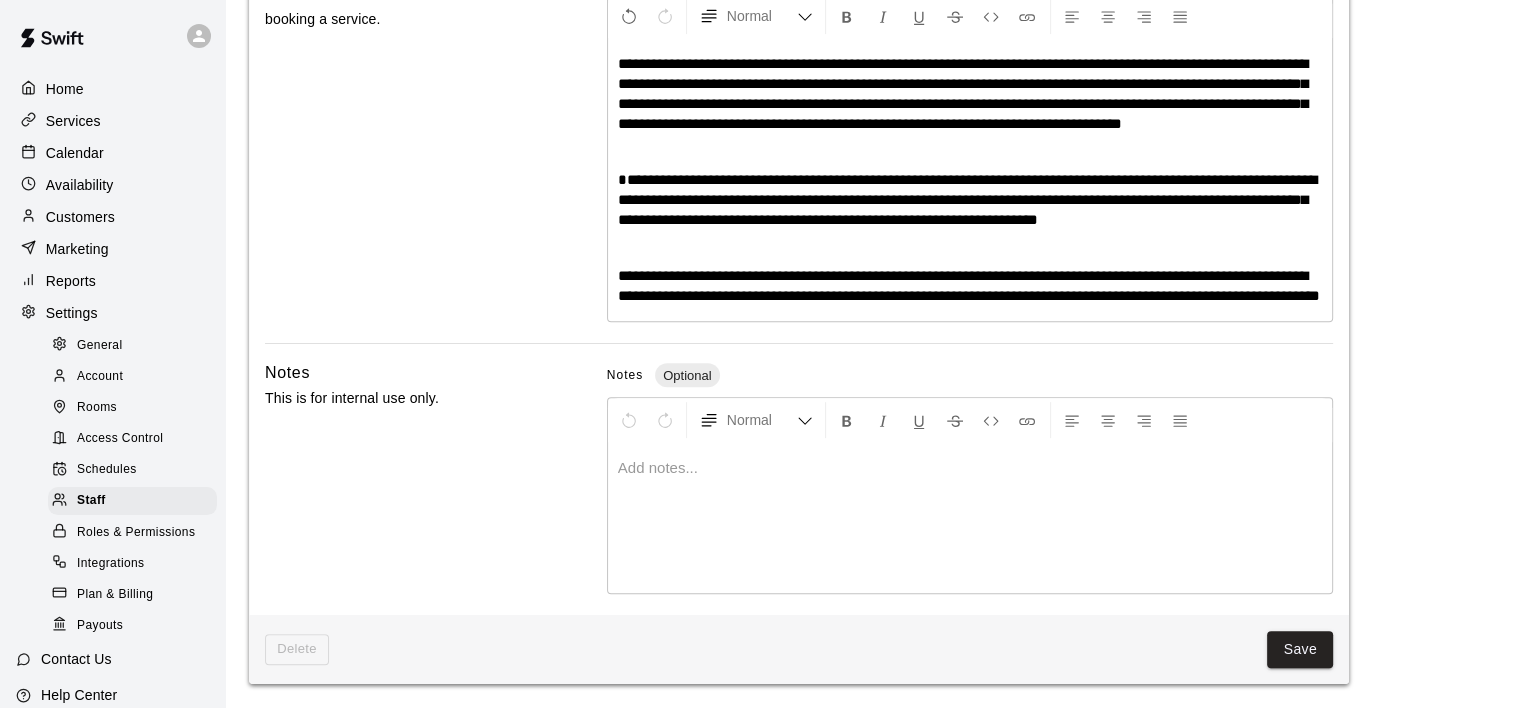 scroll, scrollTop: 779, scrollLeft: 0, axis: vertical 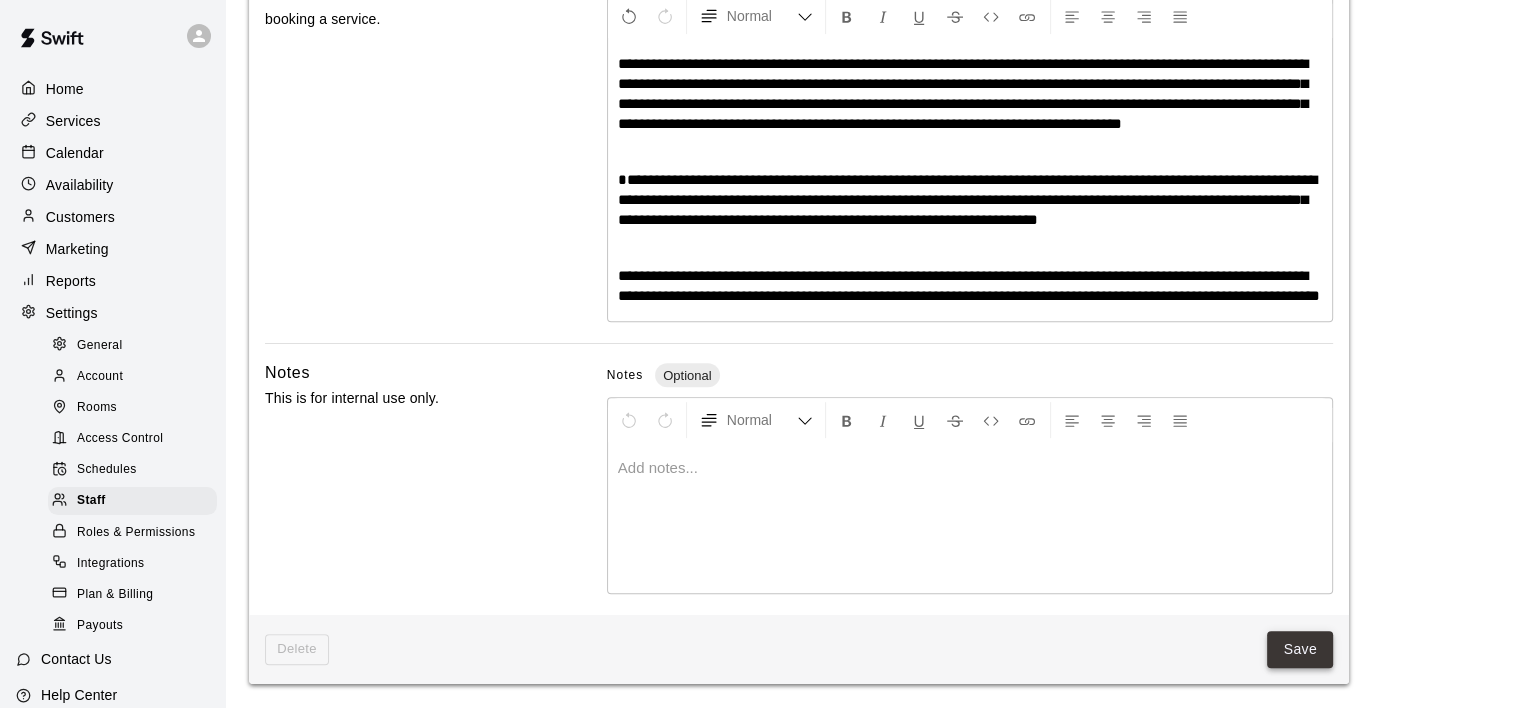 click on "Save" at bounding box center [1300, 649] 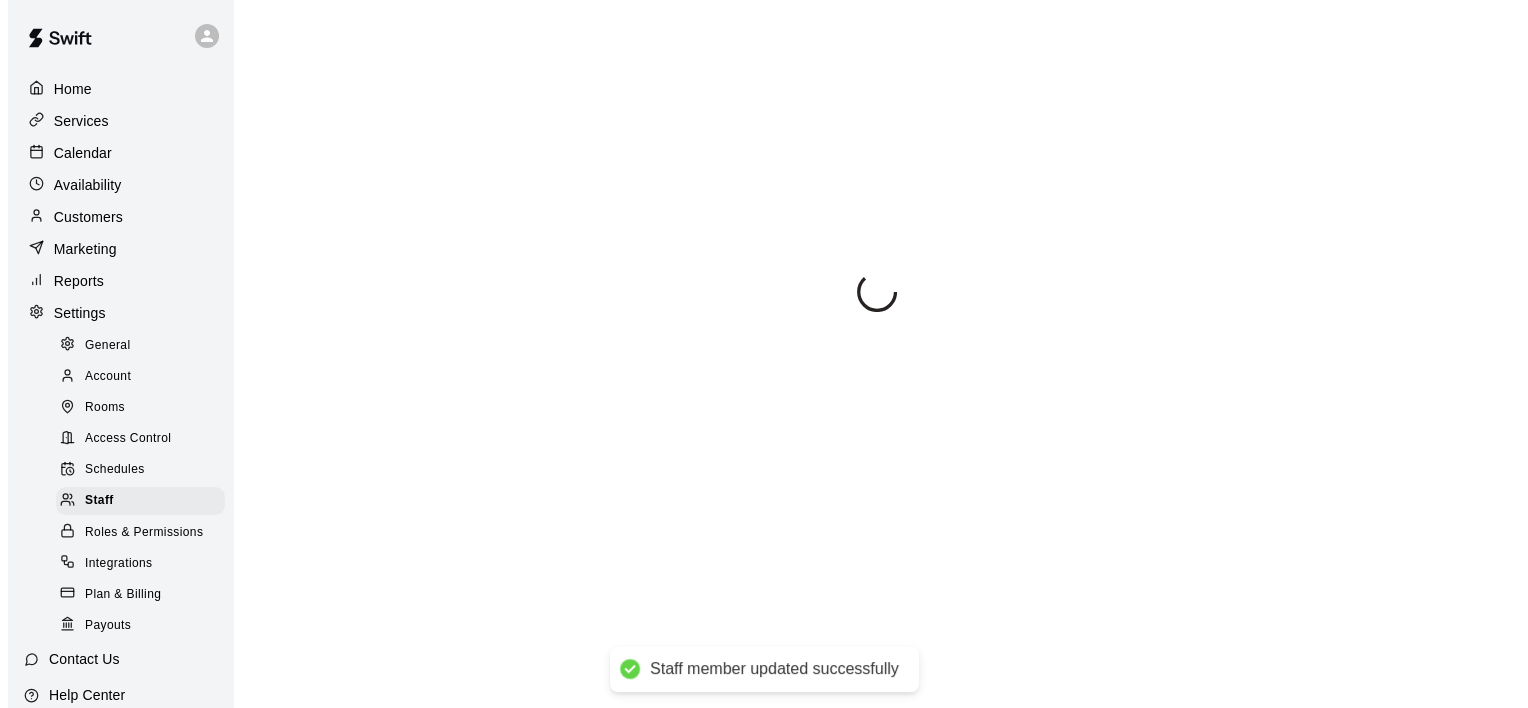 scroll, scrollTop: 0, scrollLeft: 0, axis: both 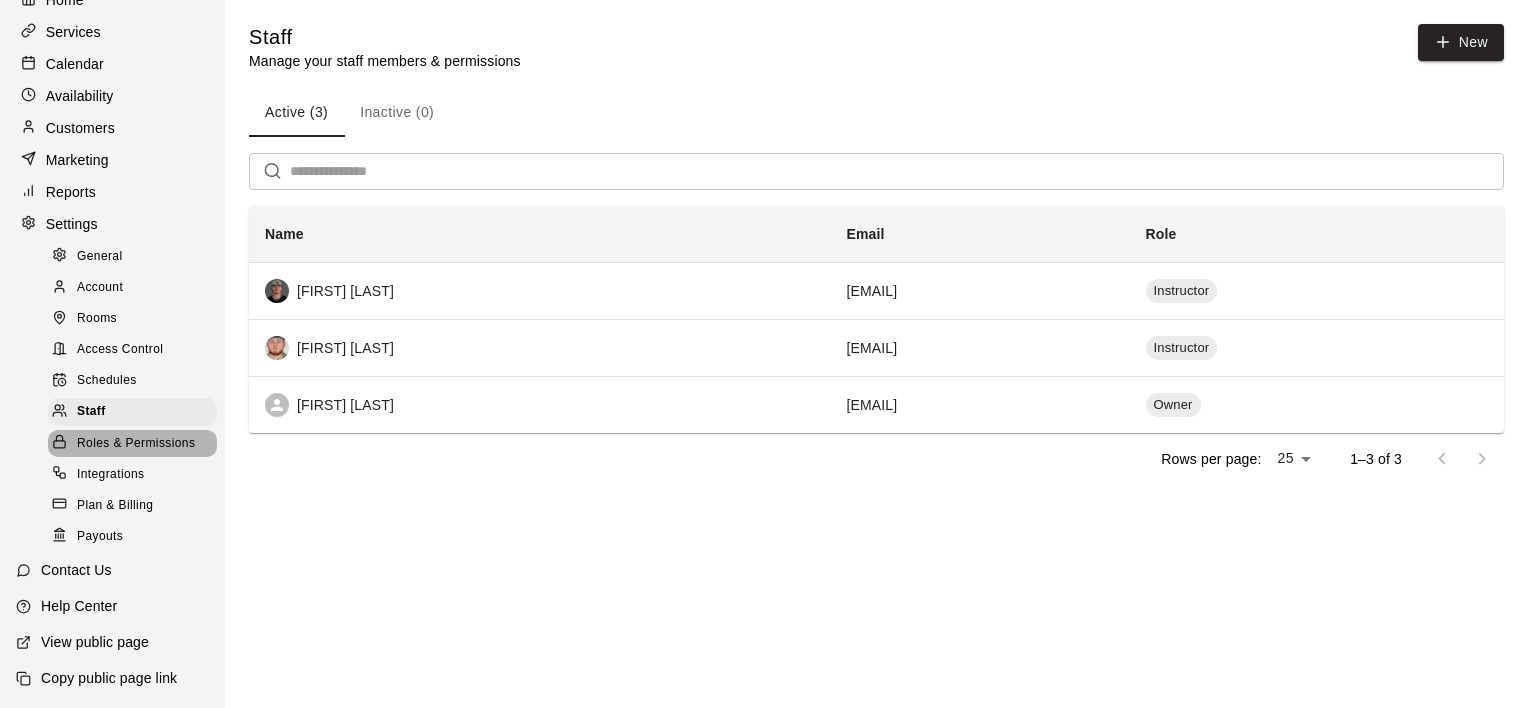 click on "Roles & Permissions" at bounding box center (136, 444) 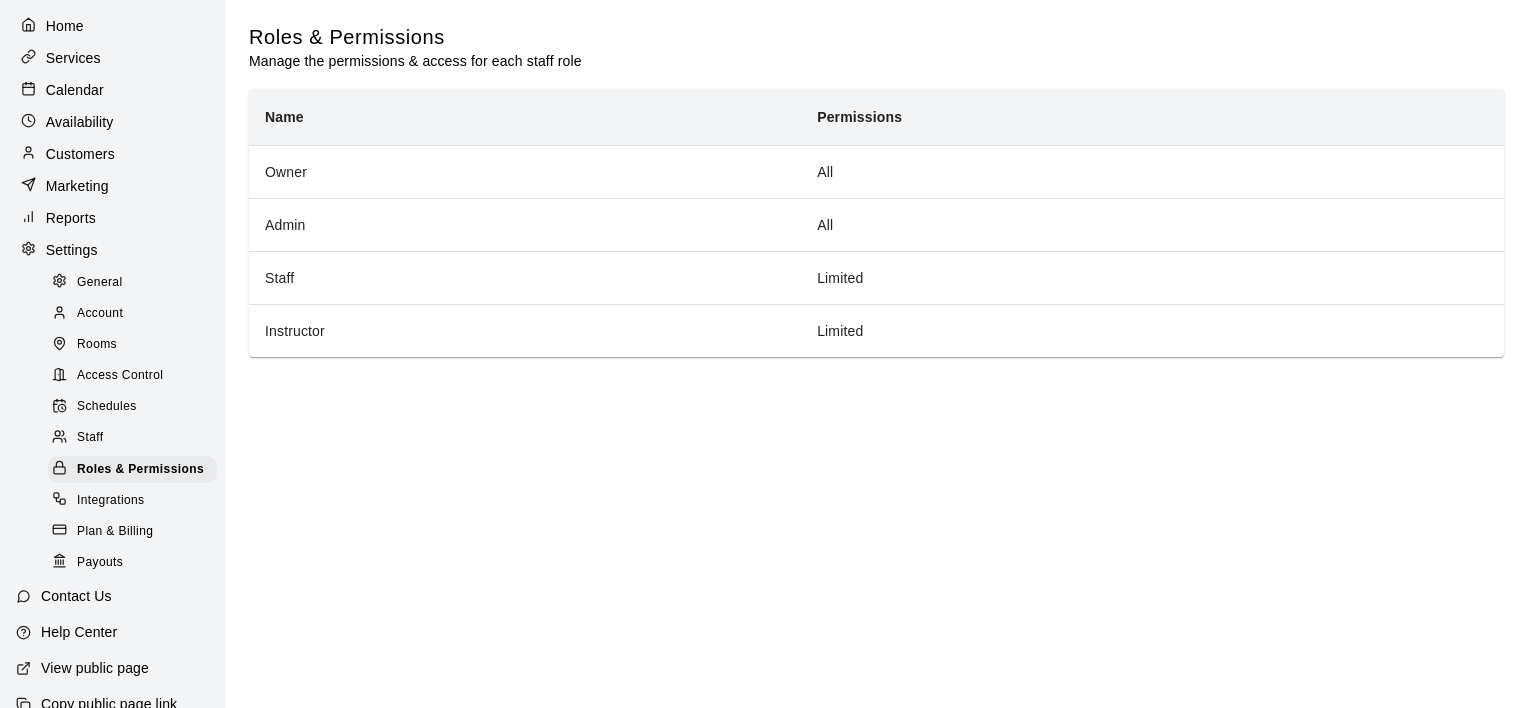 scroll, scrollTop: 119, scrollLeft: 0, axis: vertical 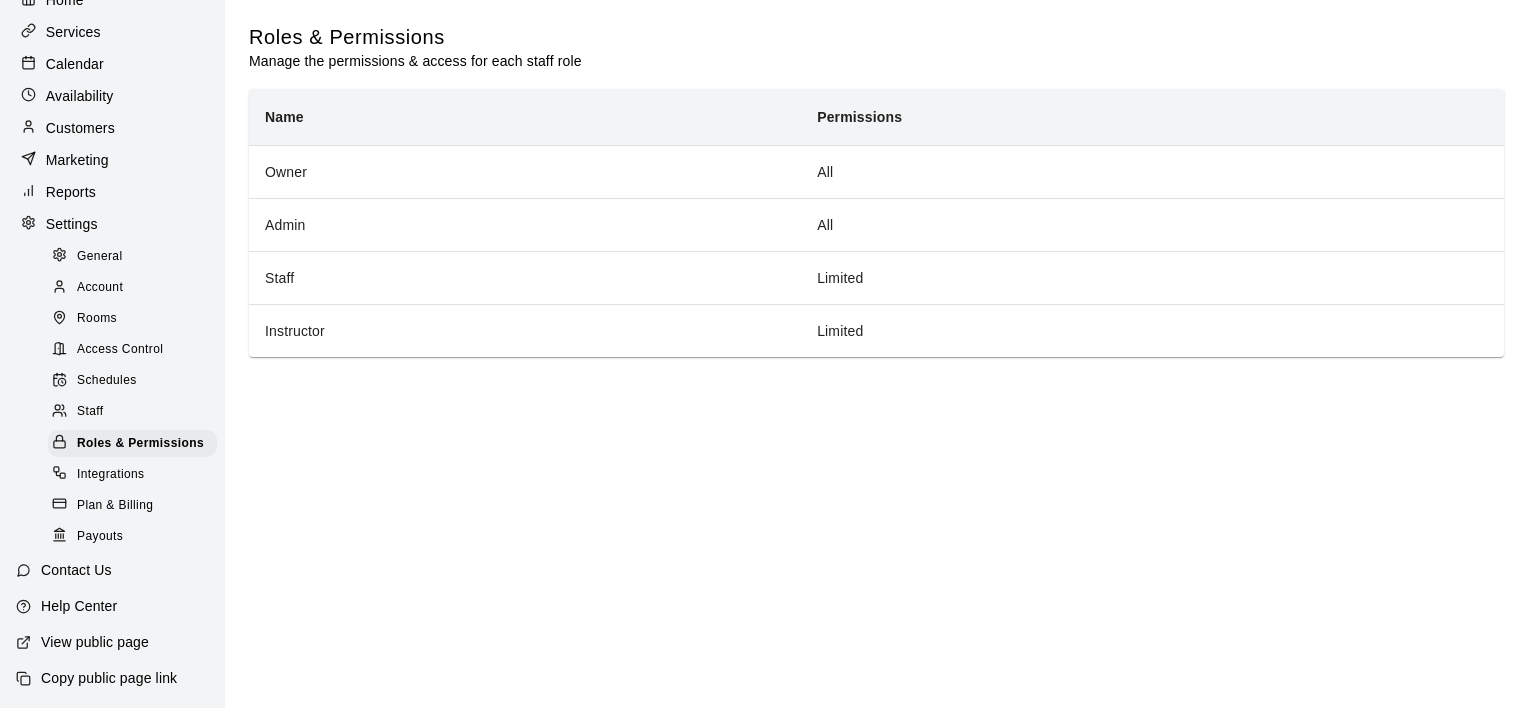 click on "View public page" at bounding box center [95, 642] 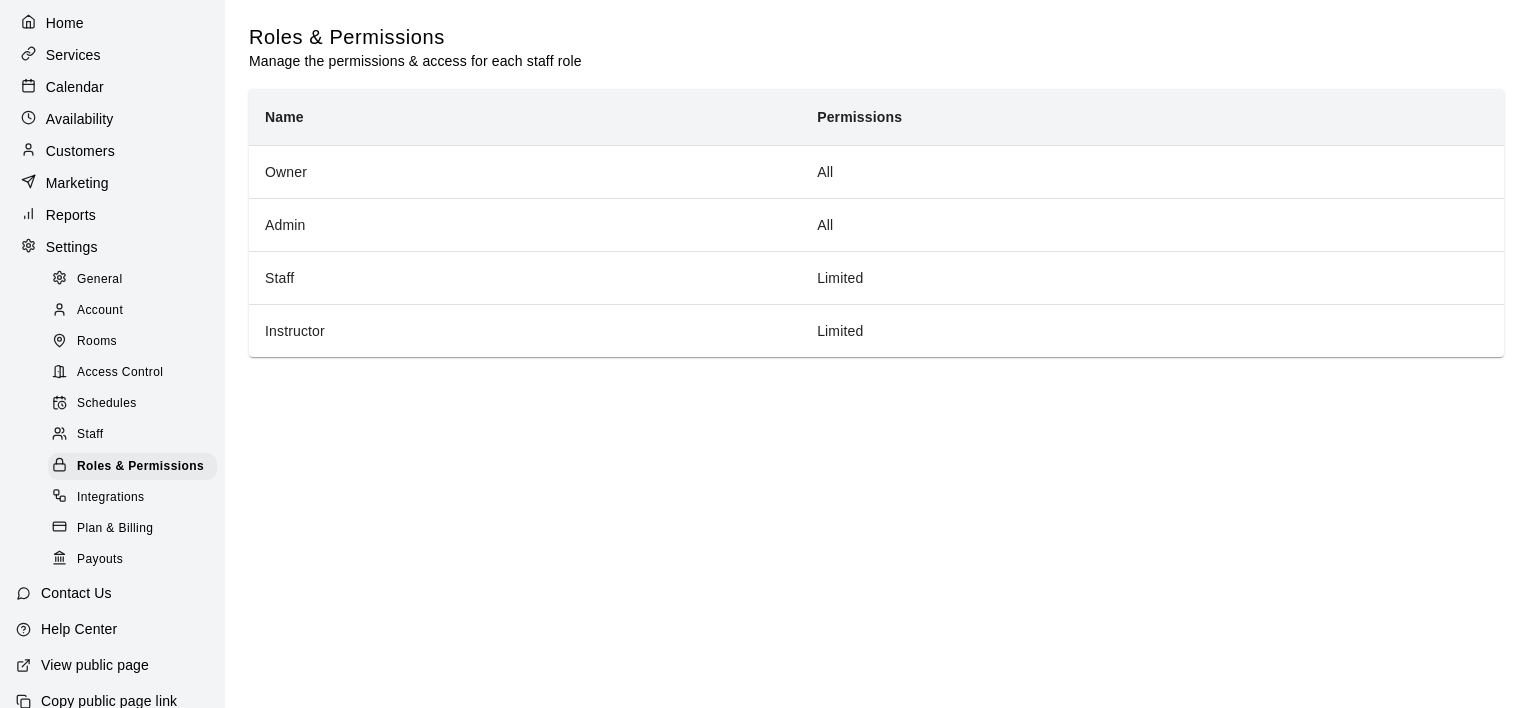 scroll, scrollTop: 0, scrollLeft: 0, axis: both 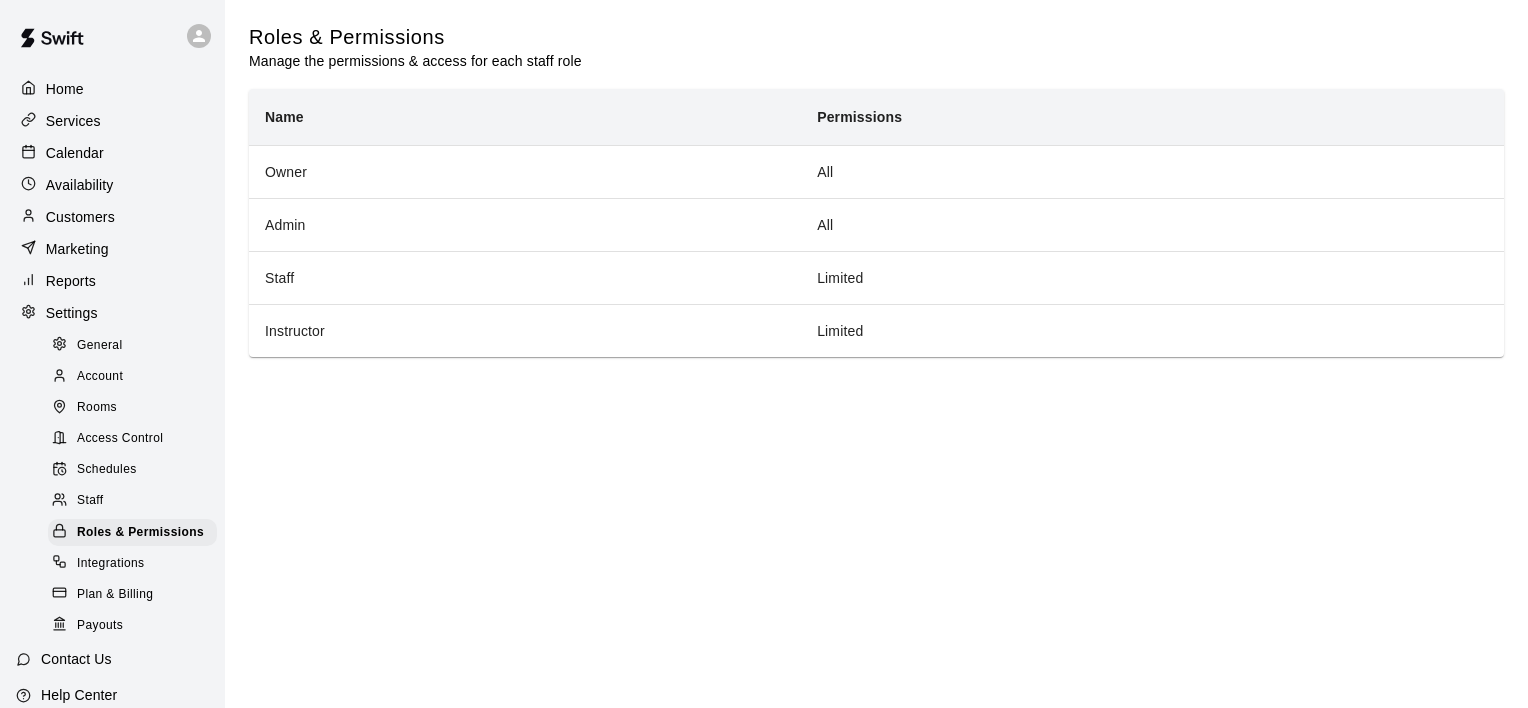 click on "Home" at bounding box center [112, 89] 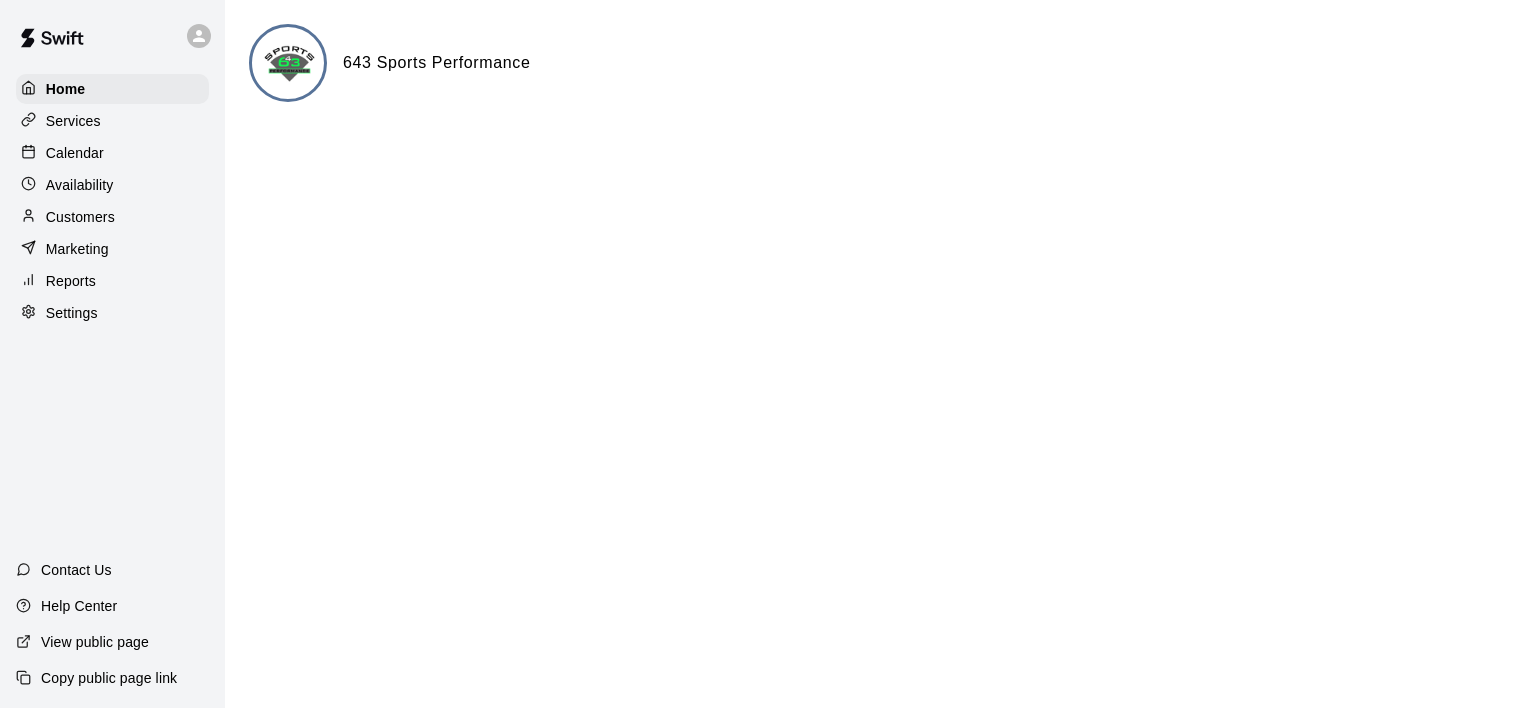 click 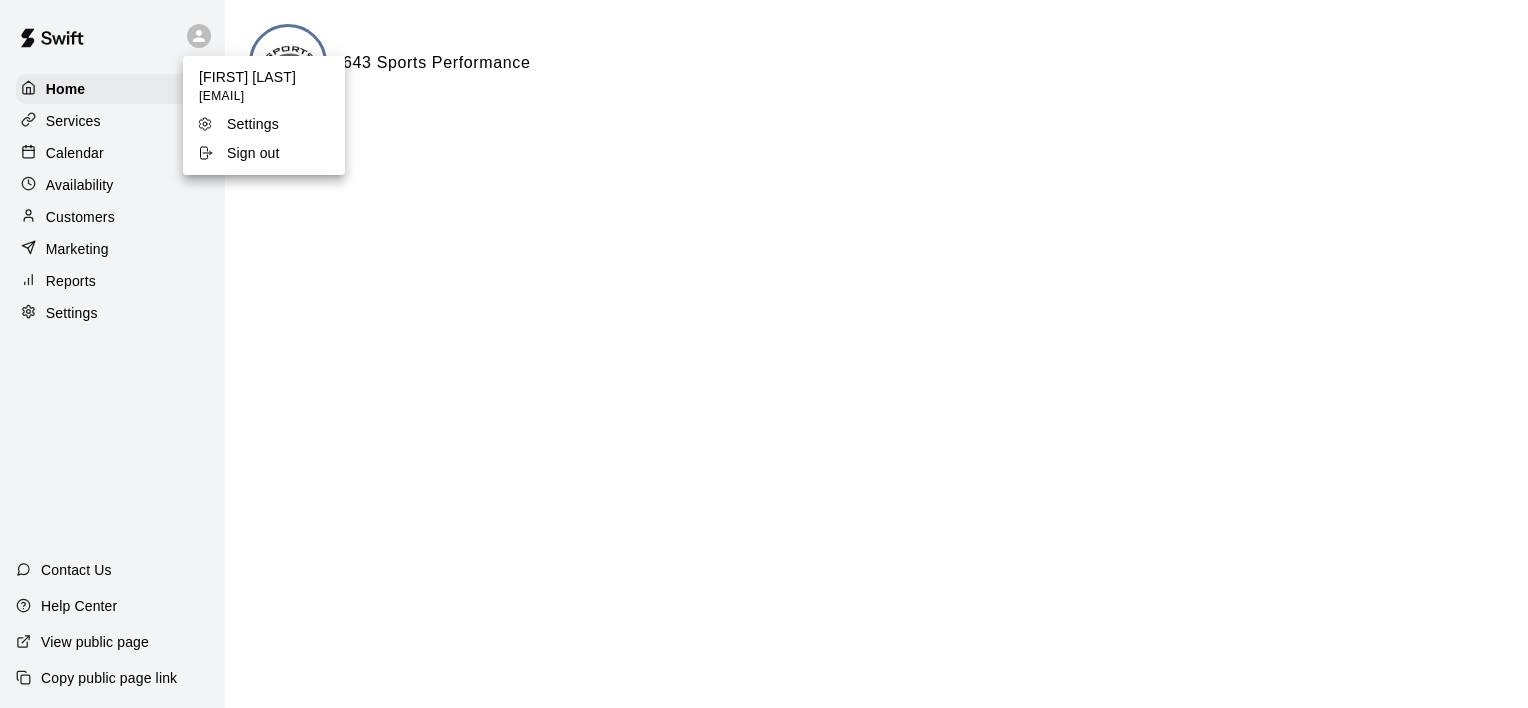 click on "Sign out" at bounding box center [253, 153] 